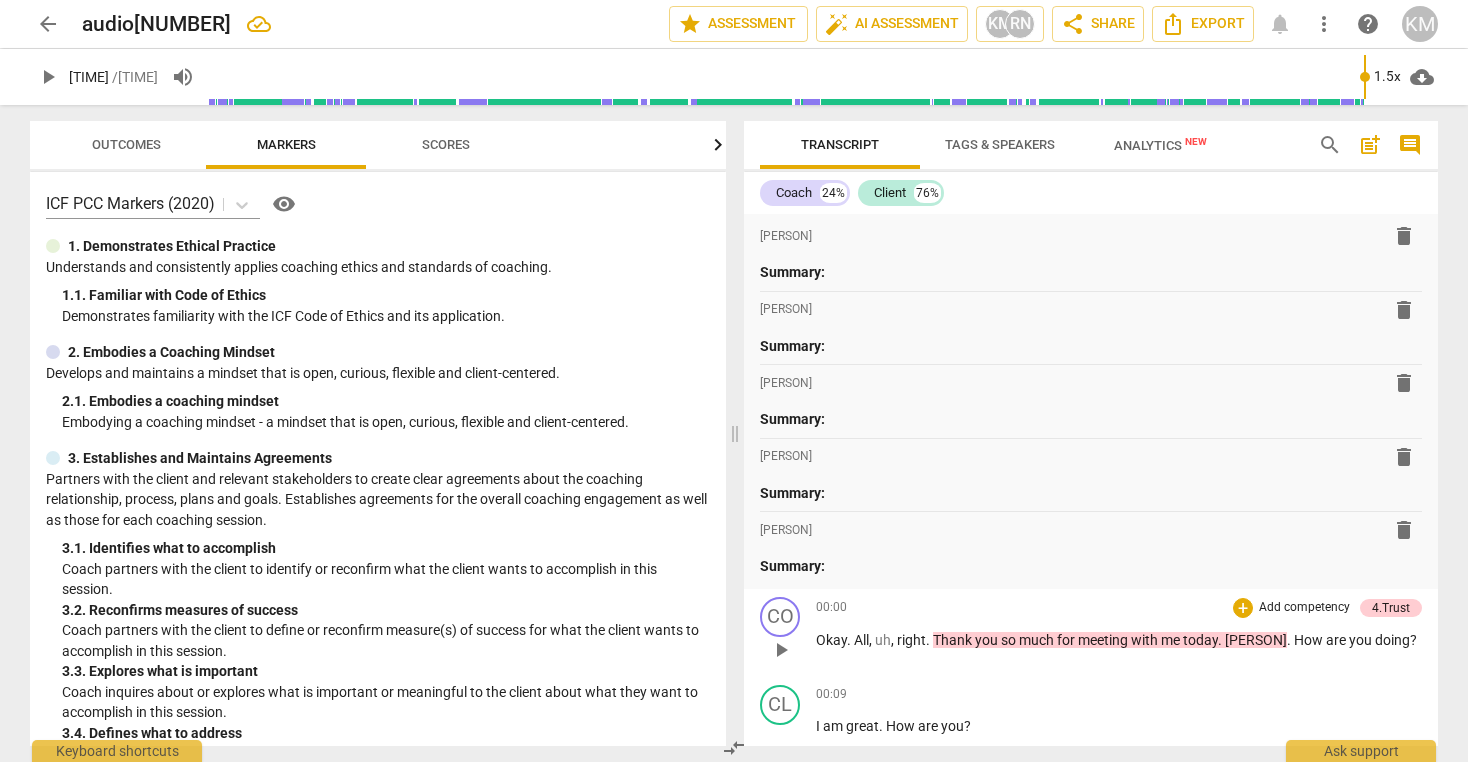 scroll, scrollTop: 0, scrollLeft: 0, axis: both 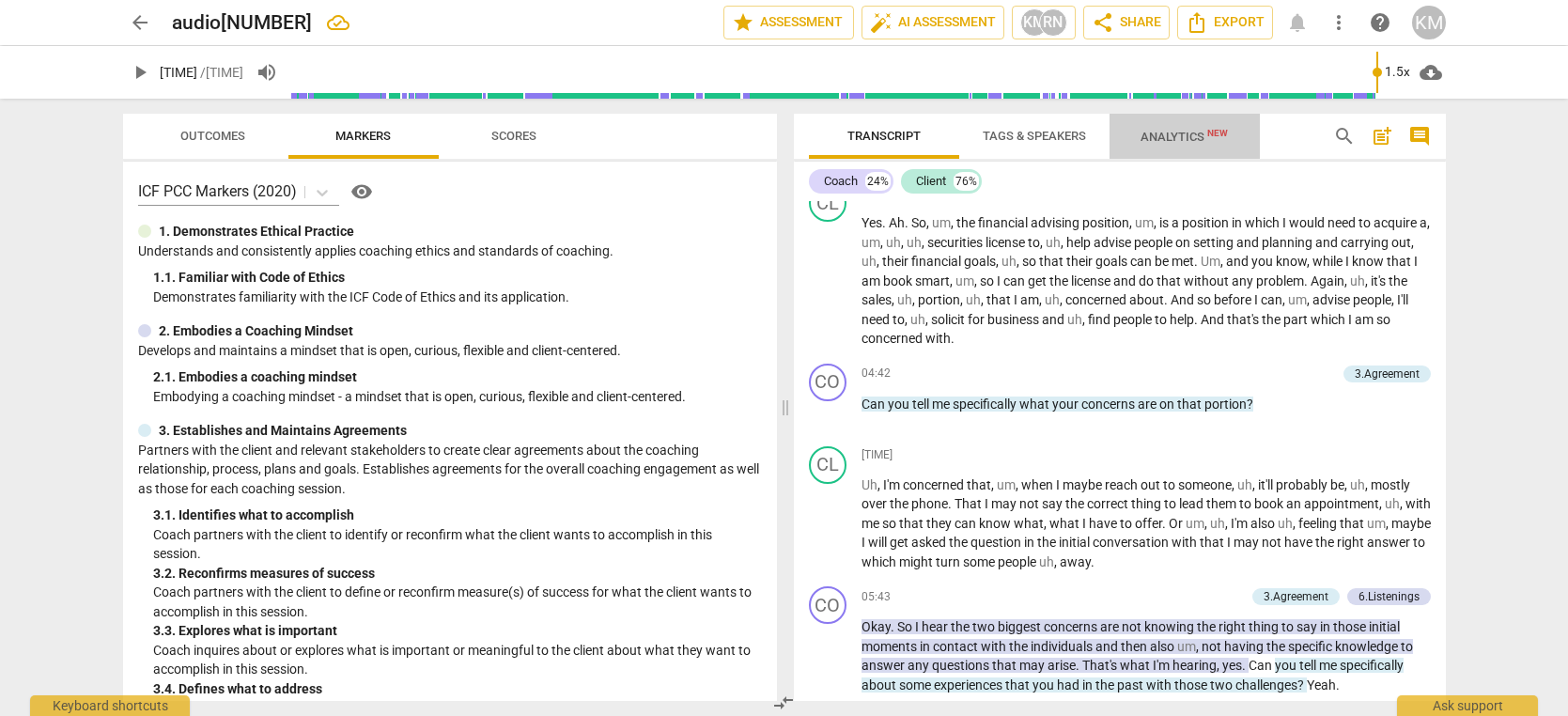 click on "Analytics   New" at bounding box center [1184, 136] 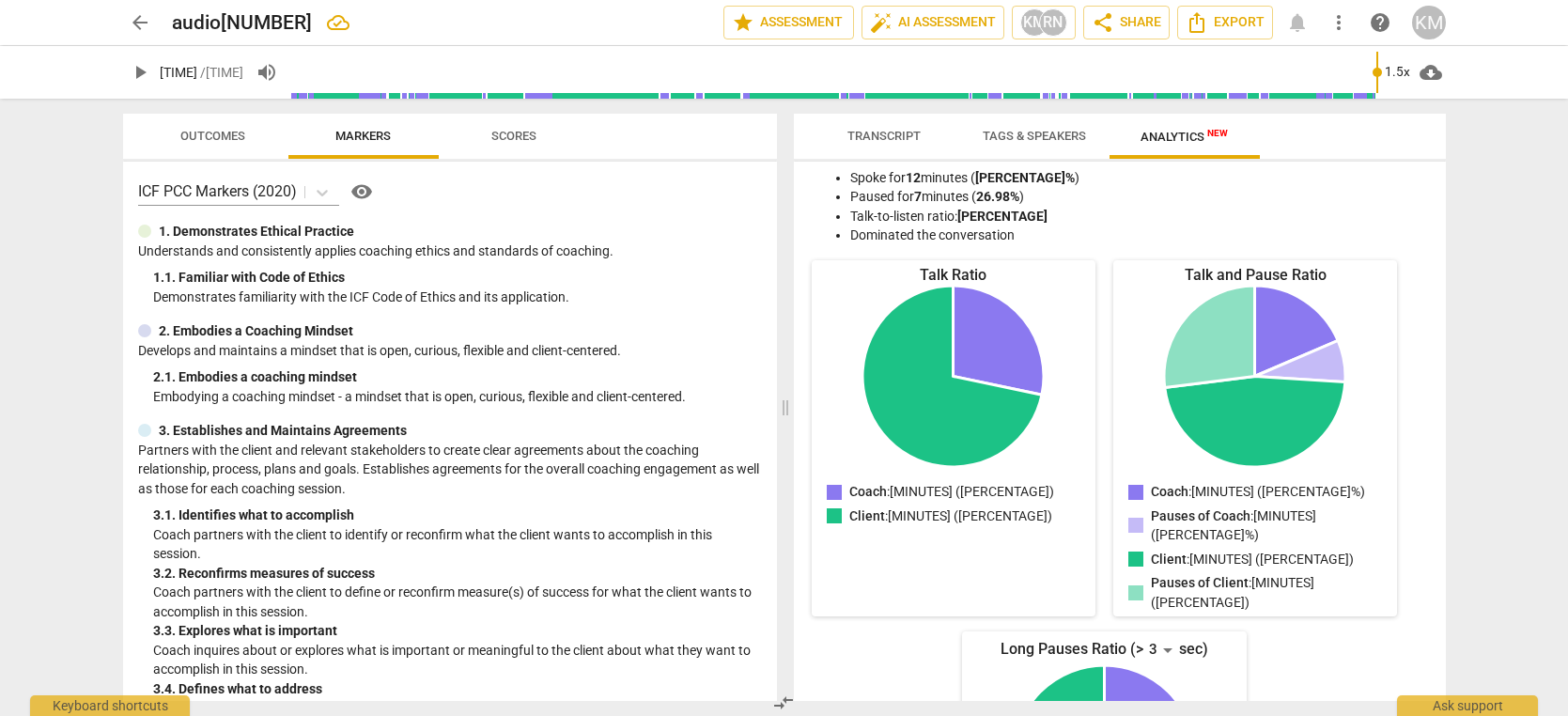 scroll, scrollTop: 0, scrollLeft: 0, axis: both 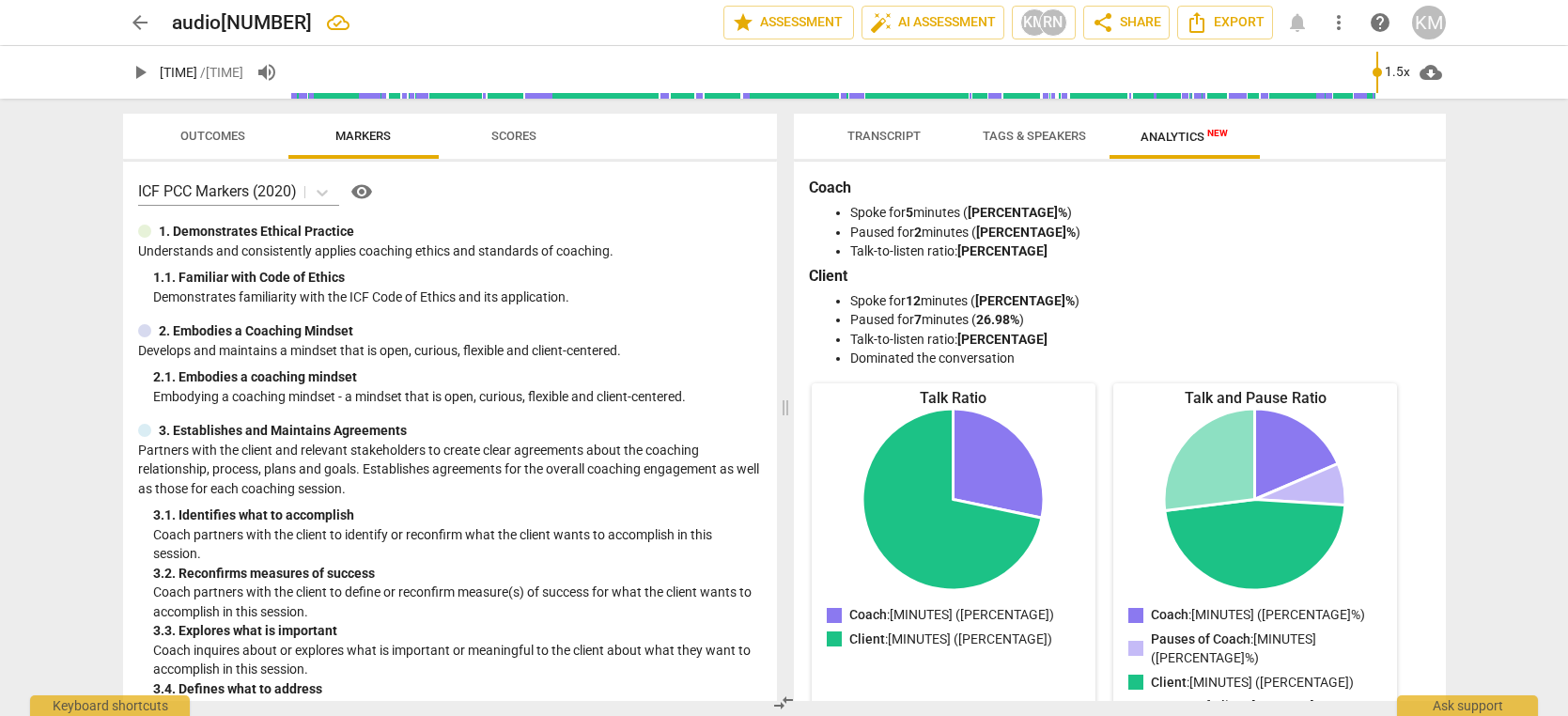 click on "Tags & Speakers" at bounding box center (1034, 135) 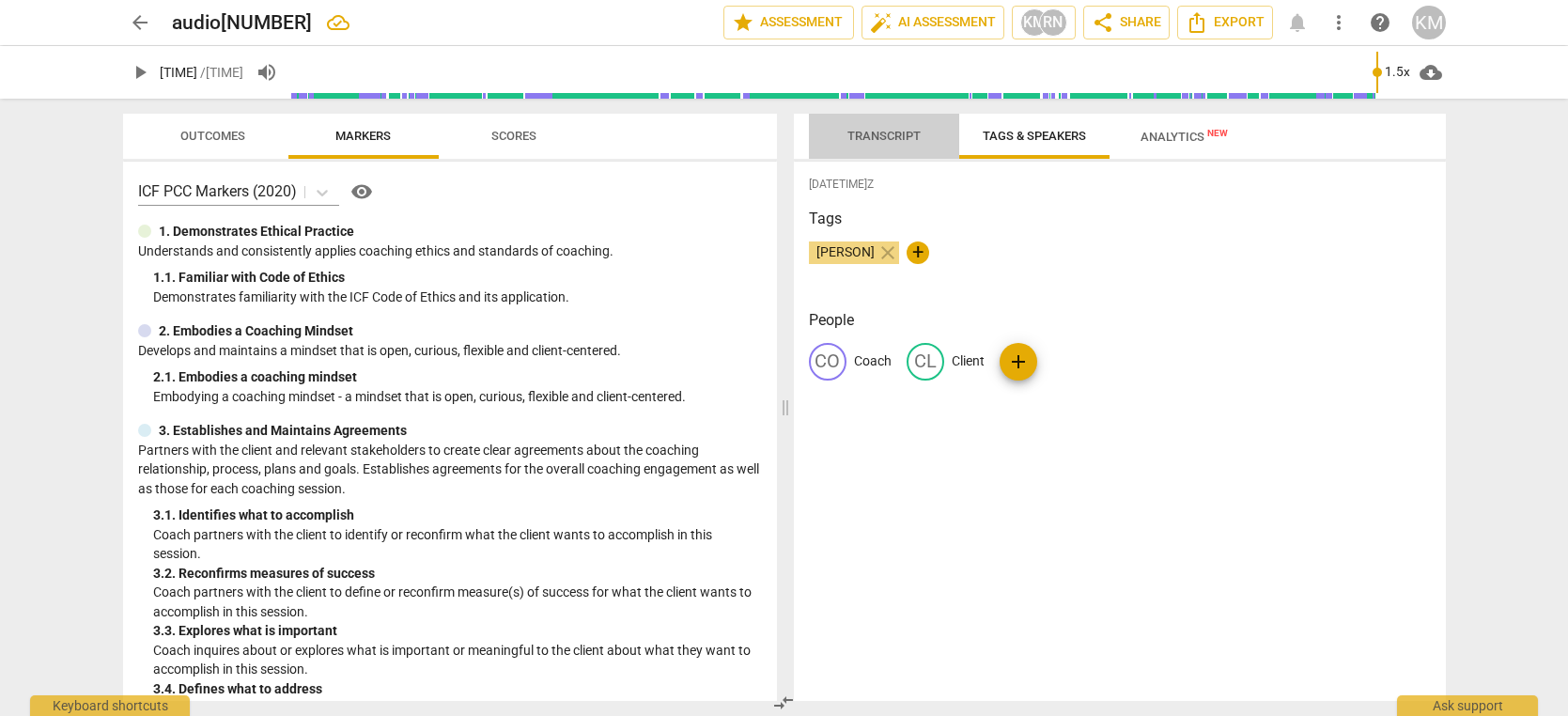 click on "Transcript" at bounding box center [884, 135] 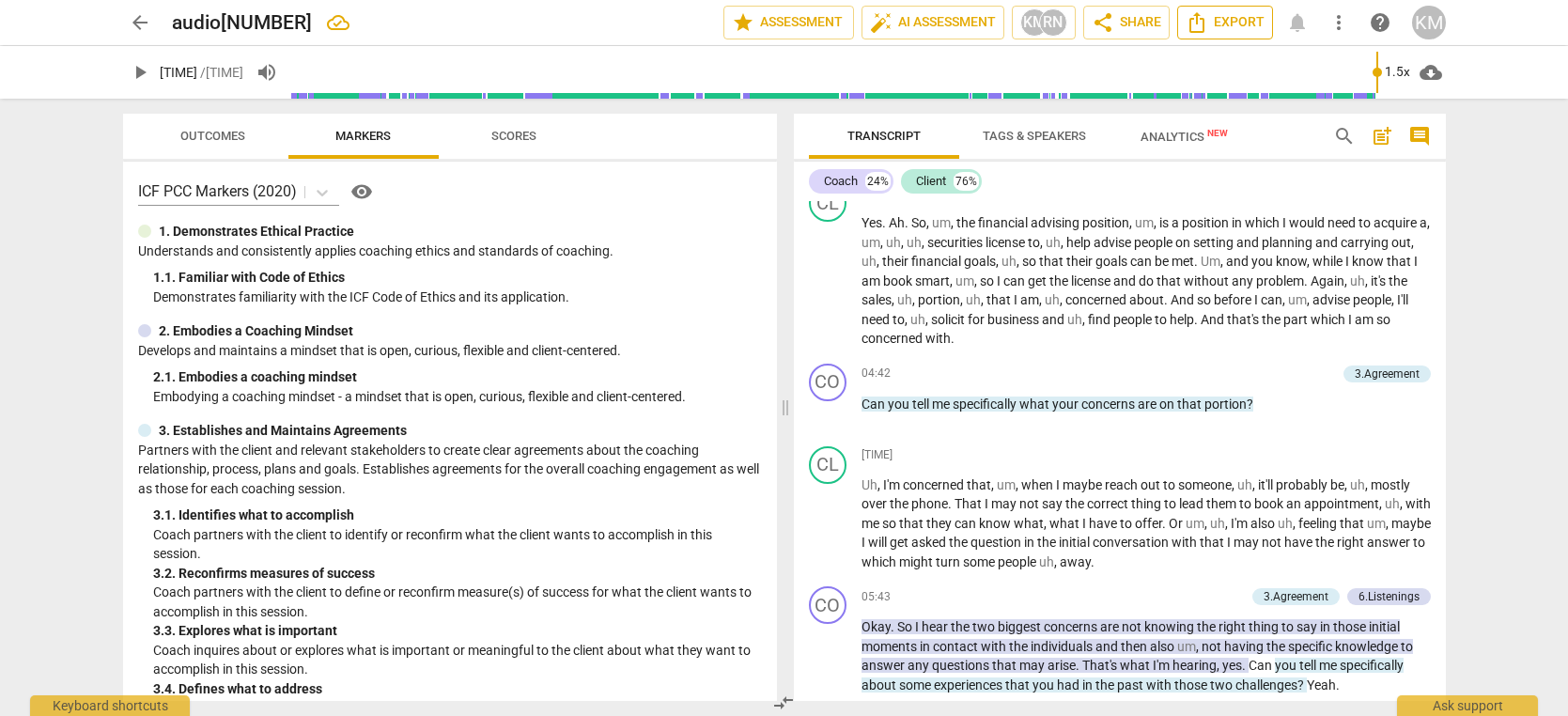 click on "Export" at bounding box center (1225, 23) 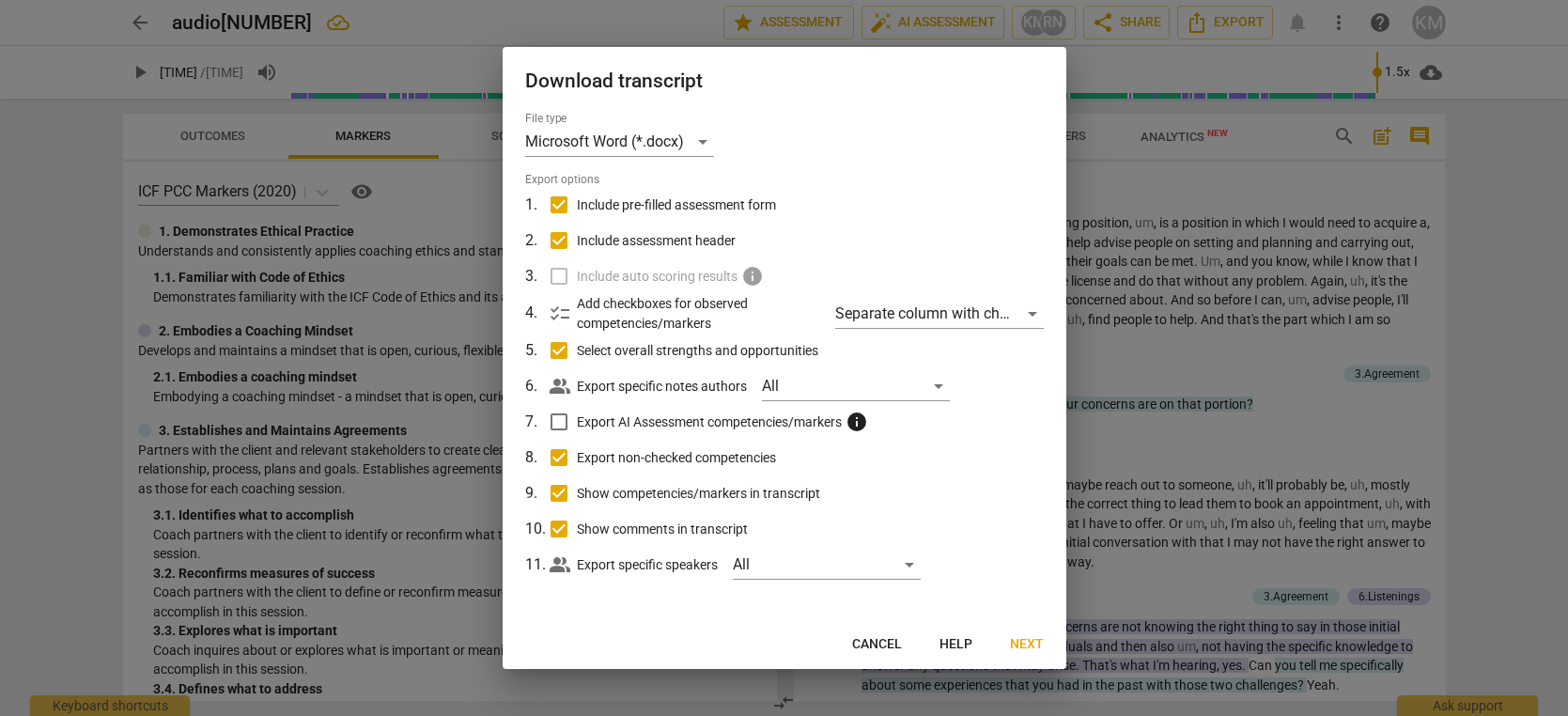 click on "Next" at bounding box center (1027, 645) 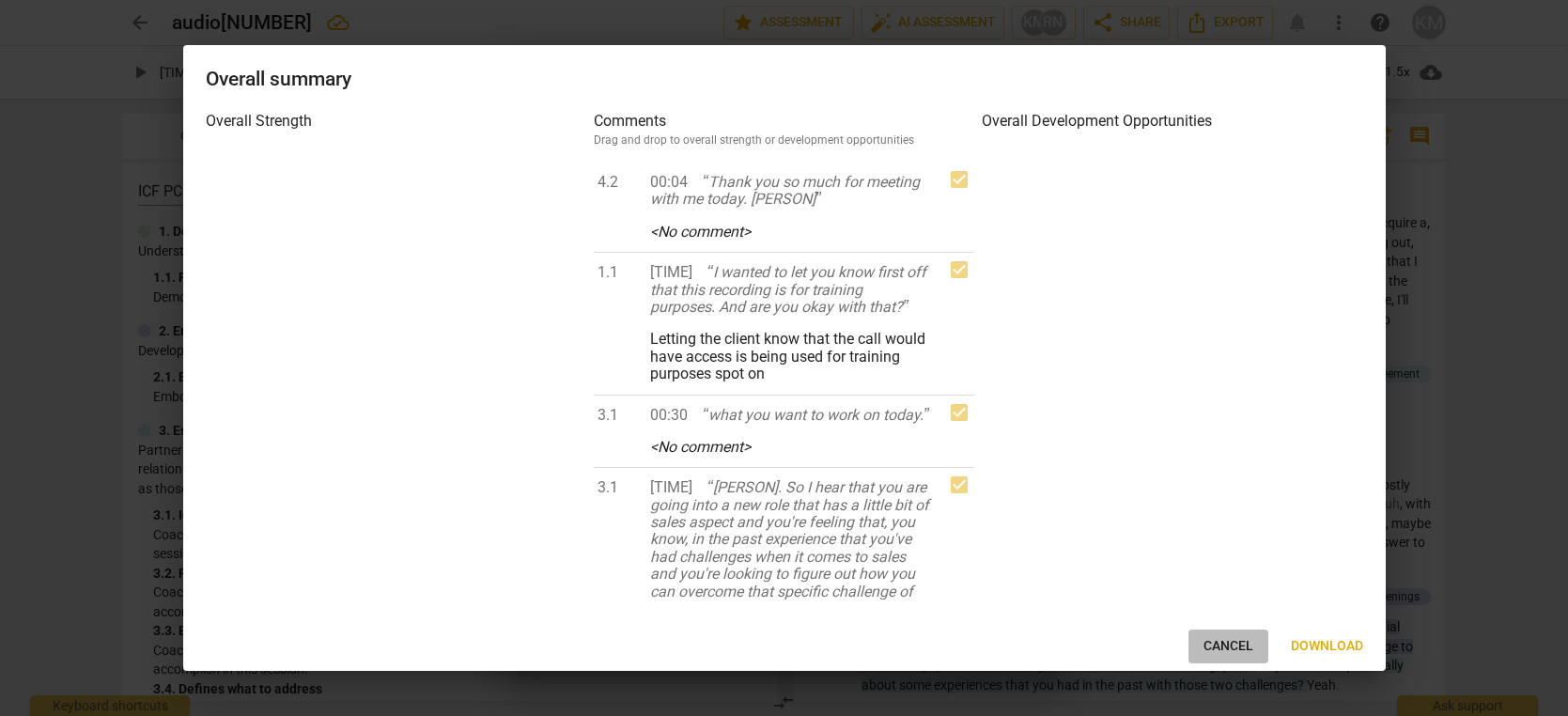 click on "Cancel" at bounding box center [1228, 646] 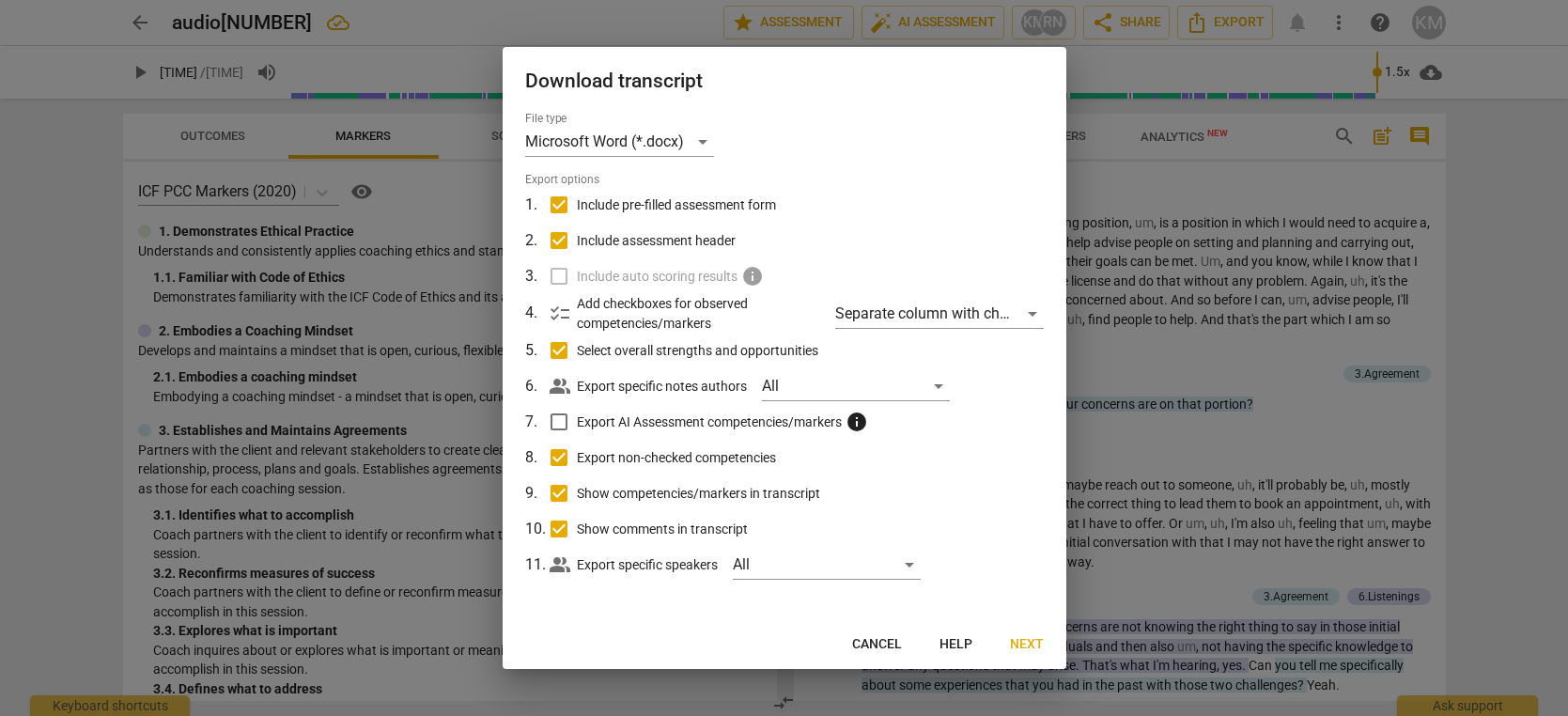 click at bounding box center (784, 358) 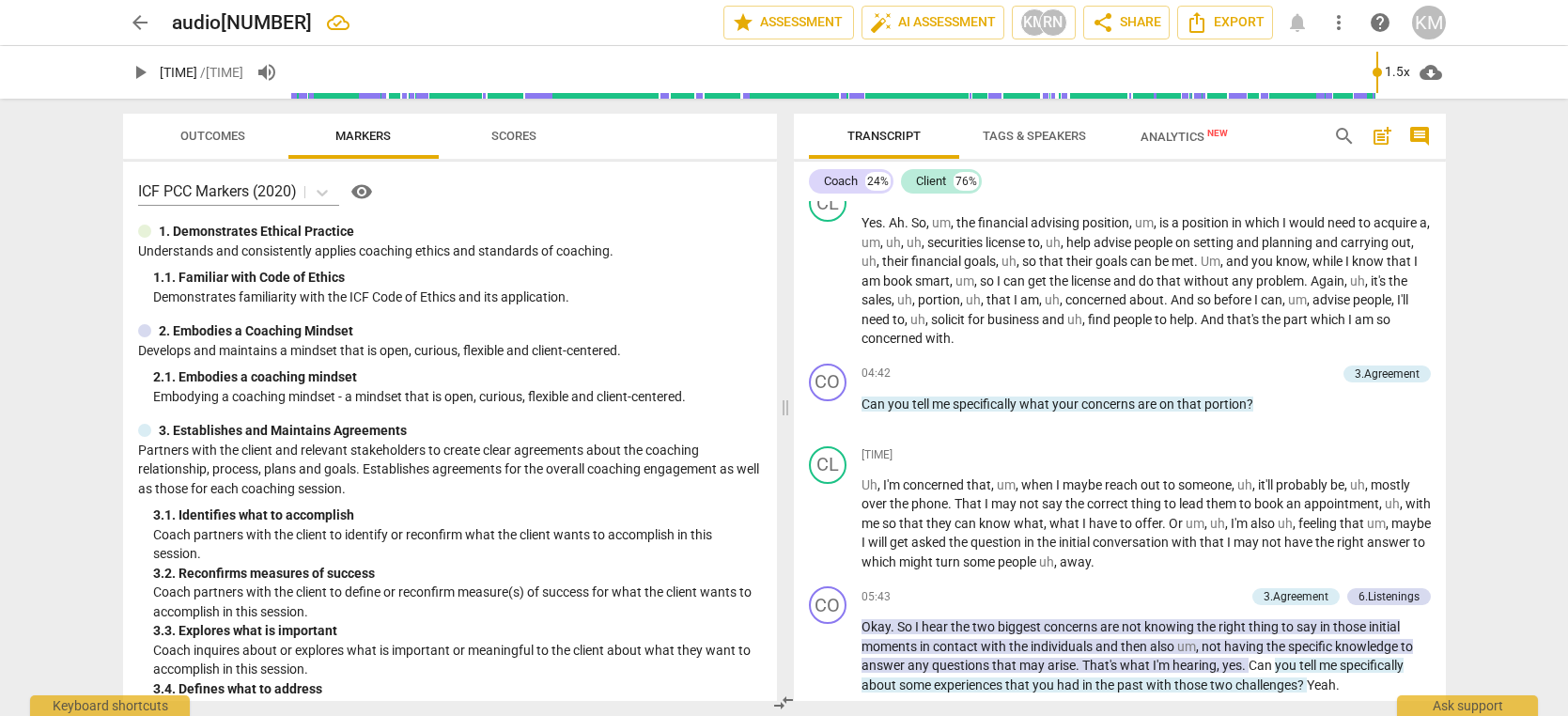 click on "Tags & Speakers" at bounding box center (1034, 135) 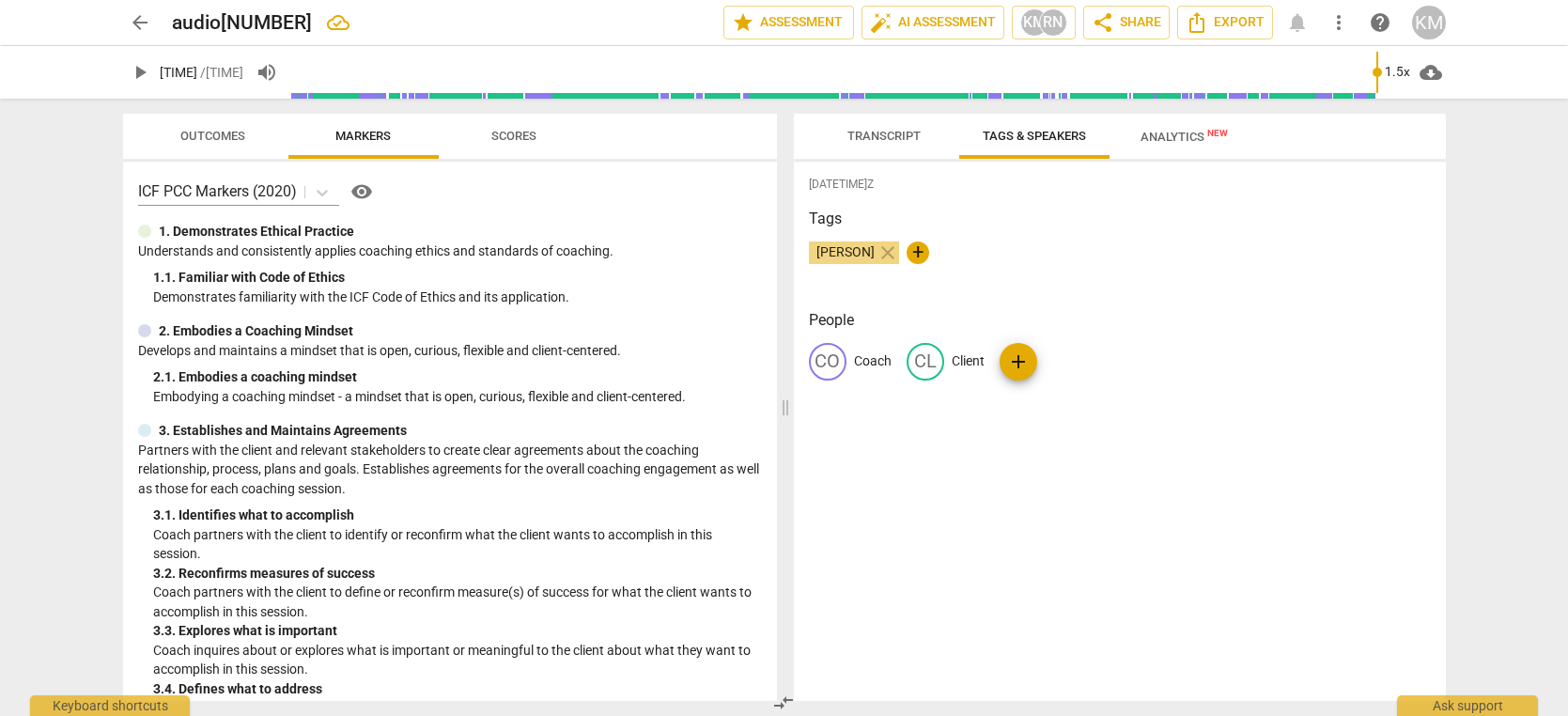 click on "Transcript" at bounding box center [884, 135] 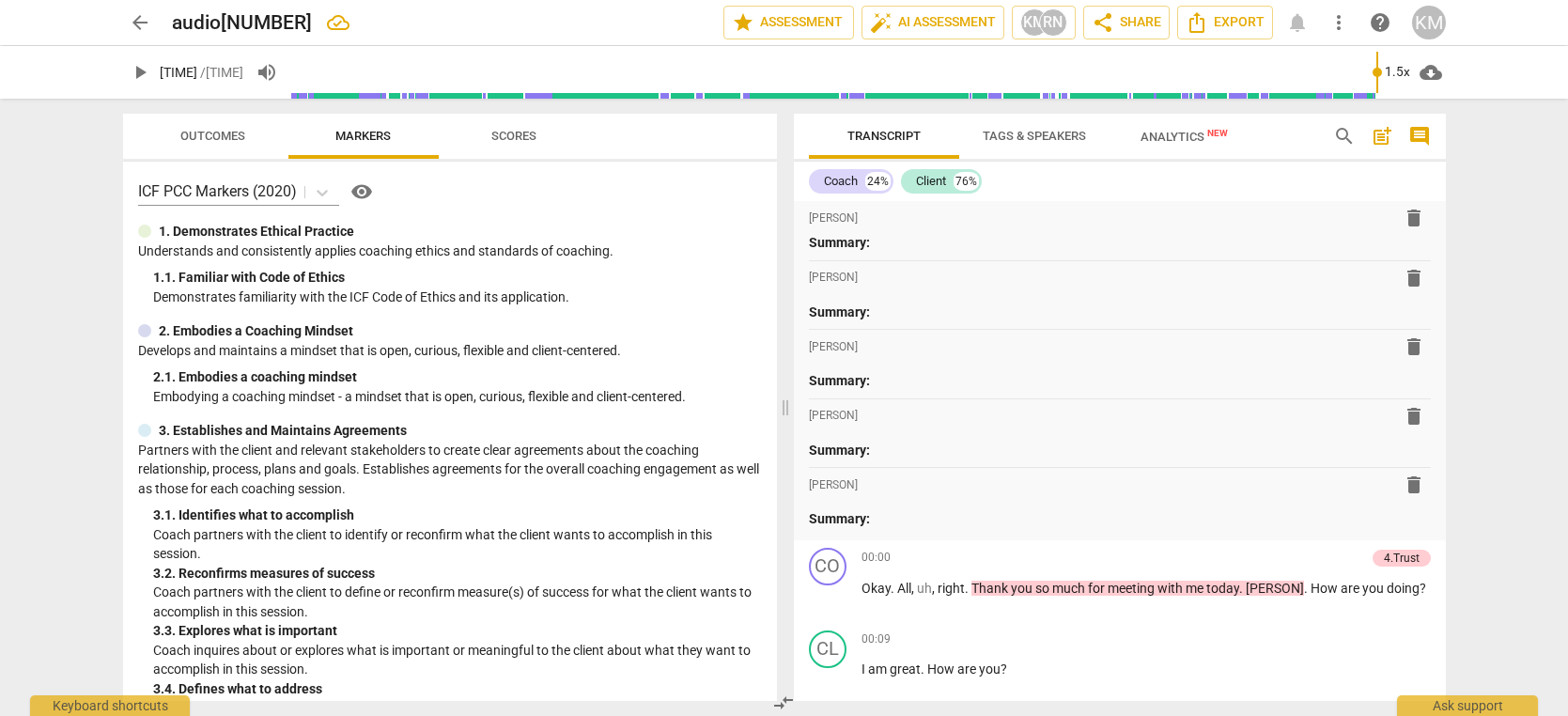 scroll, scrollTop: 0, scrollLeft: 0, axis: both 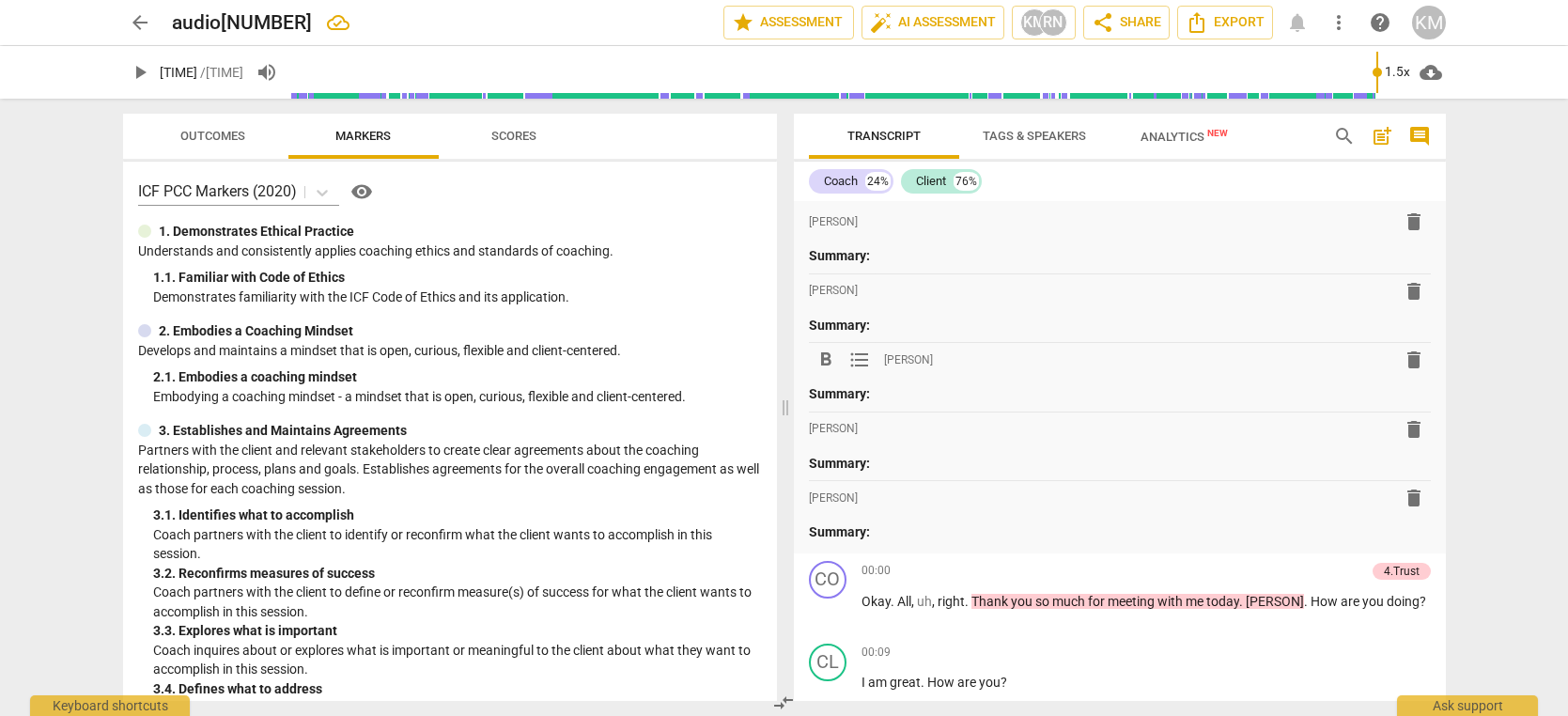 click on "delete" at bounding box center (1414, 360) 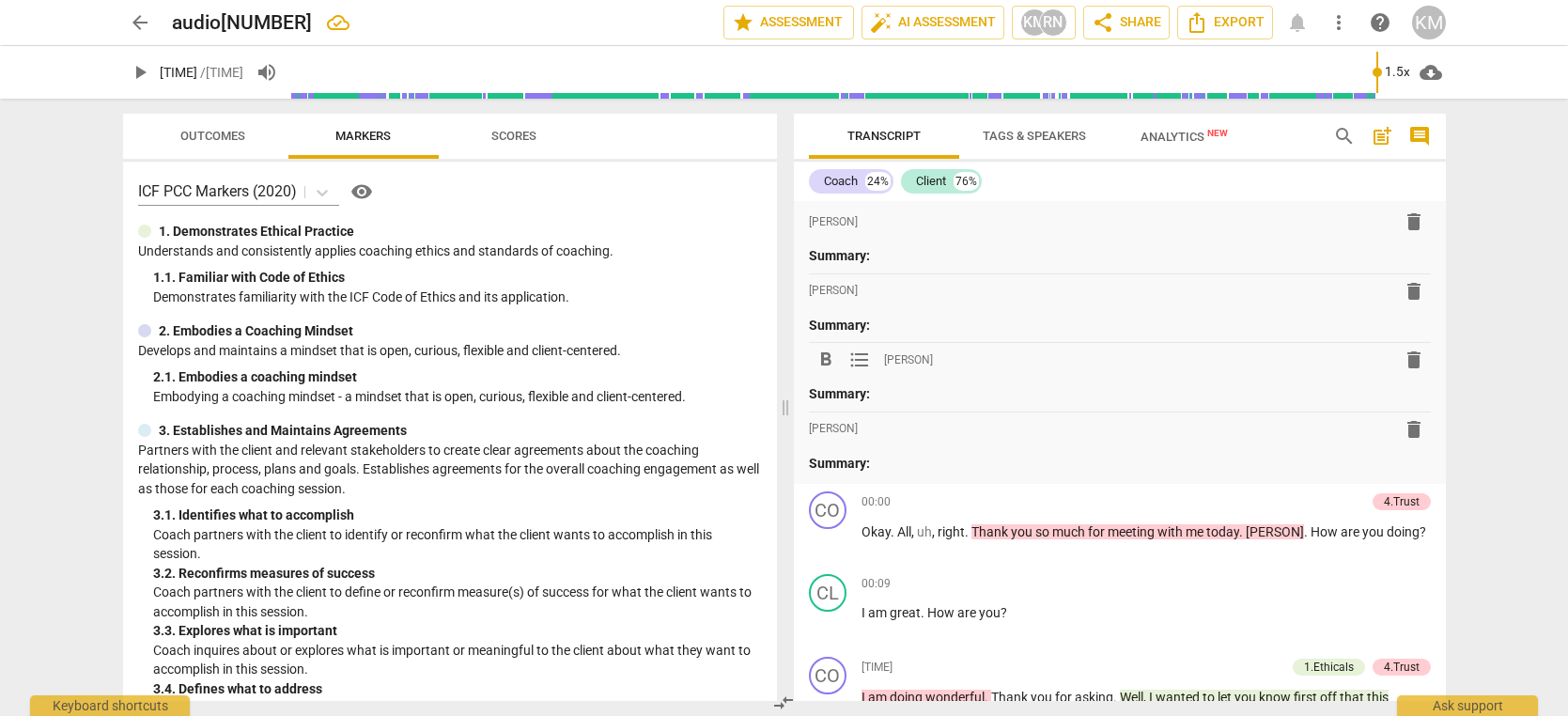 click on "delete" at bounding box center [1414, 360] 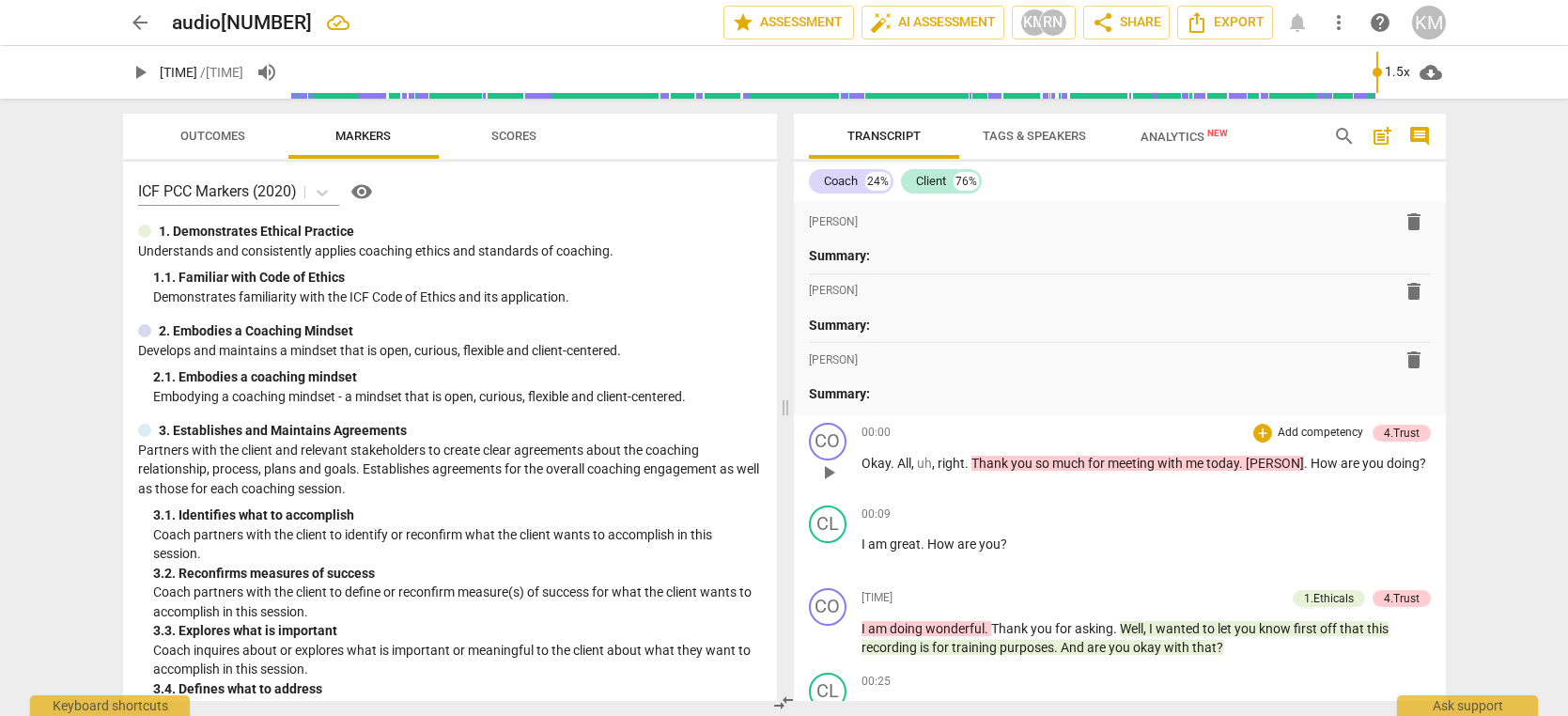 drag, startPoint x: 1425, startPoint y: 355, endPoint x: 930, endPoint y: 406, distance: 497.6203 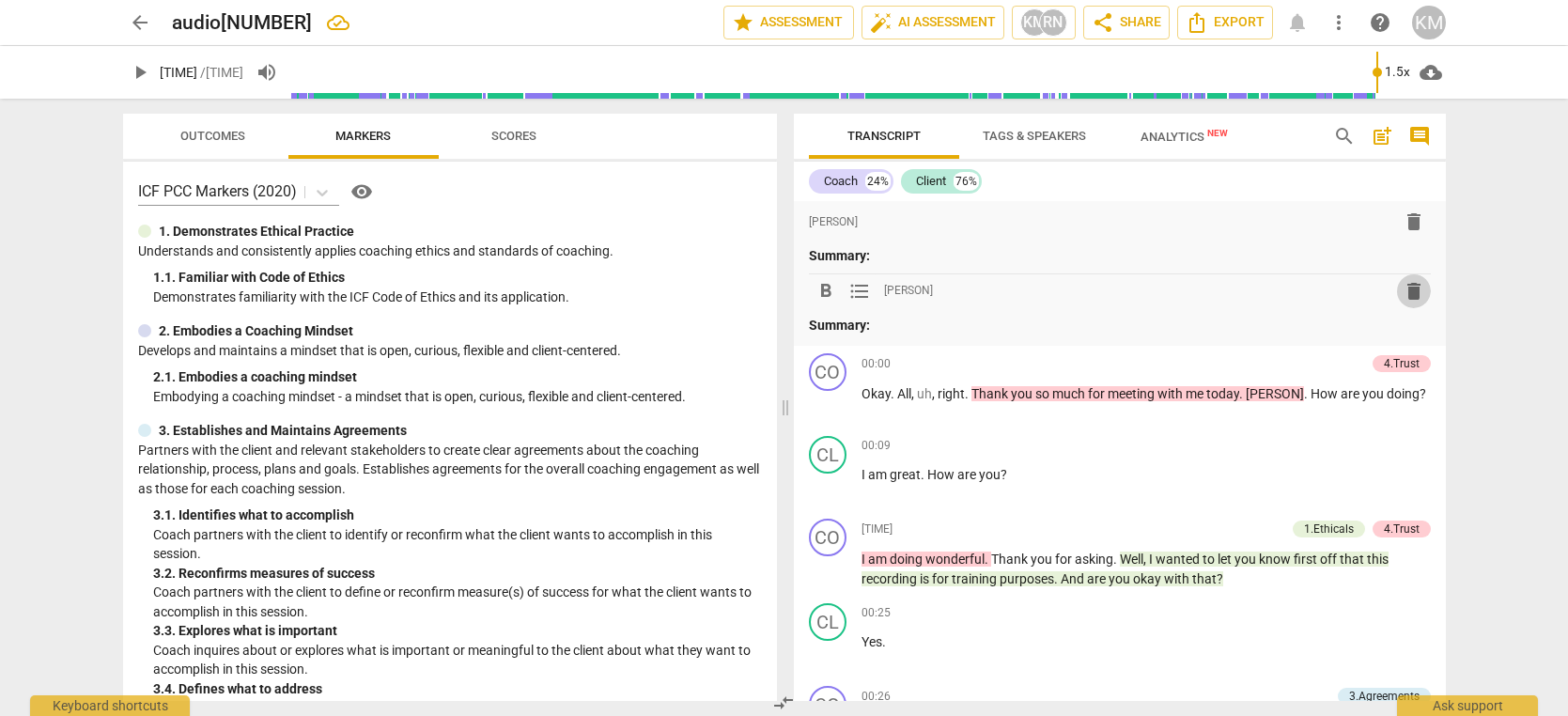 click on "delete" at bounding box center [1414, 291] 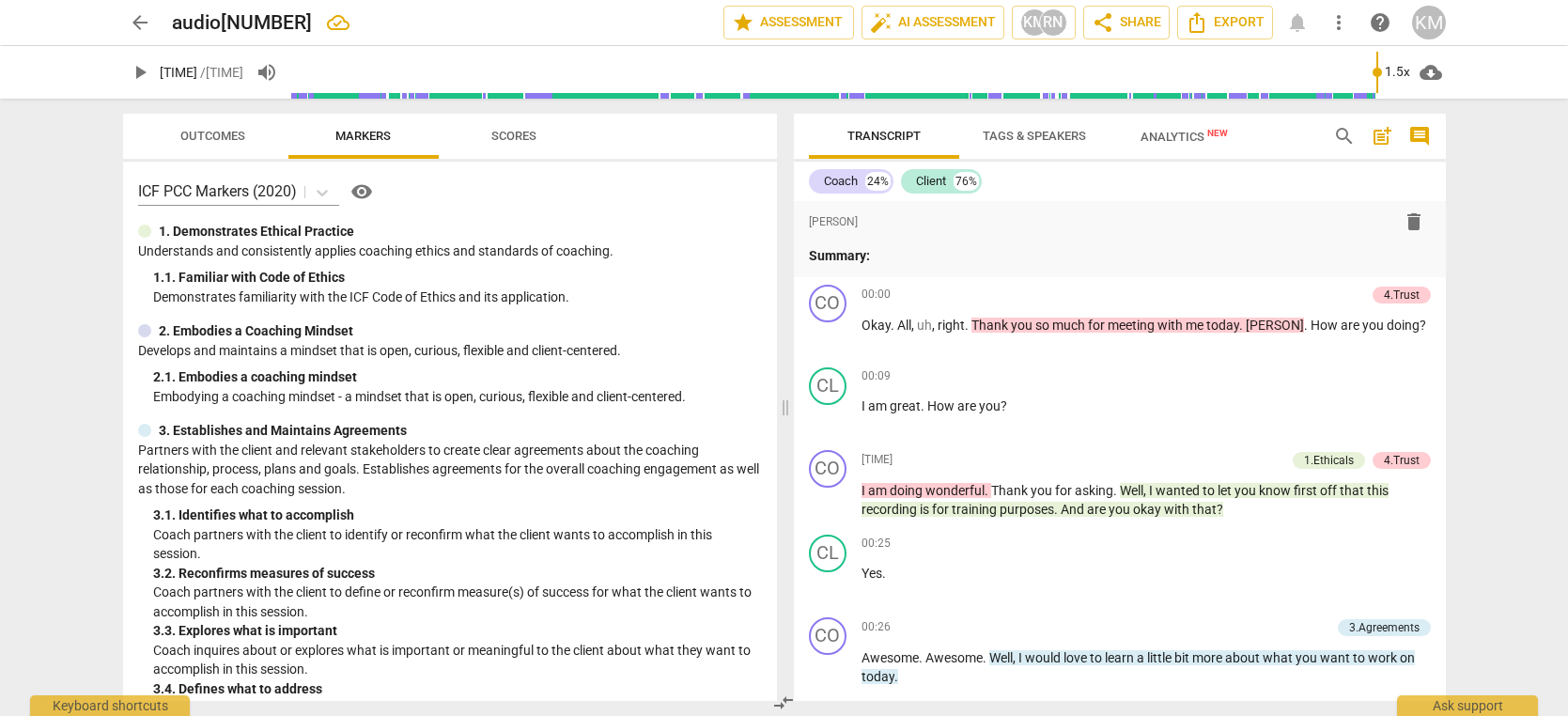 click on "Outcomes" at bounding box center (212, 135) 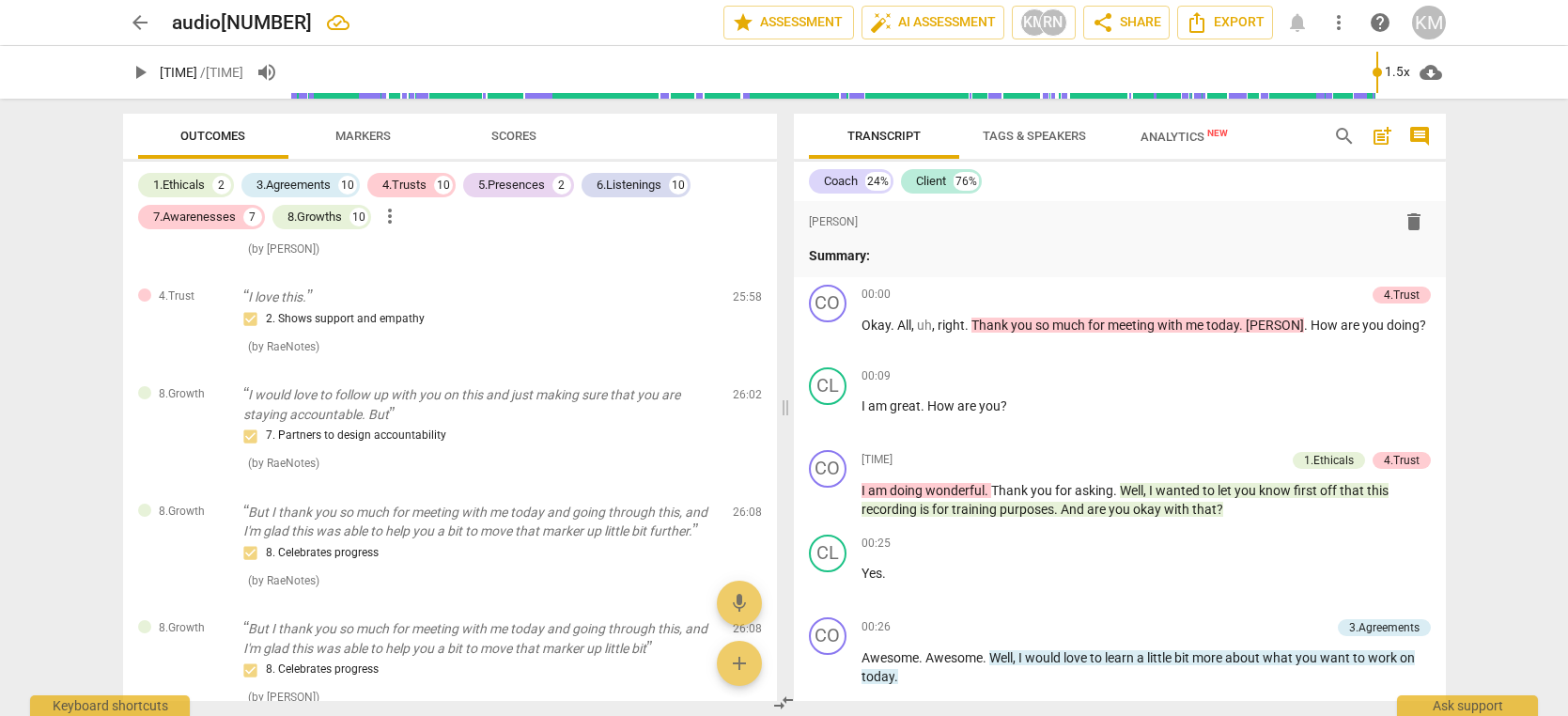 scroll, scrollTop: 5696, scrollLeft: 0, axis: vertical 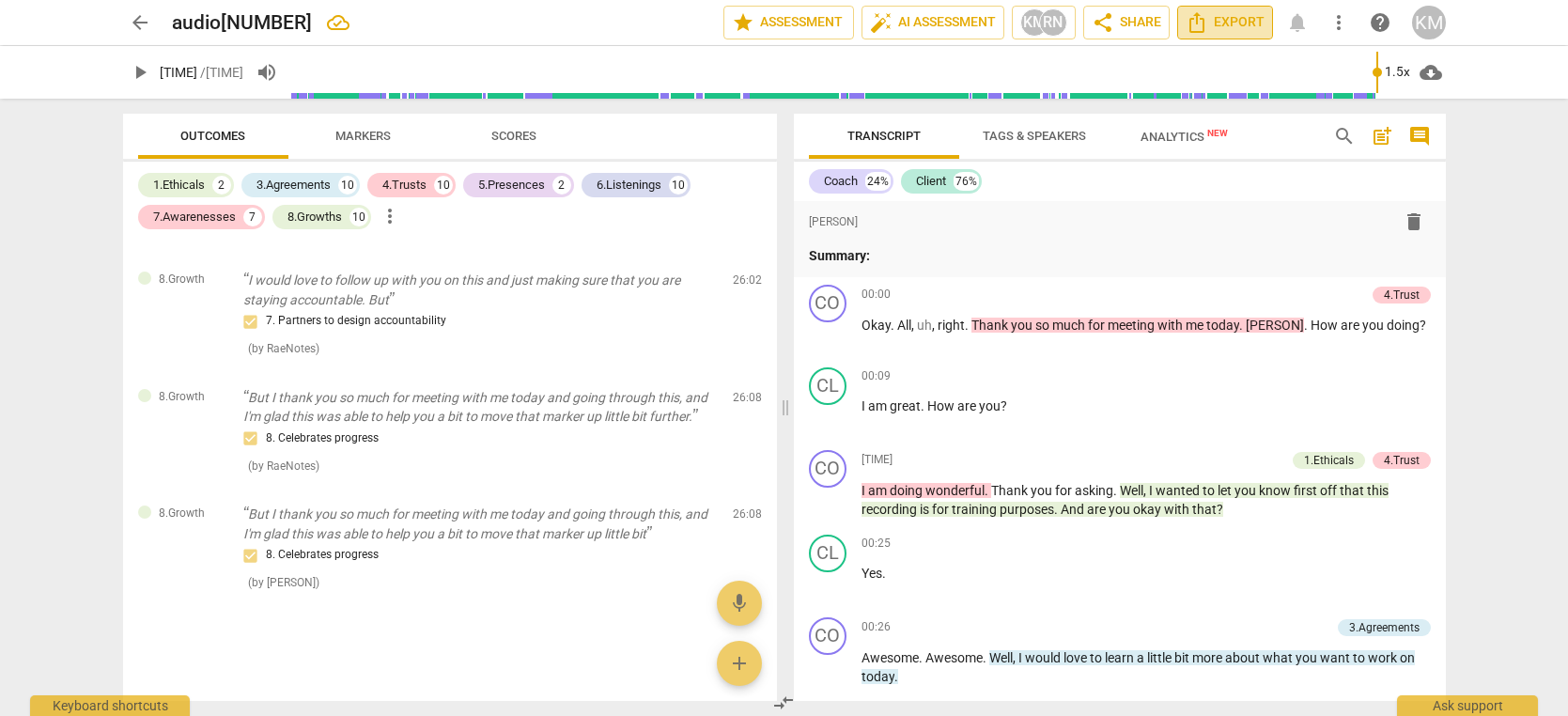 click on "Export" at bounding box center (1225, 23) 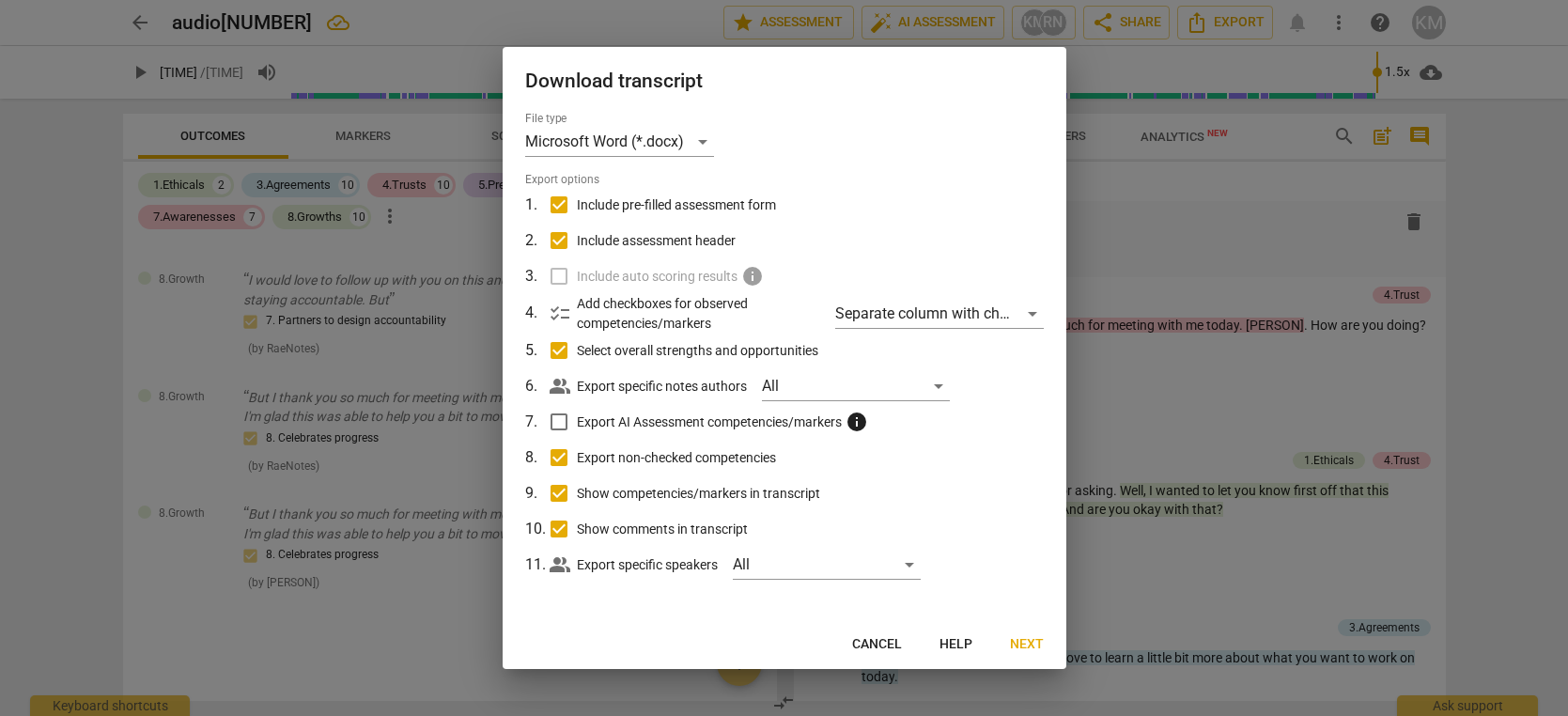 click on "Cancel" at bounding box center (877, 645) 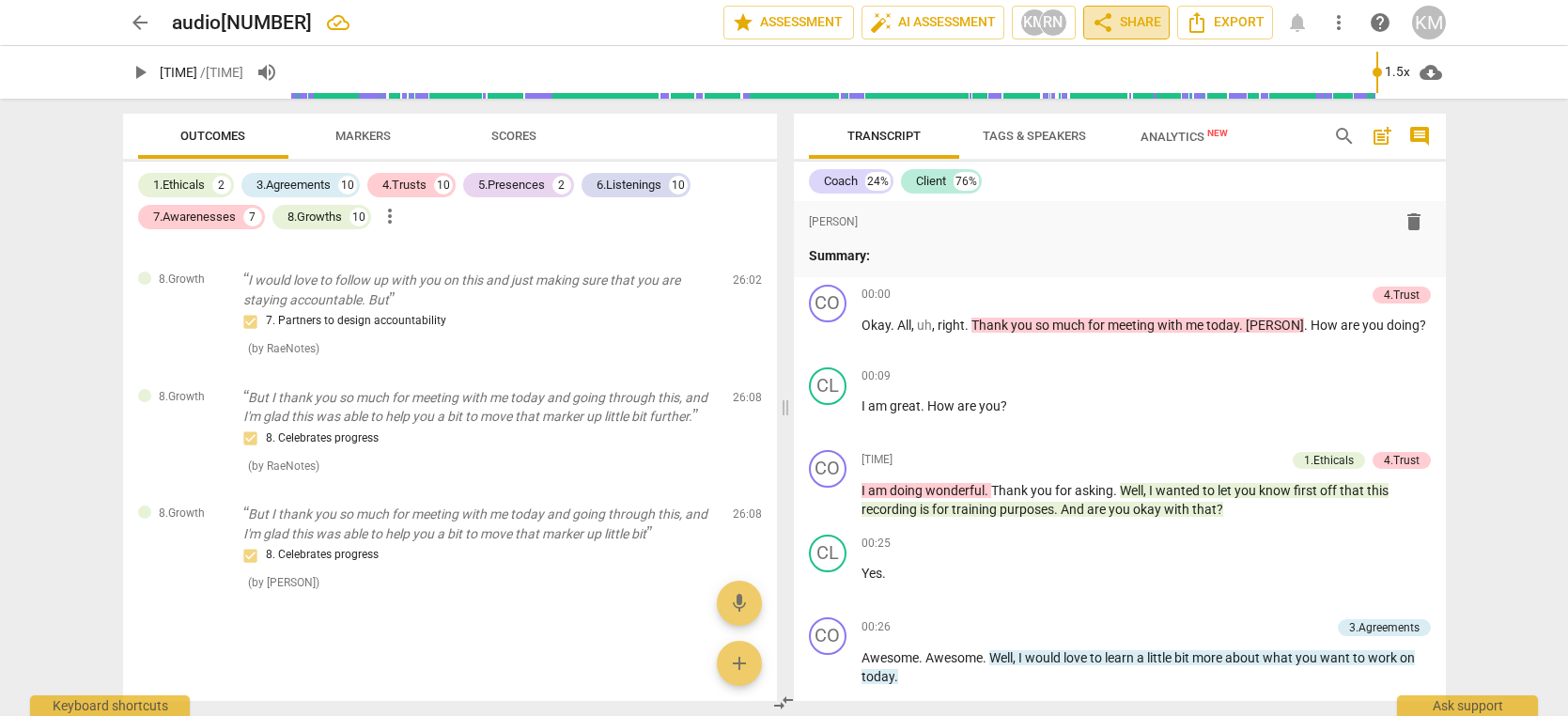 click on "share    Share" at bounding box center (1126, 23) 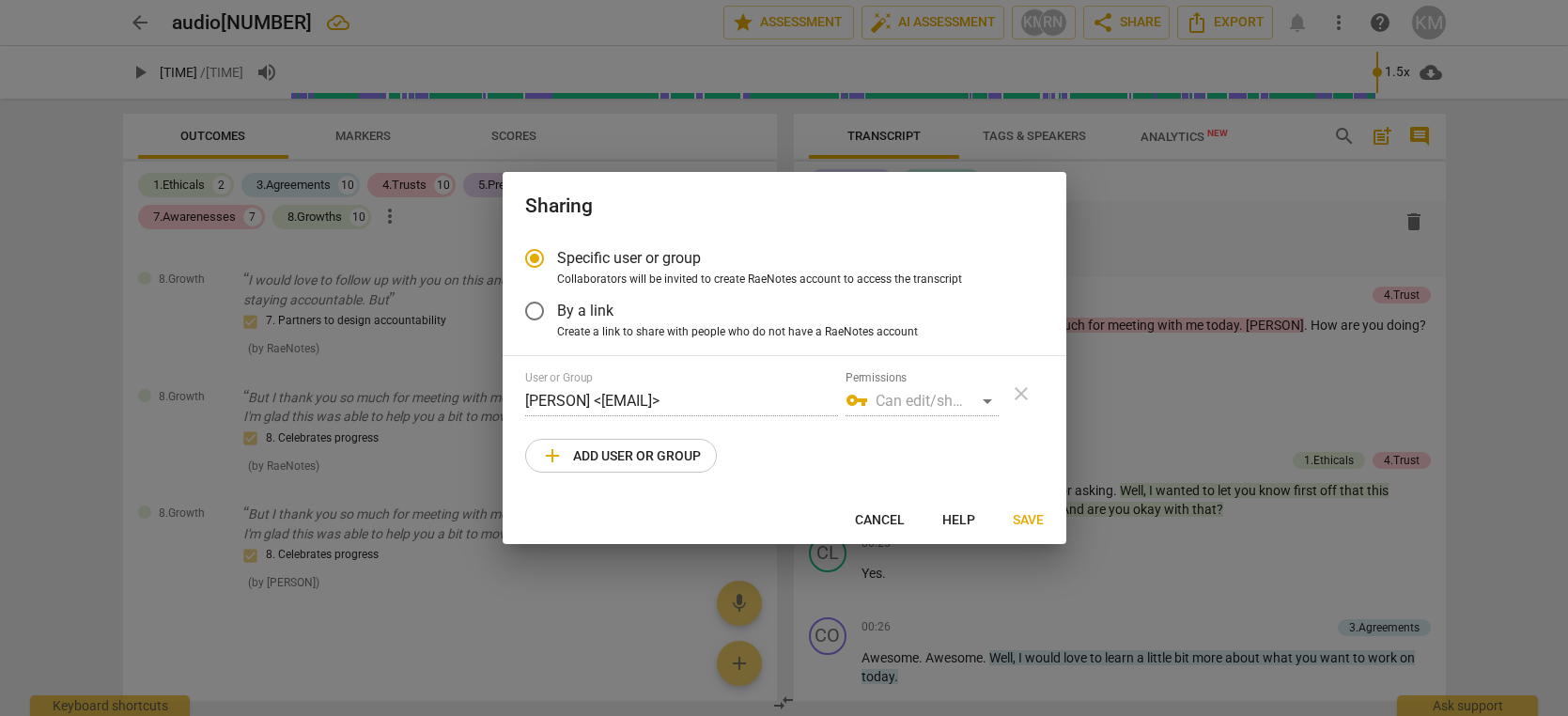 click on "vpn_key Can edit/share" at bounding box center (922, 401) 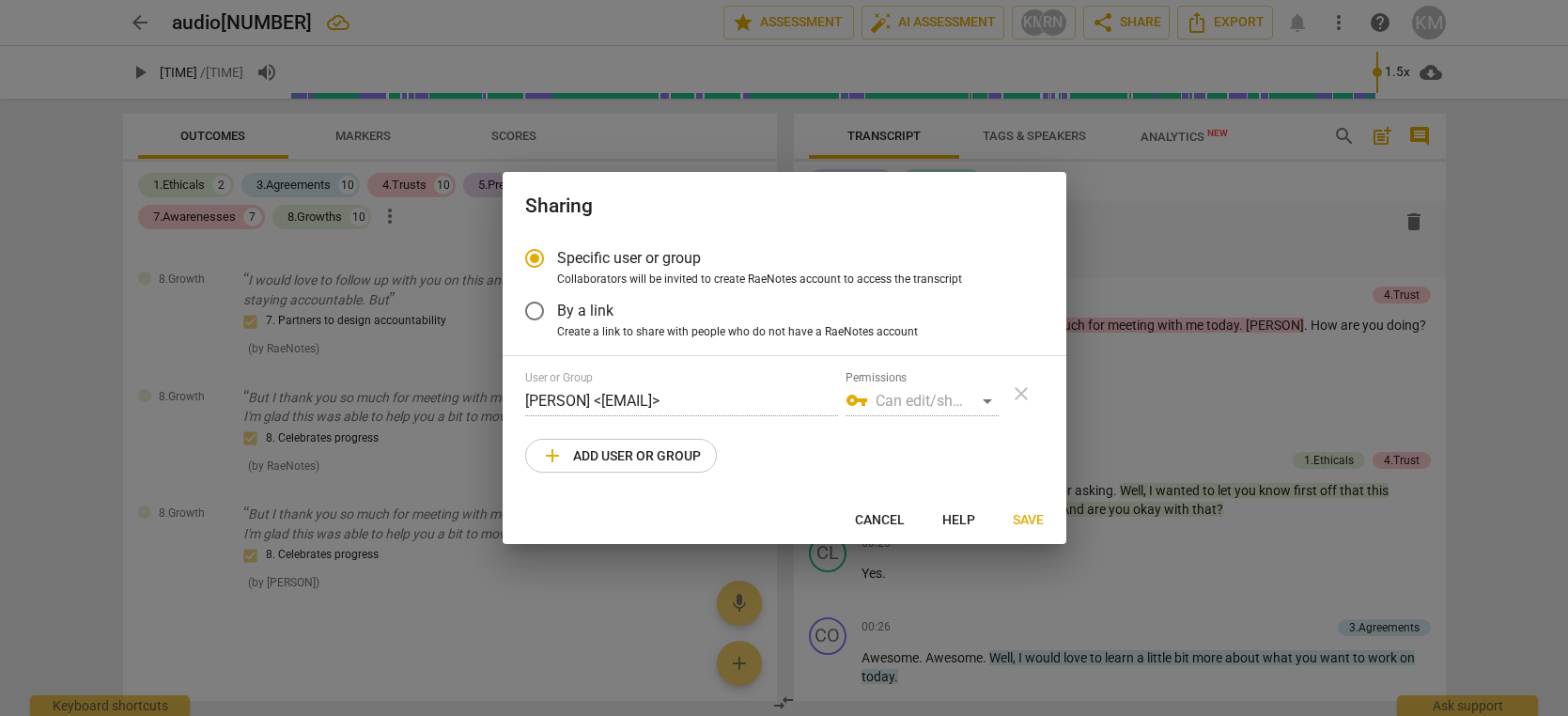 click on "vpn_key Can edit/share" at bounding box center (922, 401) 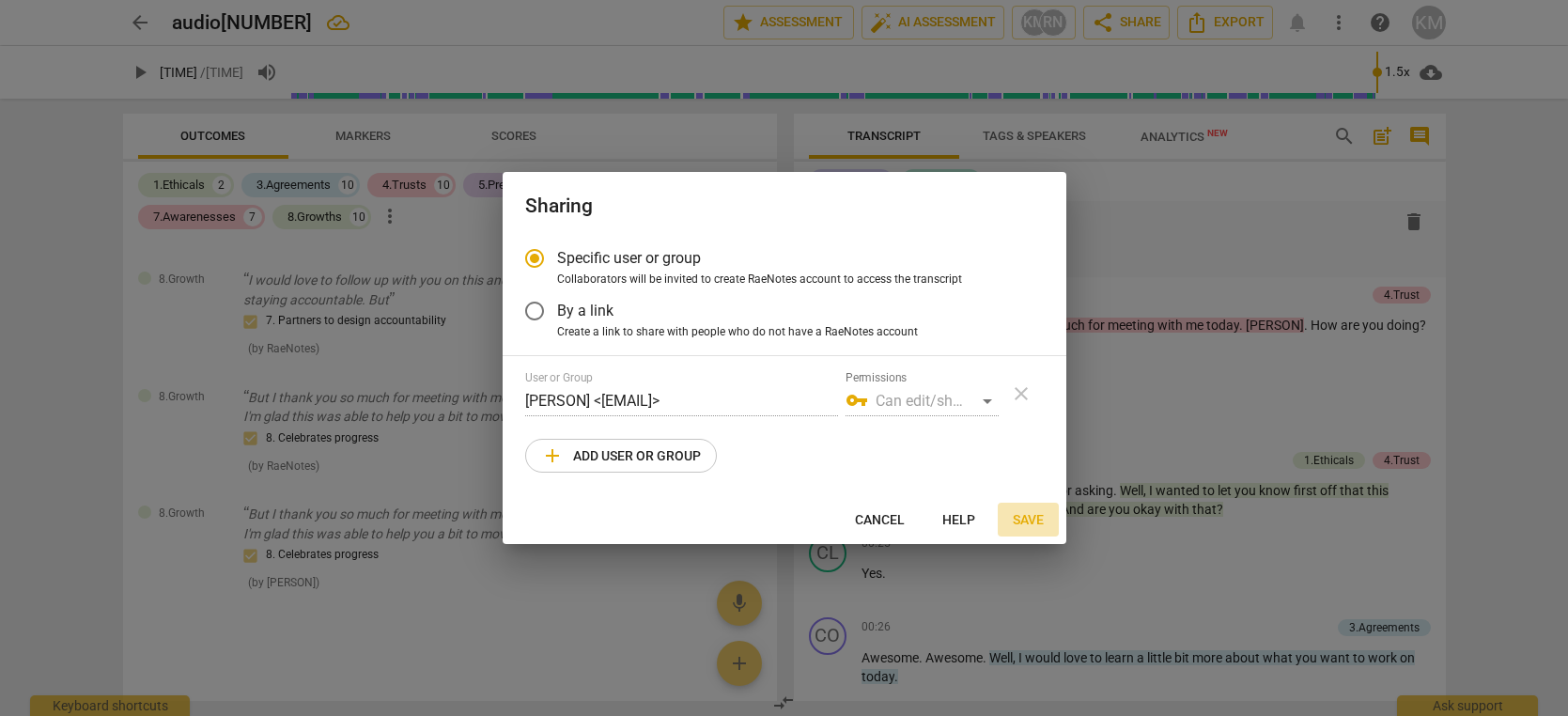 click on "Save" at bounding box center [1028, 521] 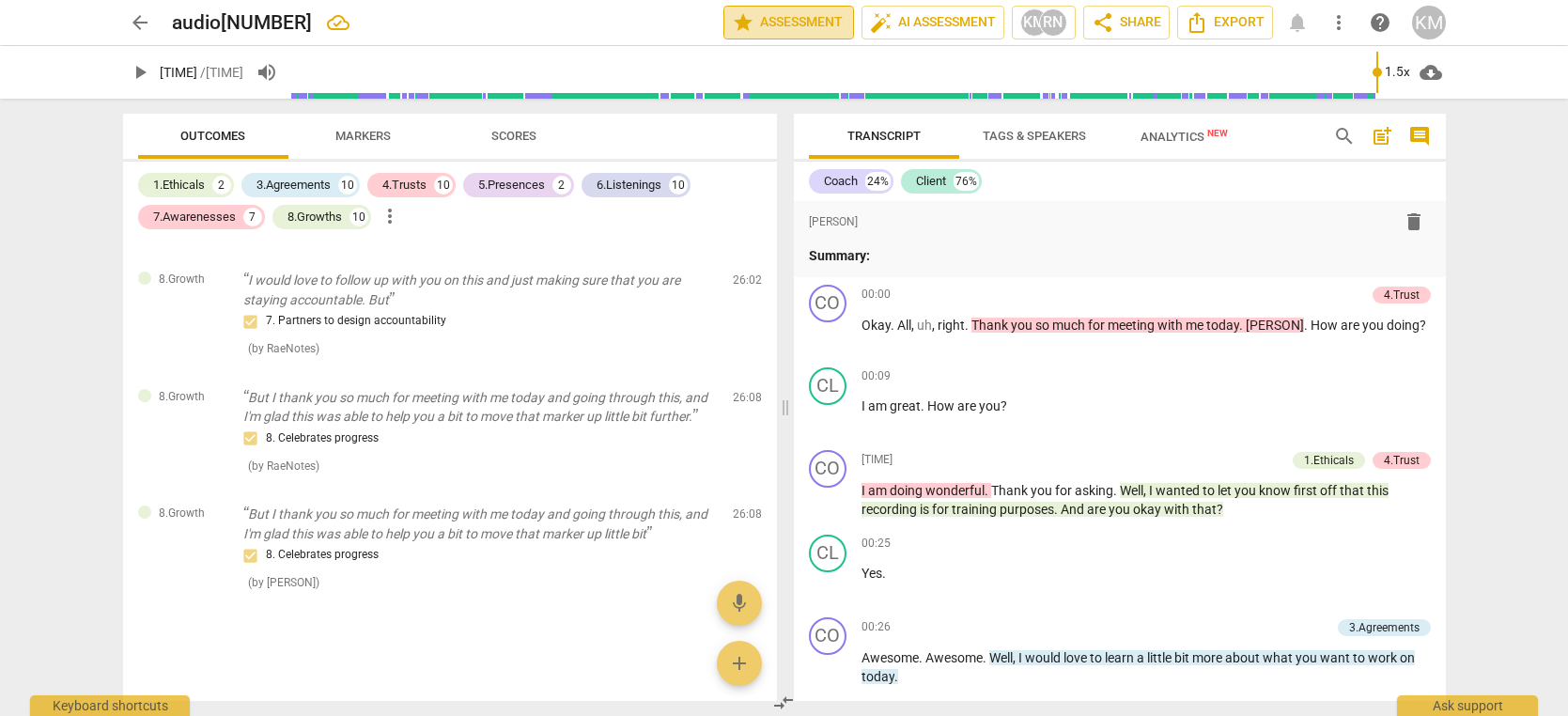 click on "star    Assessment" at bounding box center [788, 23] 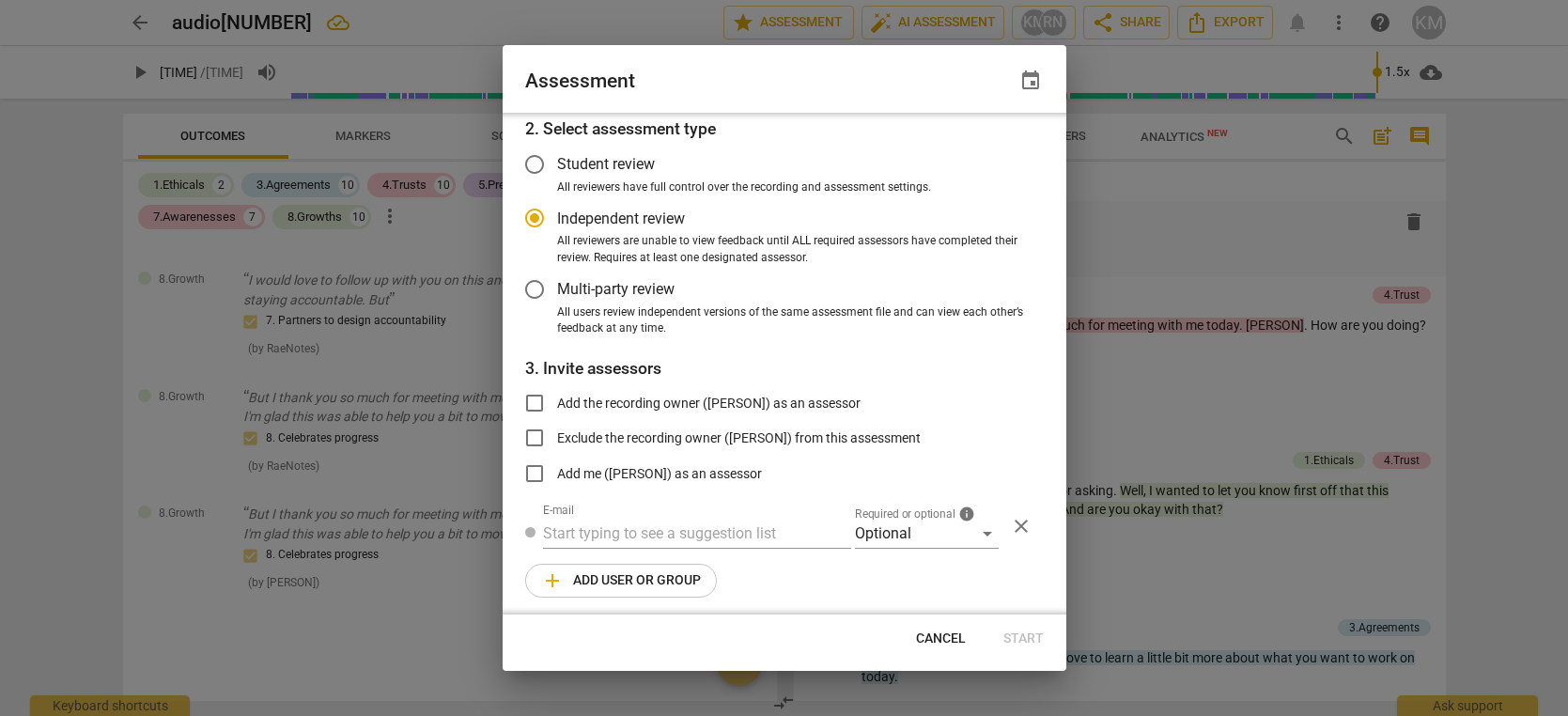 radio on "false" 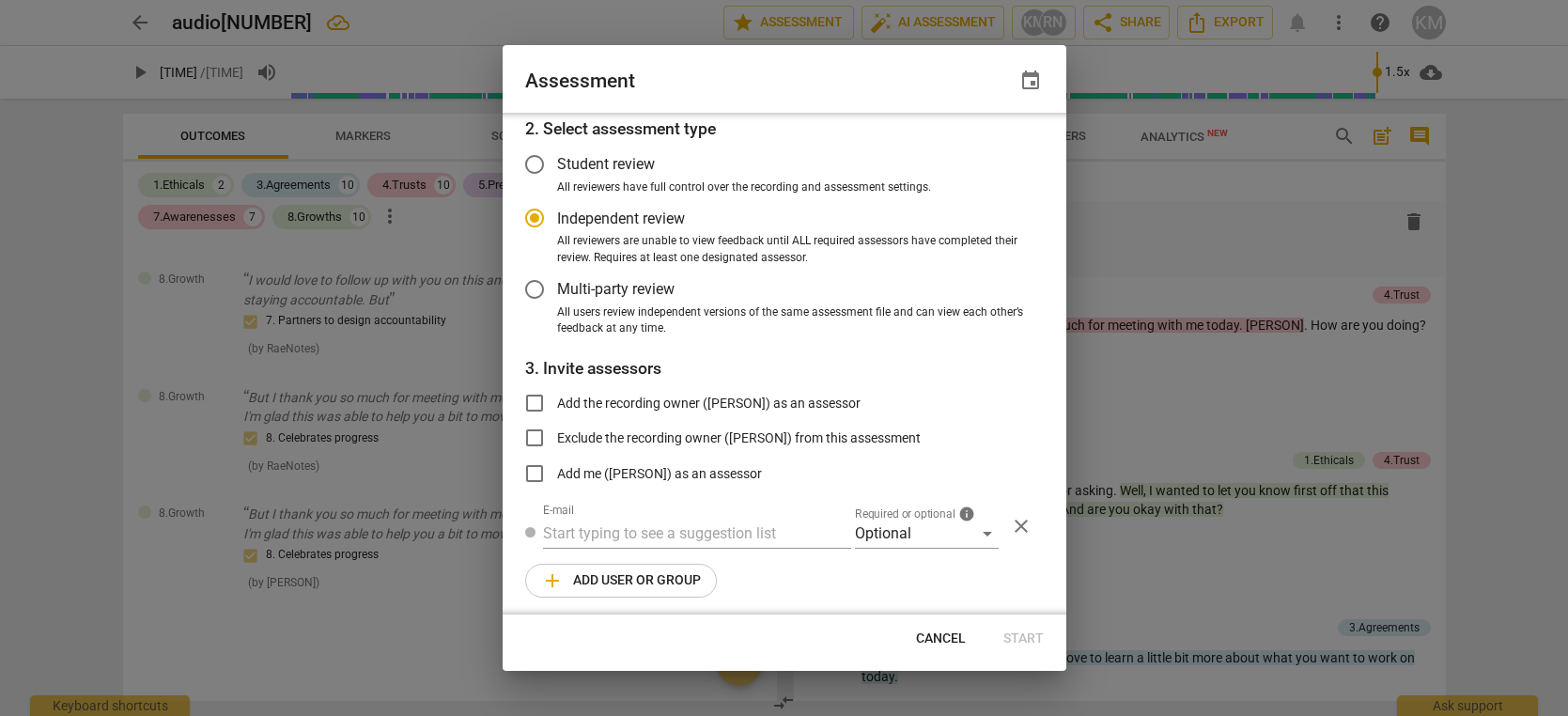 scroll, scrollTop: 83, scrollLeft: 0, axis: vertical 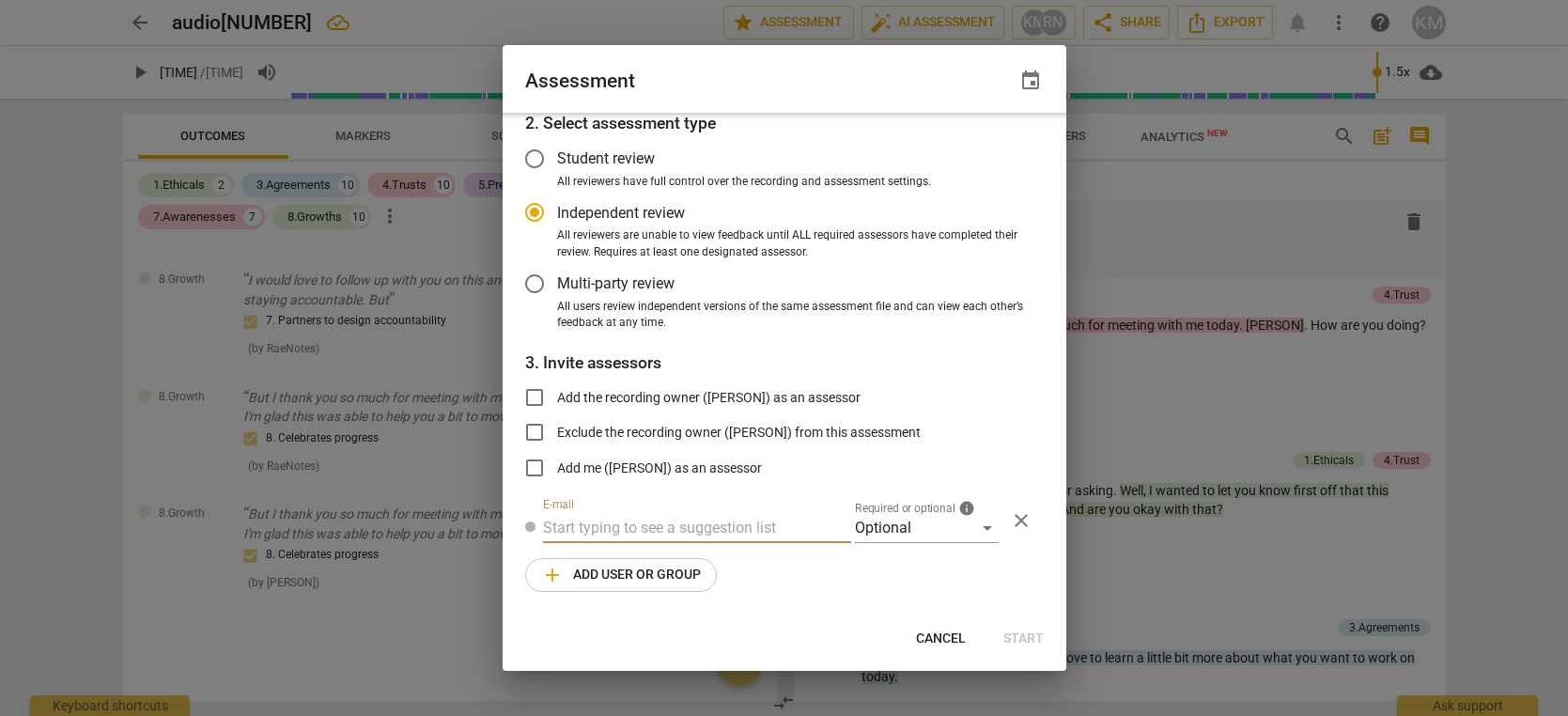 click at bounding box center (697, 528) 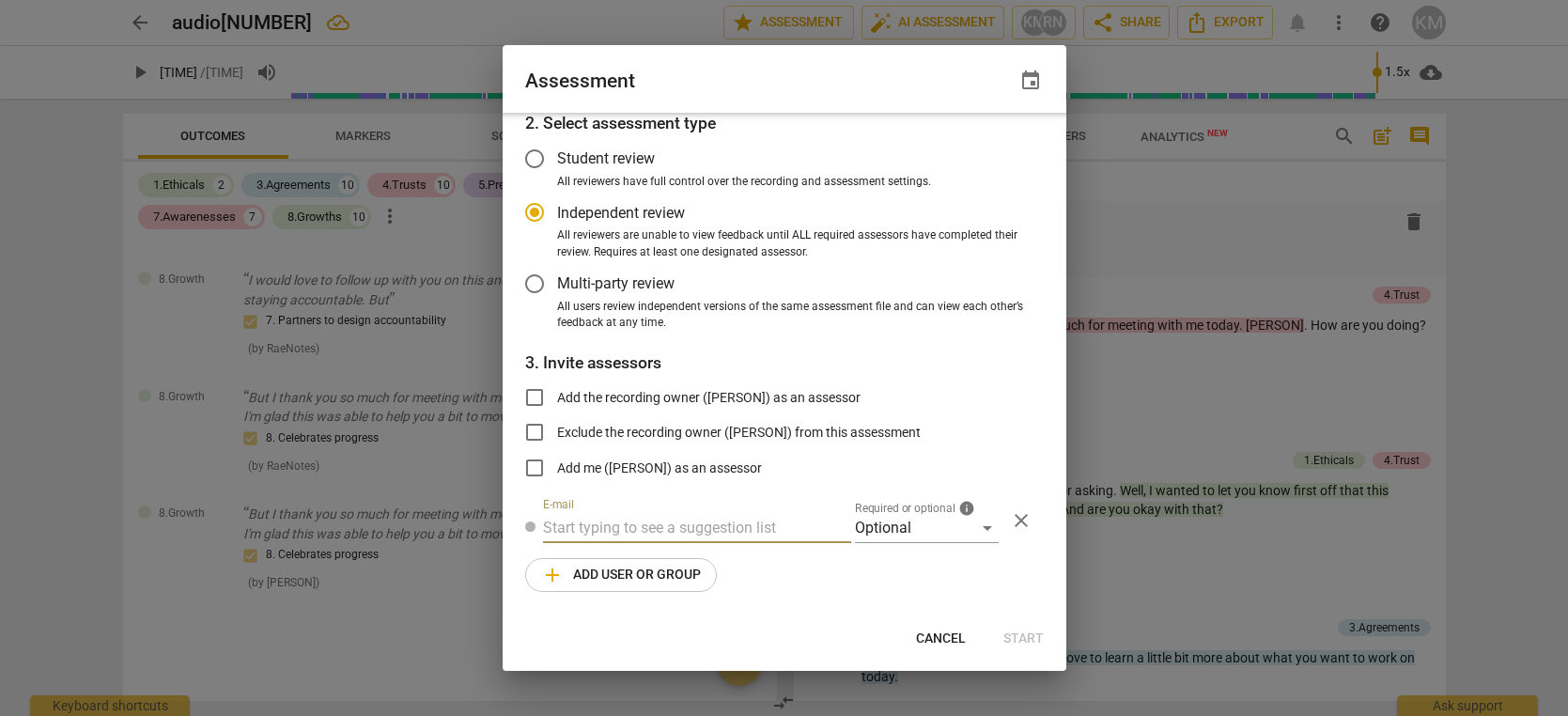 type on "b" 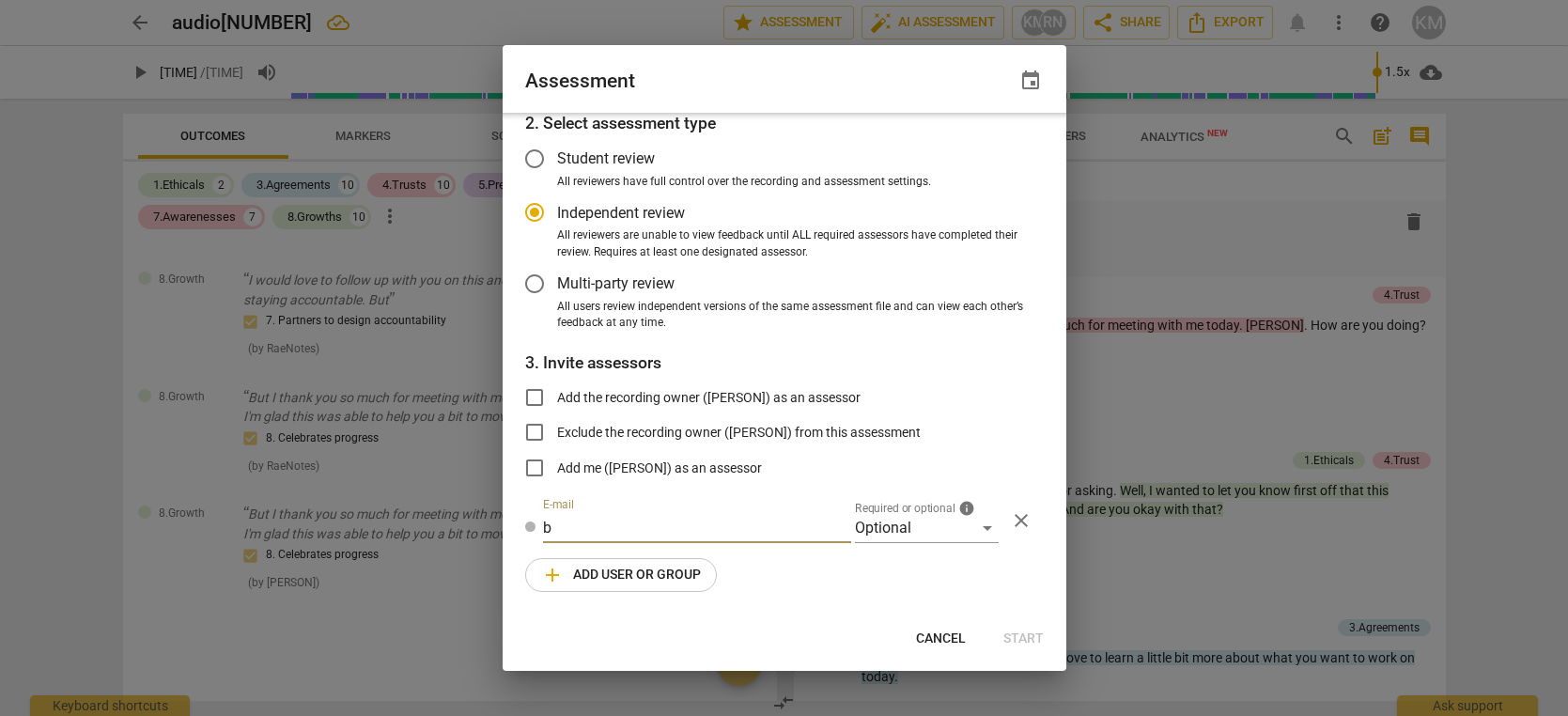 radio on "false" 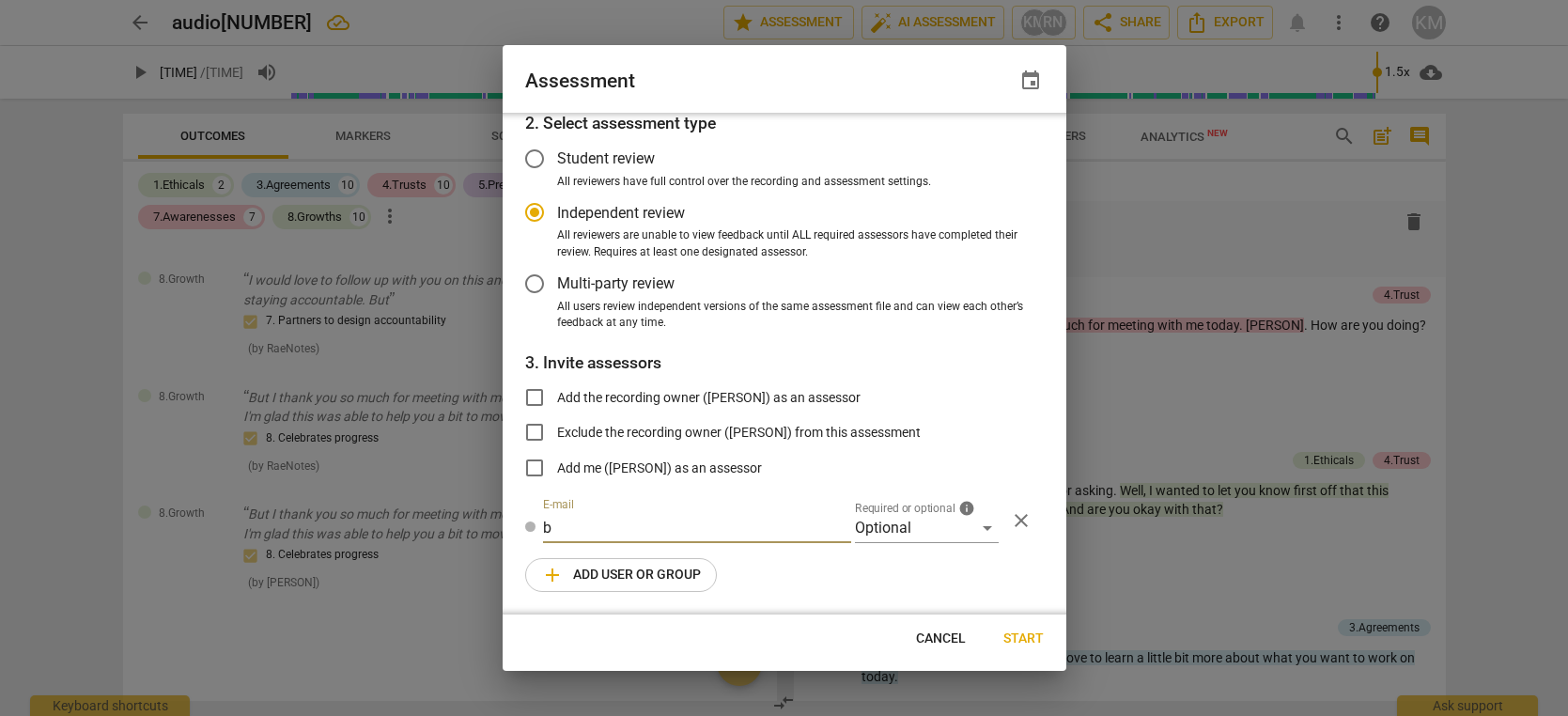 scroll, scrollTop: 82, scrollLeft: 0, axis: vertical 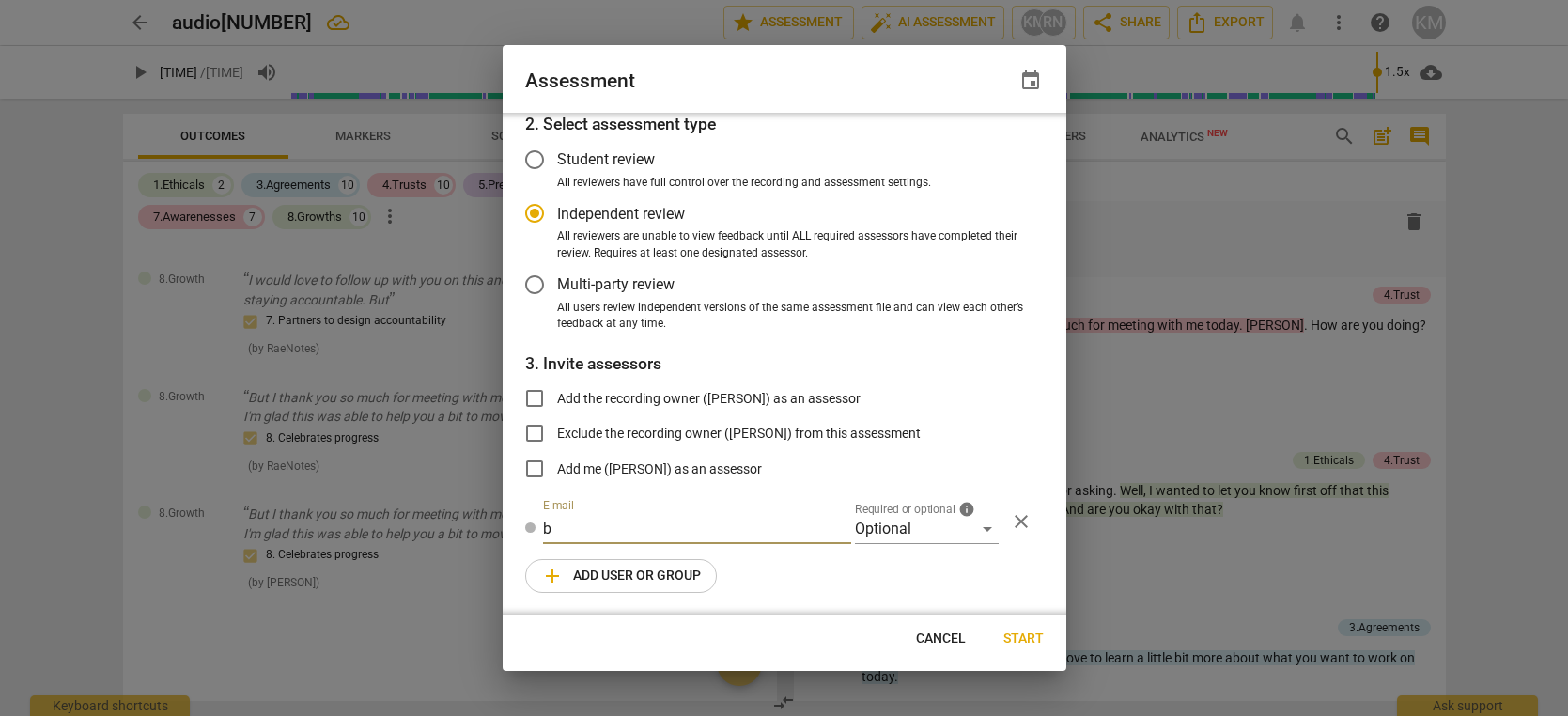 type 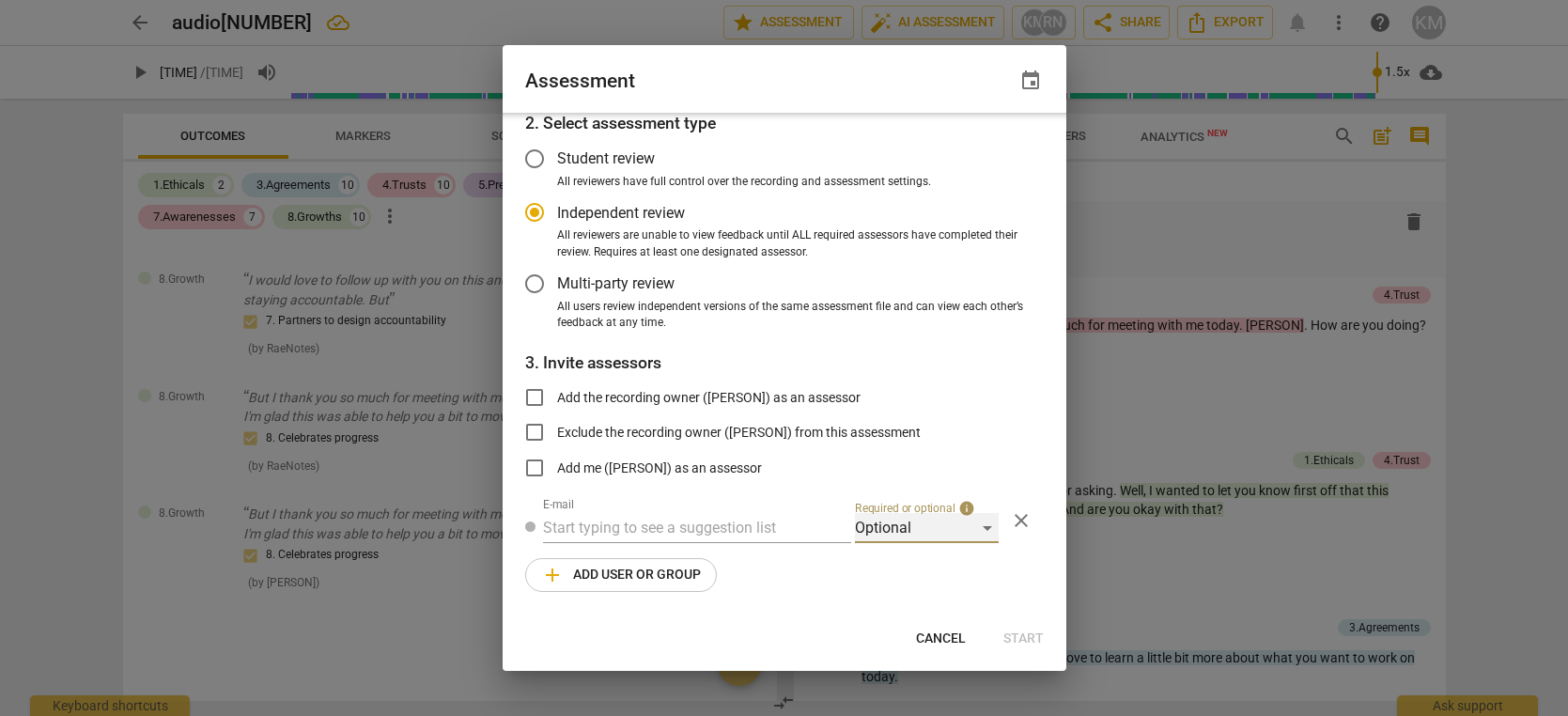 click on "Optional" at bounding box center (926, 528) 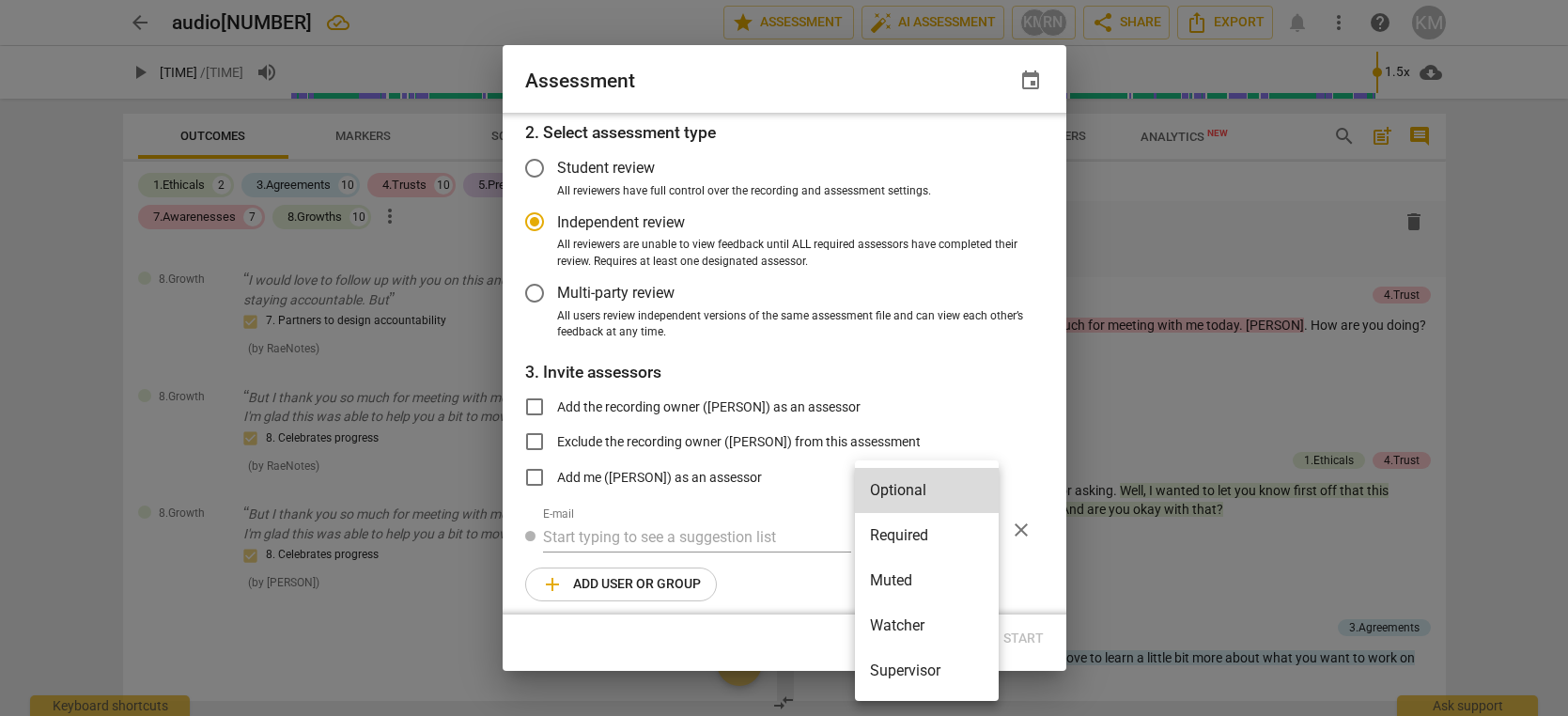 scroll, scrollTop: 72, scrollLeft: 0, axis: vertical 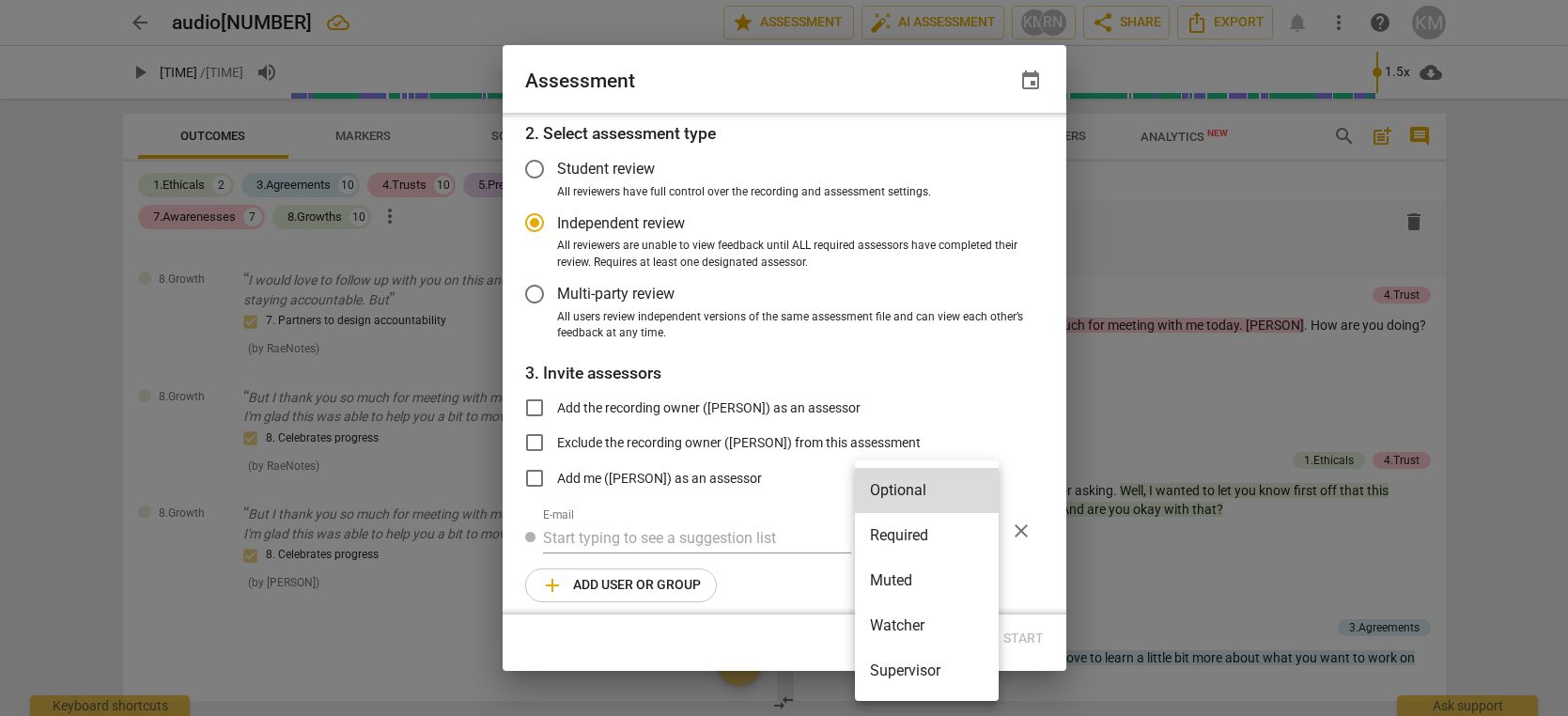 click at bounding box center [784, 358] 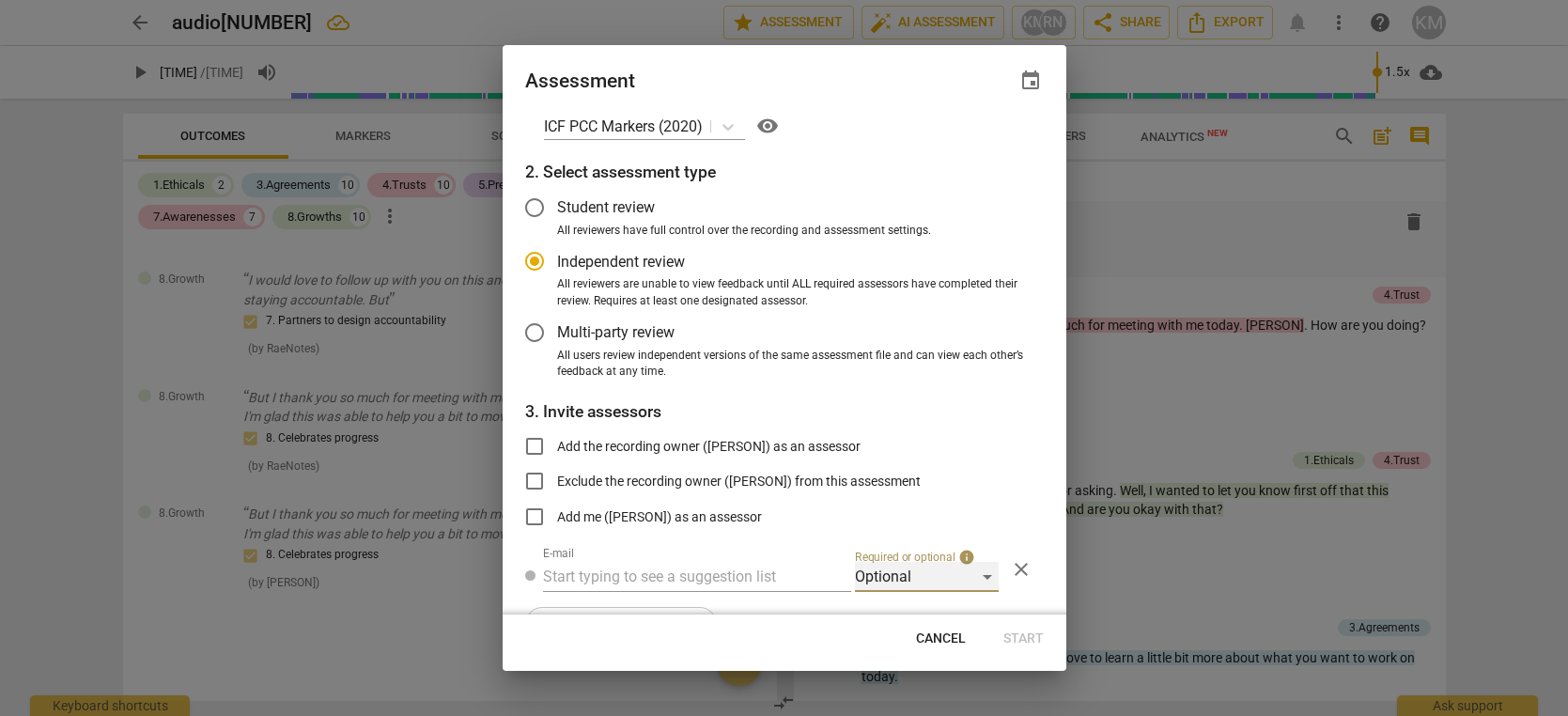 scroll, scrollTop: 0, scrollLeft: 0, axis: both 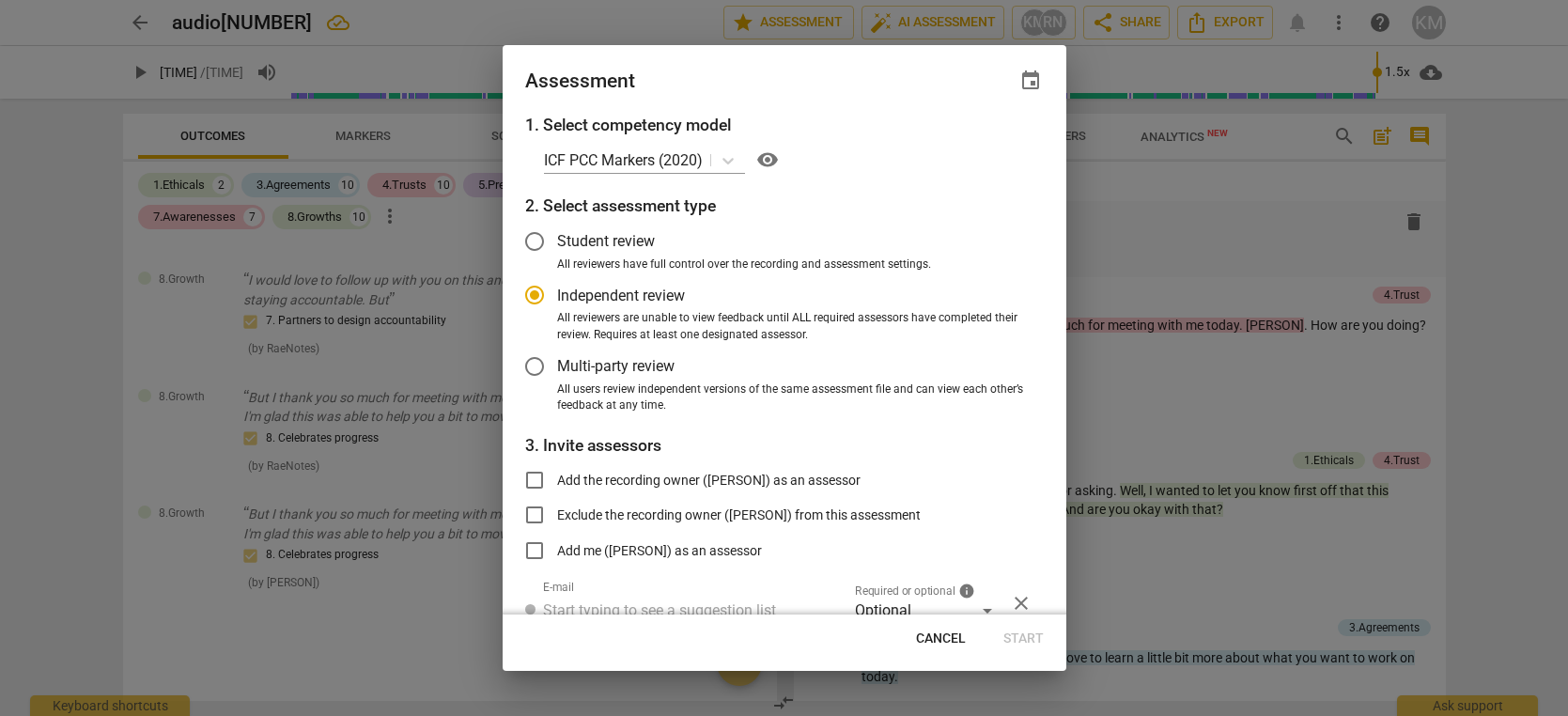 click at bounding box center [784, 358] 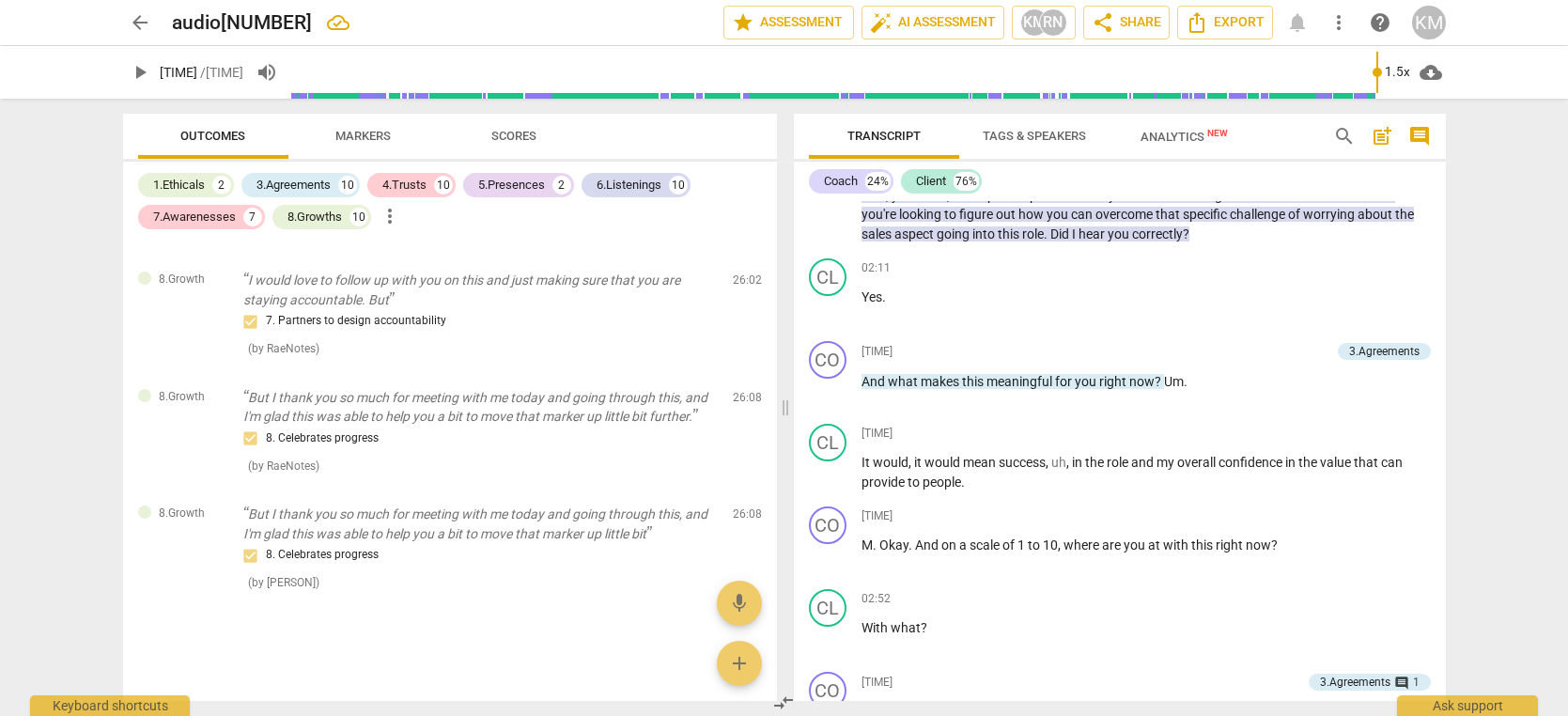 scroll, scrollTop: 705, scrollLeft: 0, axis: vertical 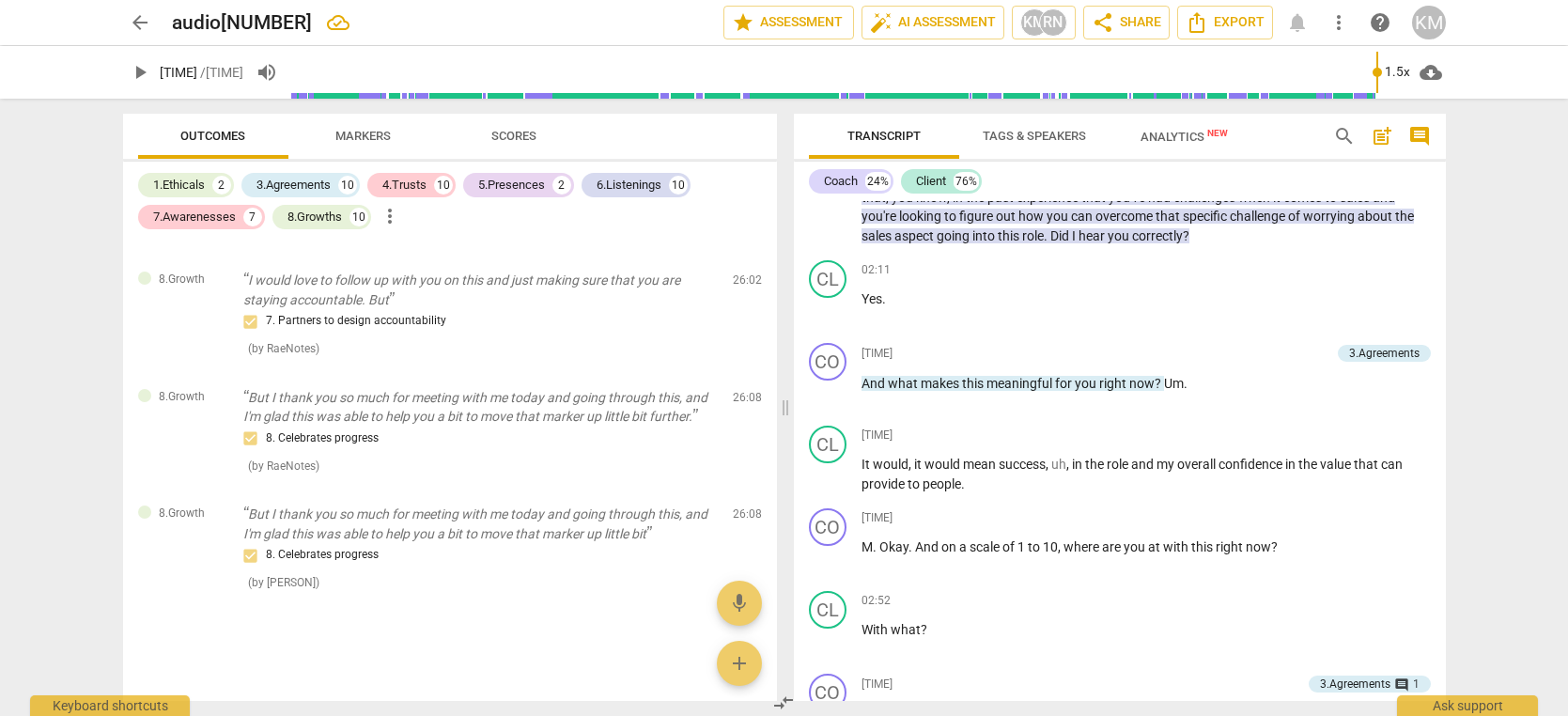 click on "Scores" at bounding box center [514, 136] 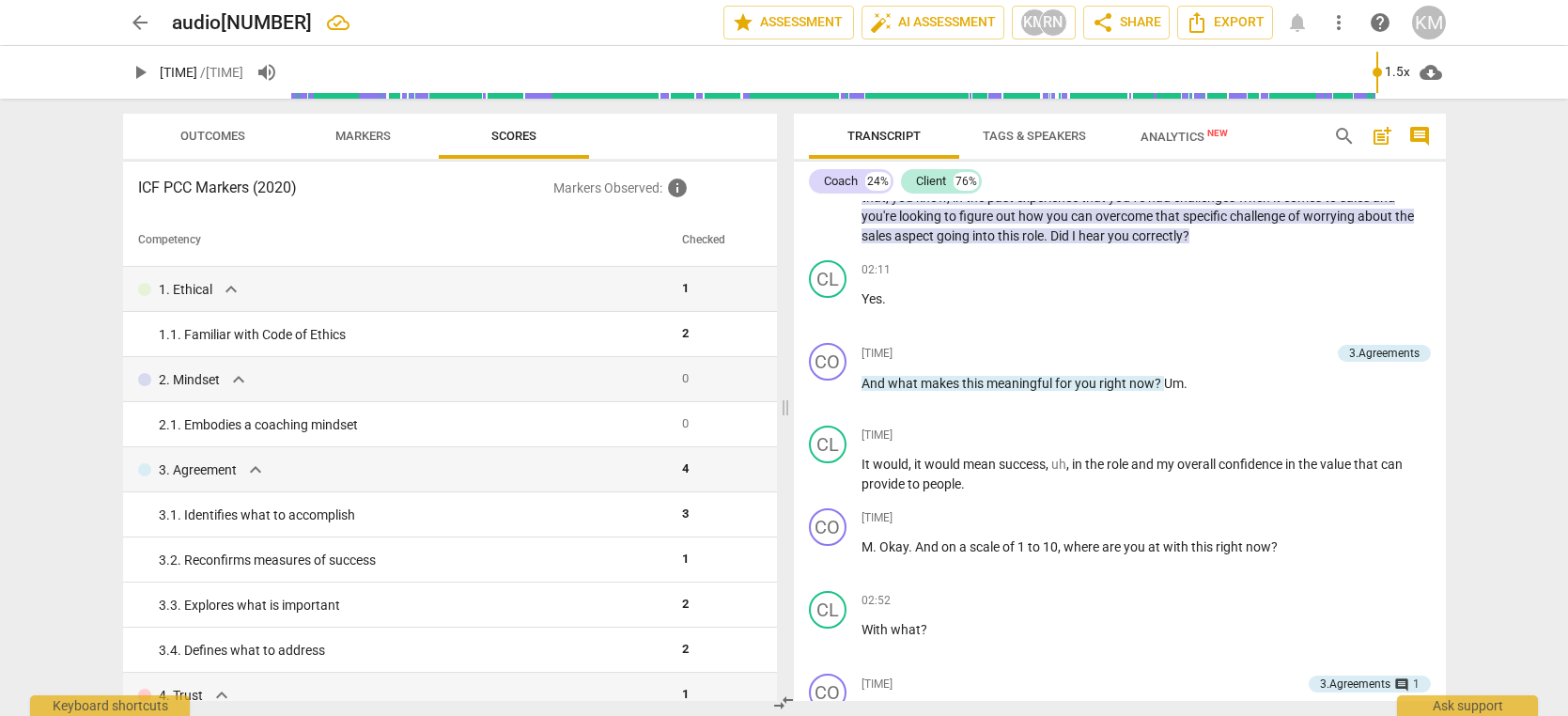 click on "Markers" at bounding box center (363, 135) 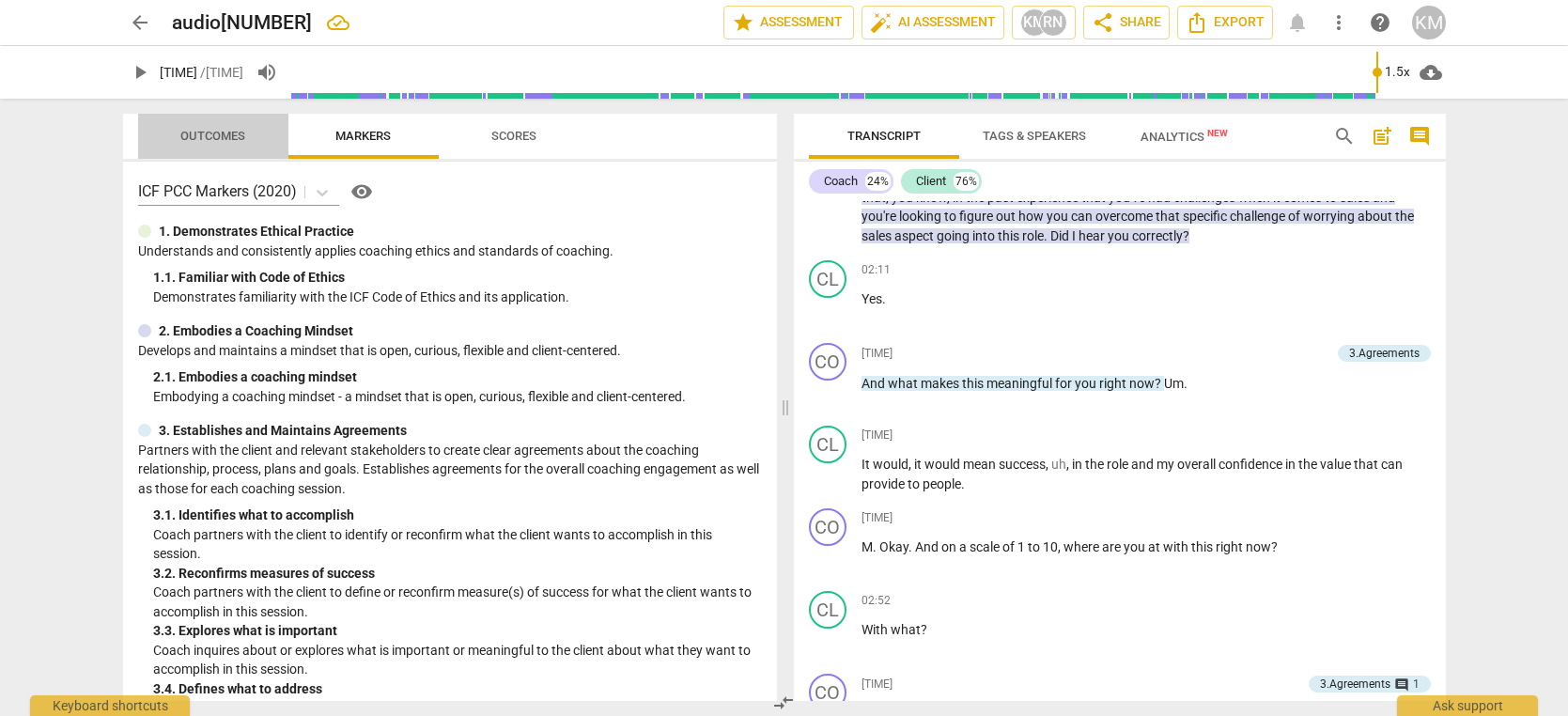 click on "Outcomes" at bounding box center (212, 135) 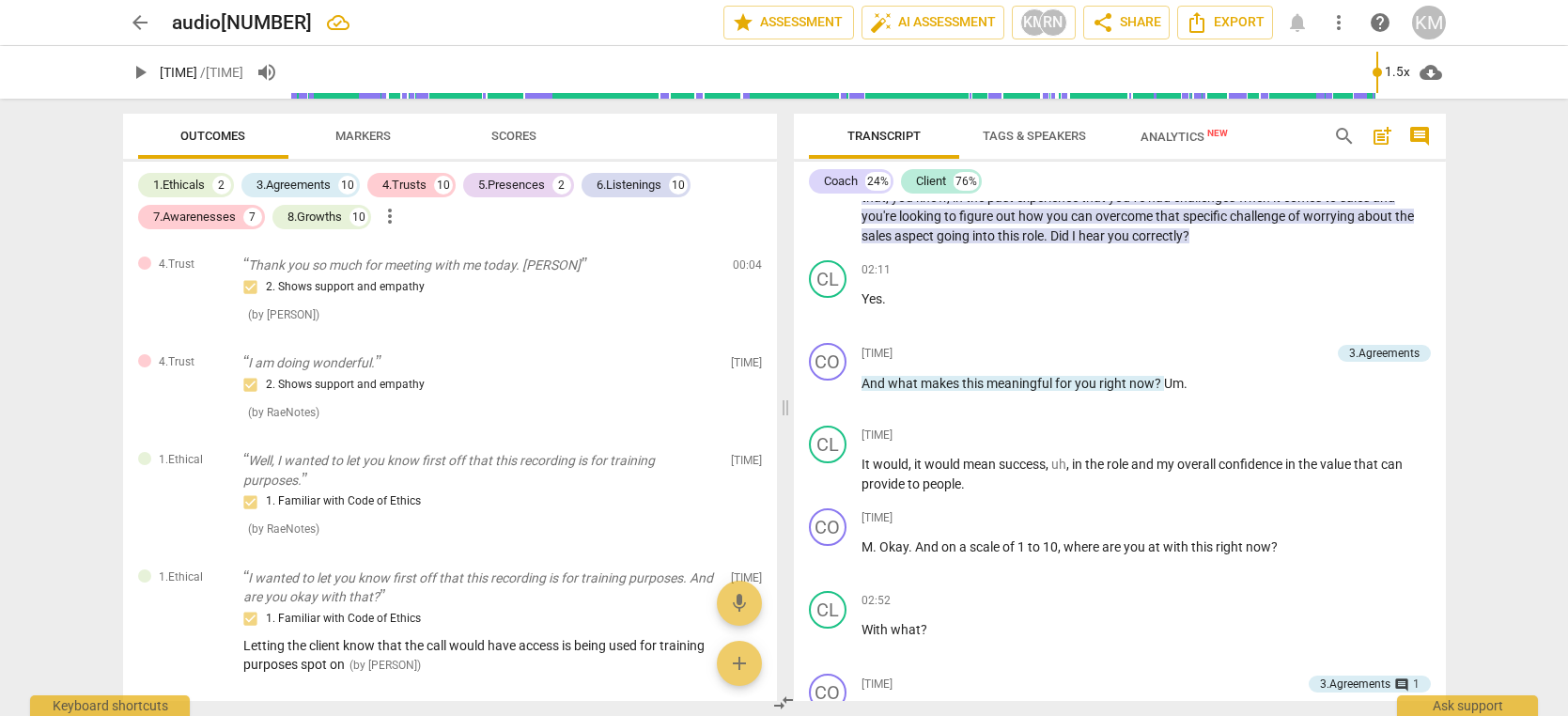 click on "post_add" at bounding box center (1382, 136) 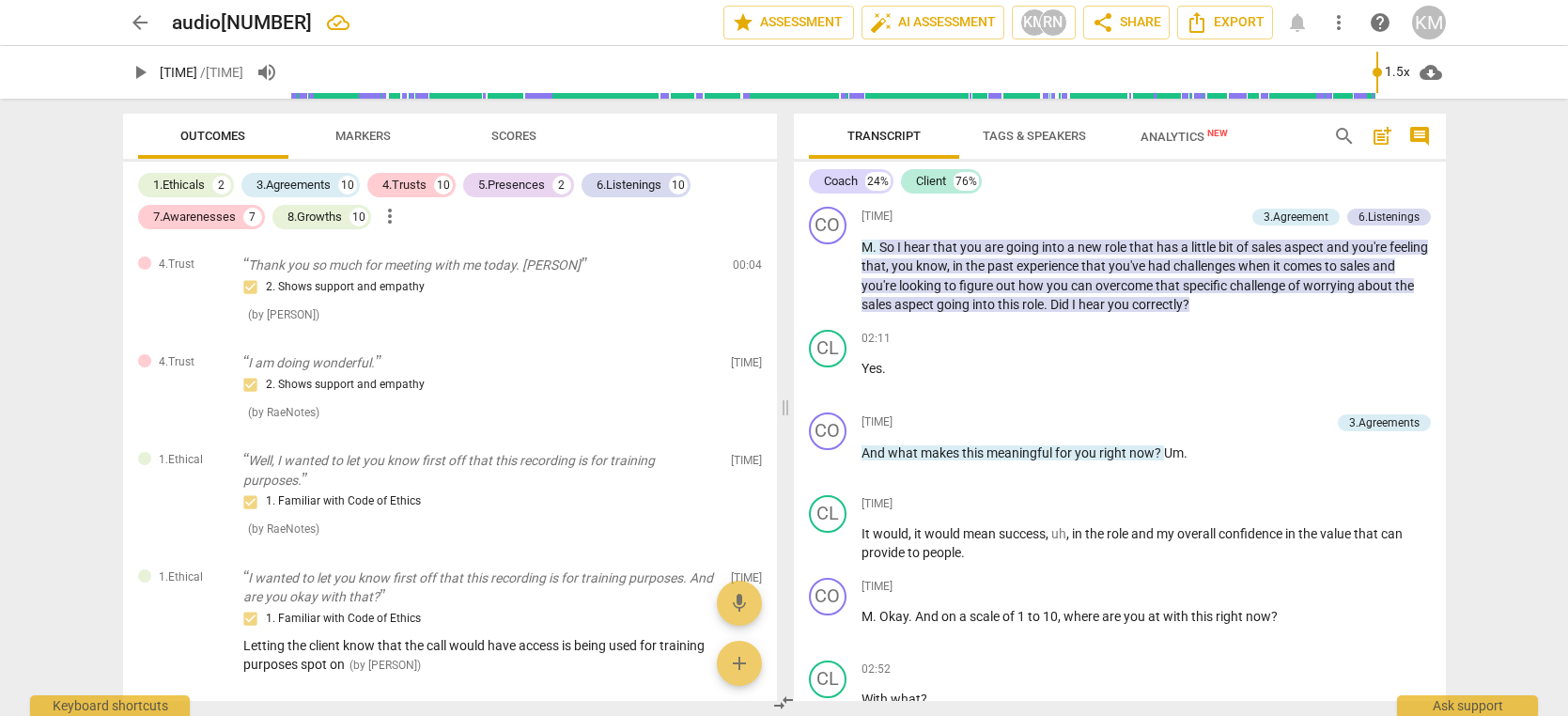 scroll, scrollTop: 111, scrollLeft: 0, axis: vertical 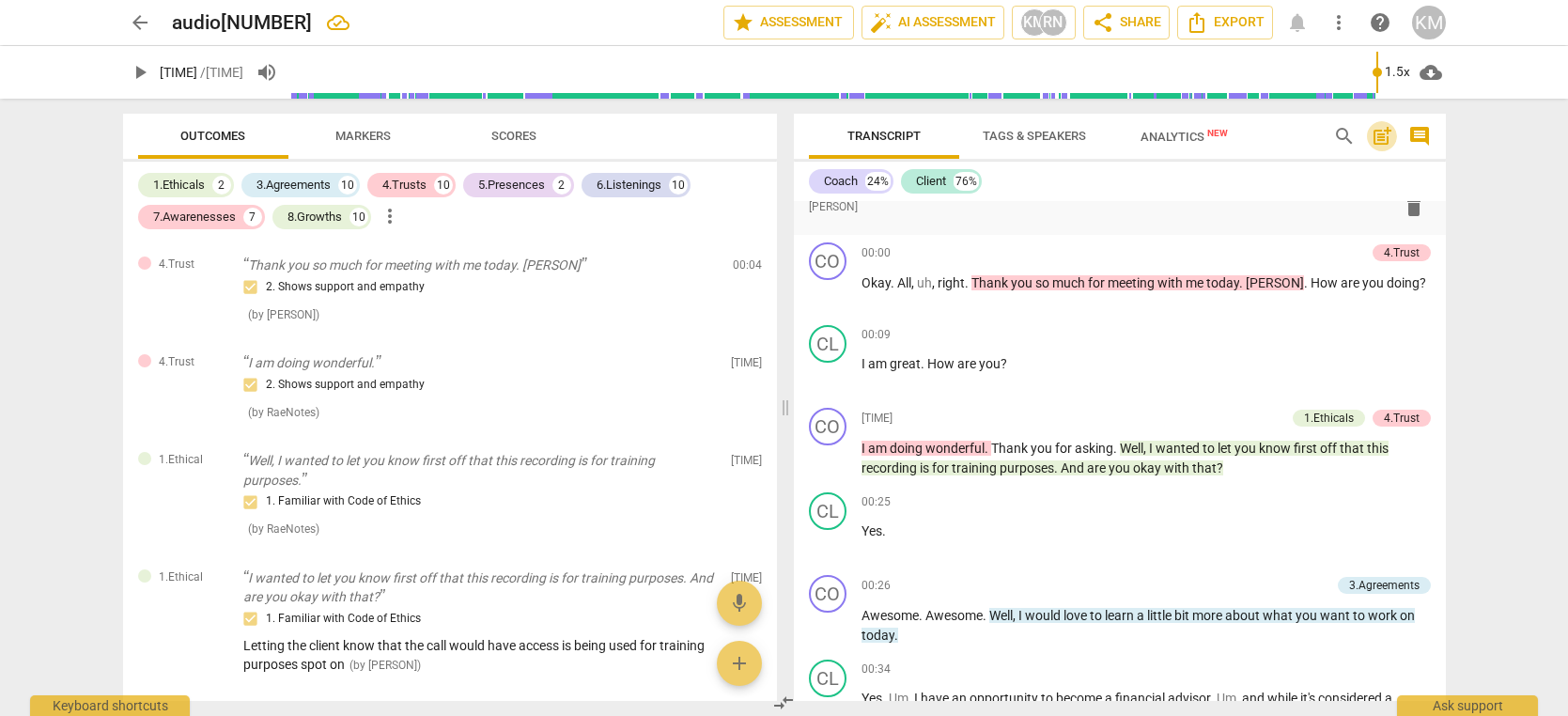 click on "post_add" at bounding box center [1382, 136] 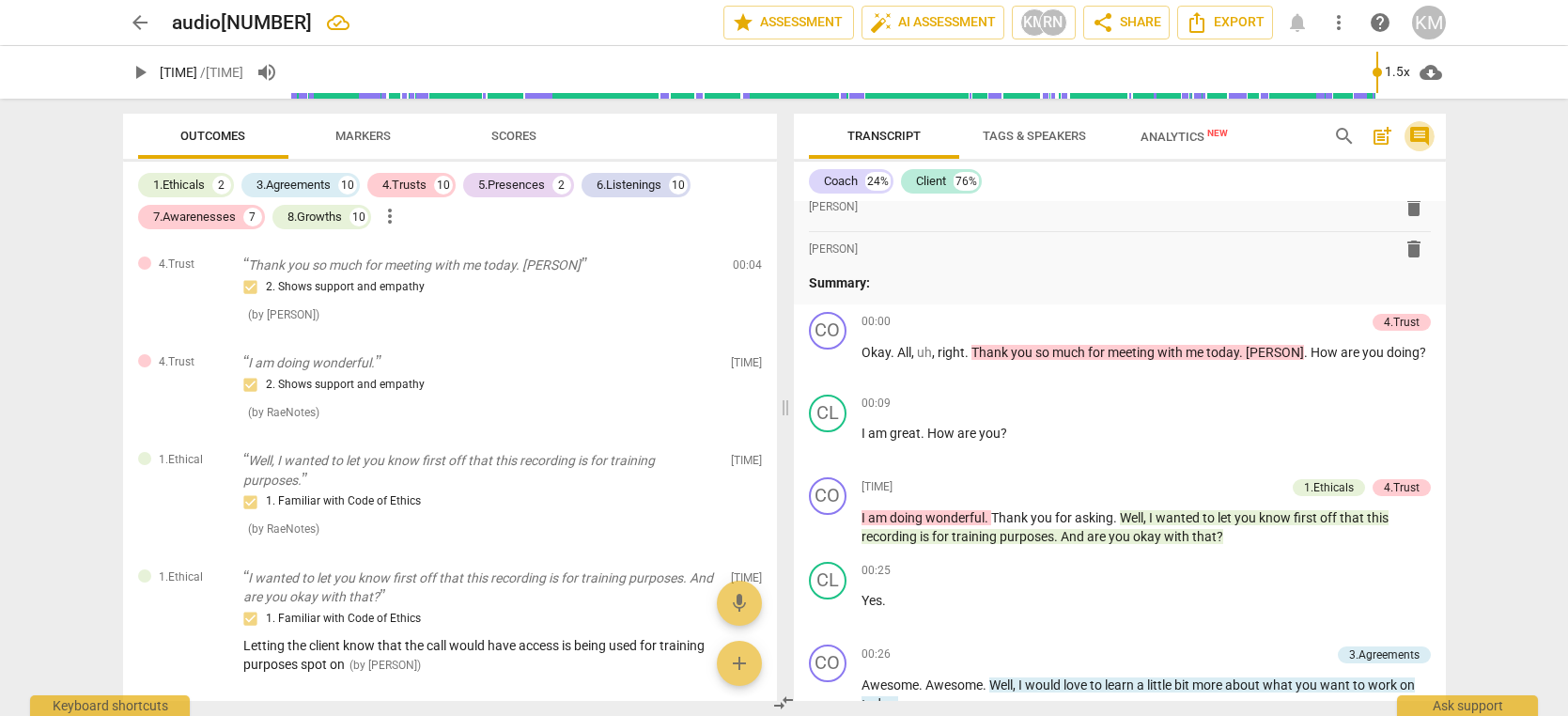 click on "comment" at bounding box center [1420, 136] 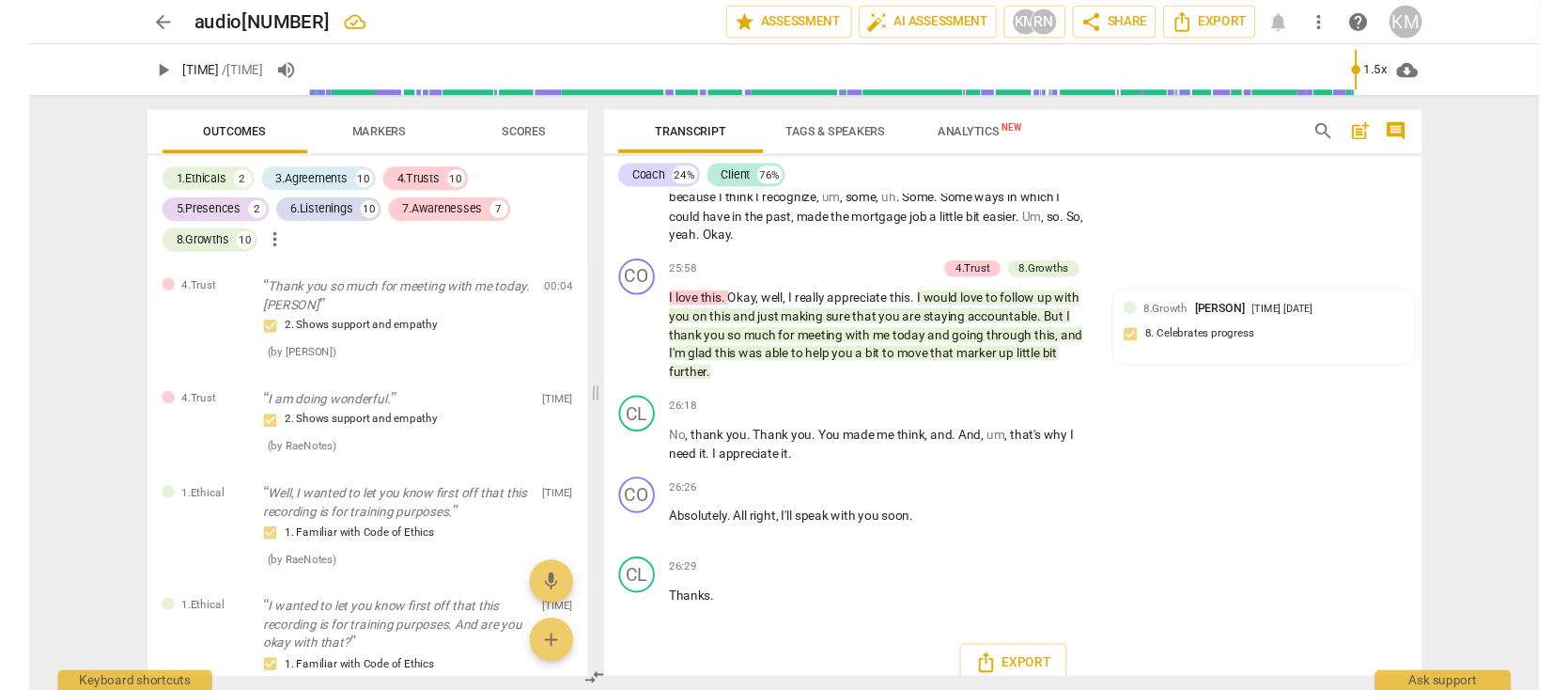 scroll, scrollTop: 7161, scrollLeft: 0, axis: vertical 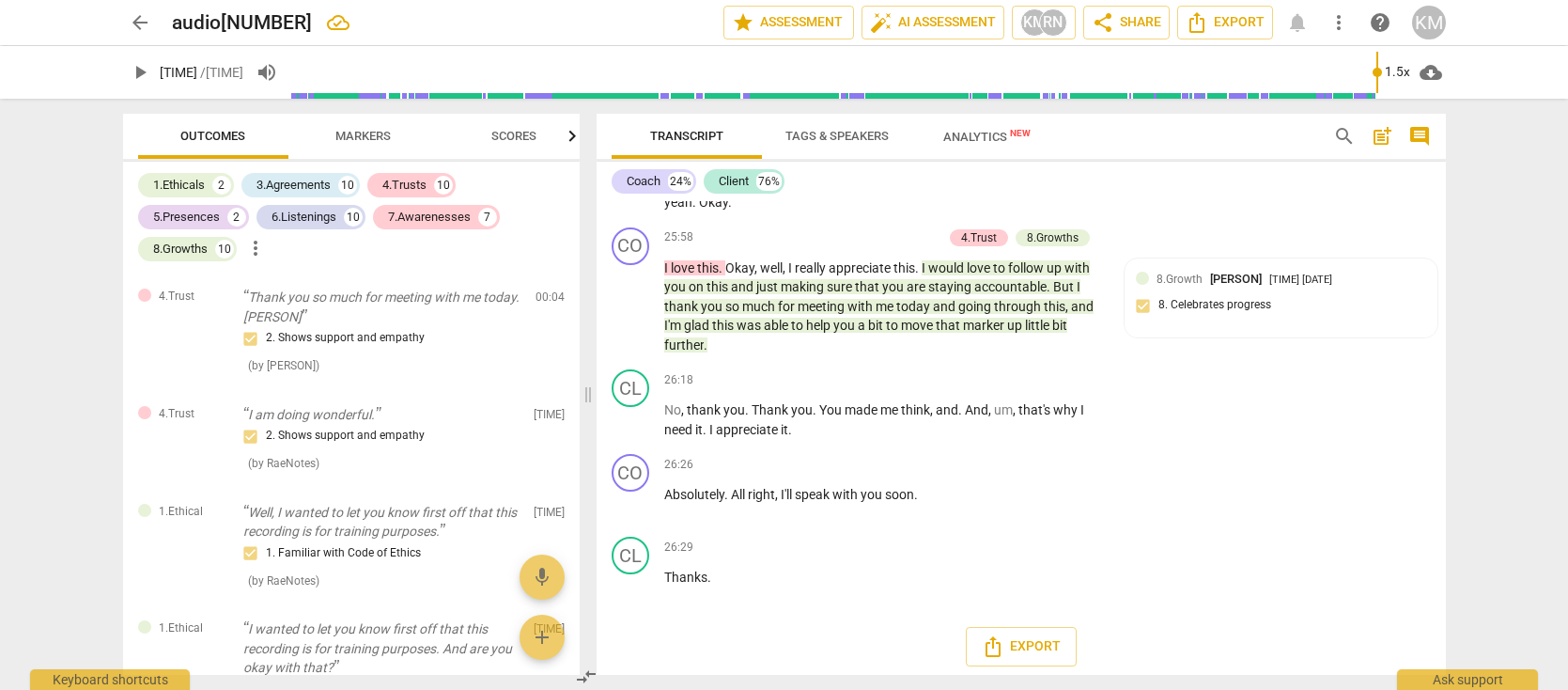 type on "1590" 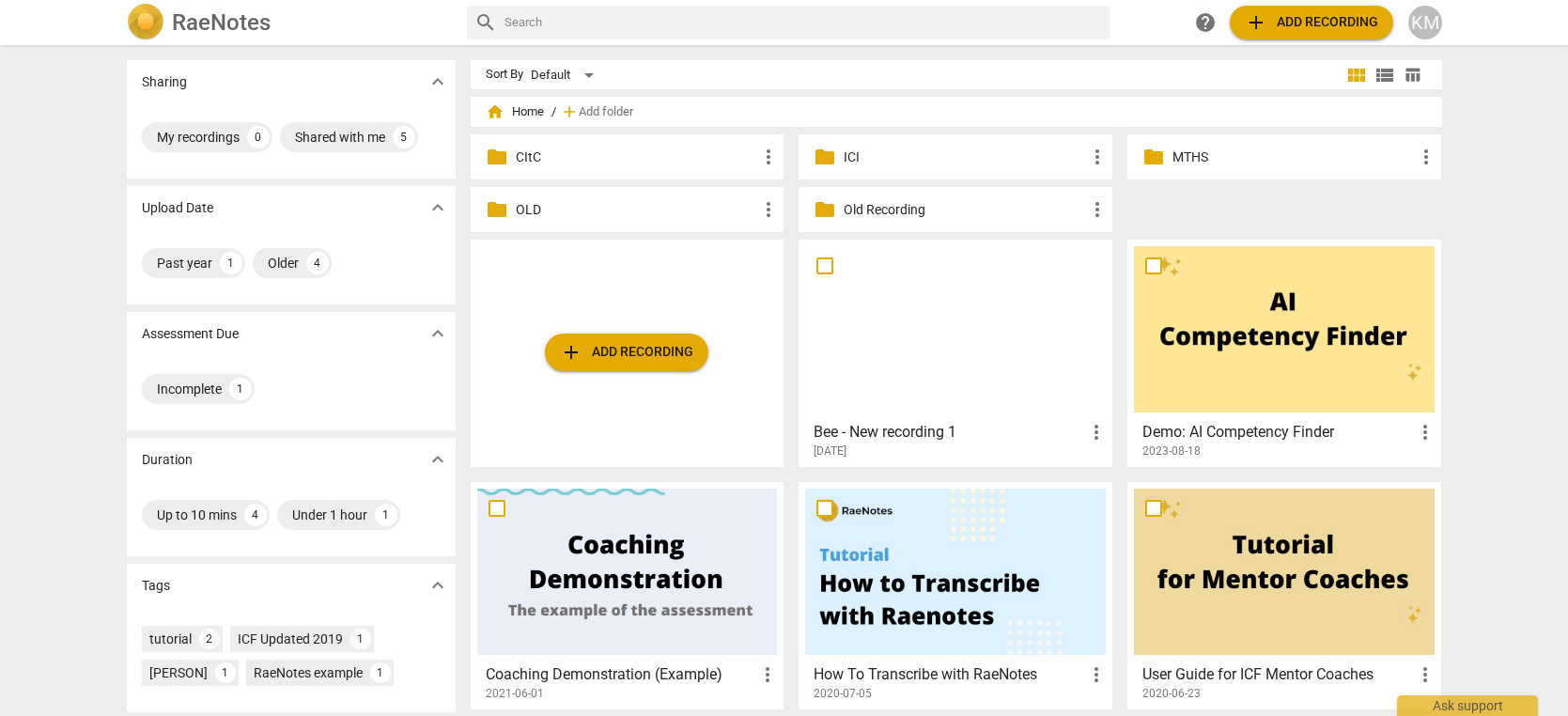 scroll, scrollTop: 0, scrollLeft: 0, axis: both 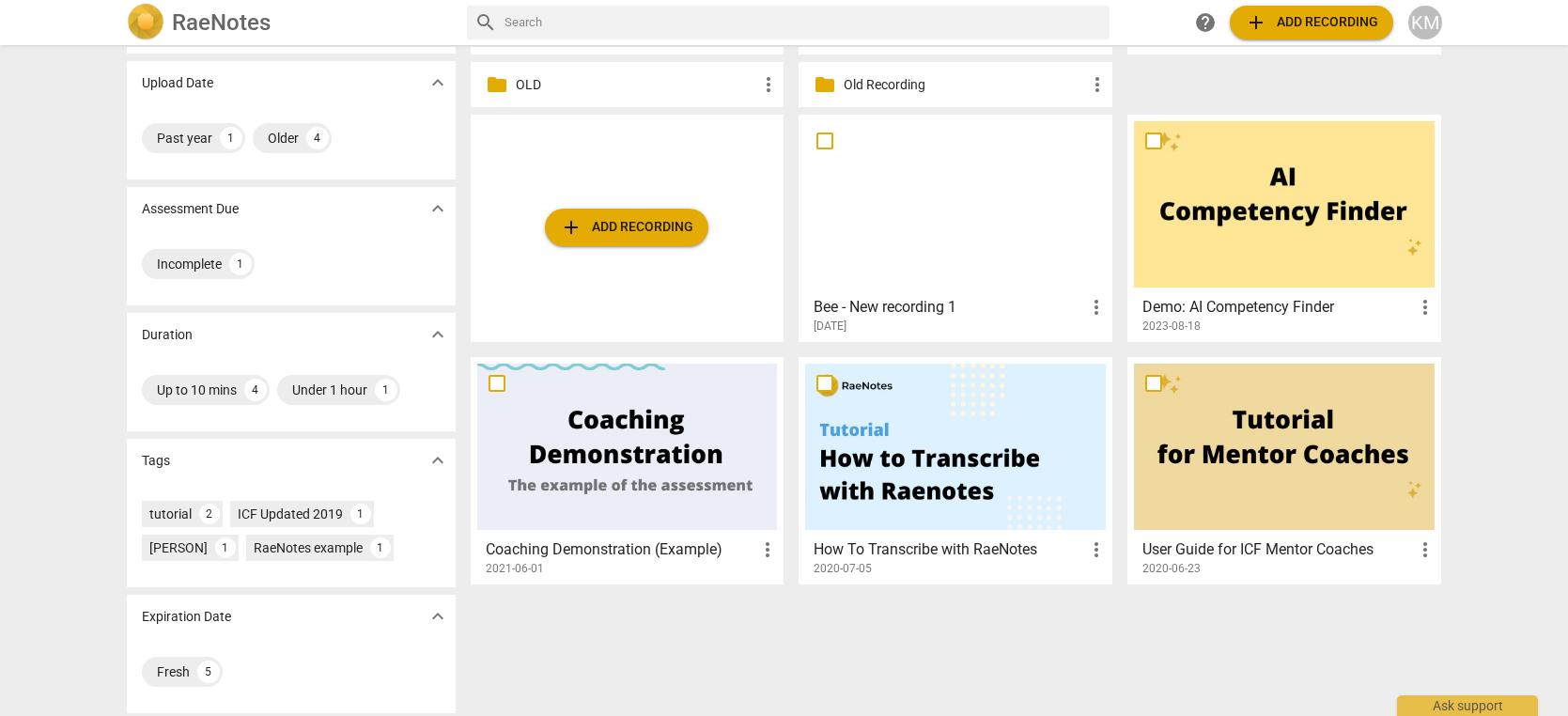 click at bounding box center (1284, 446) 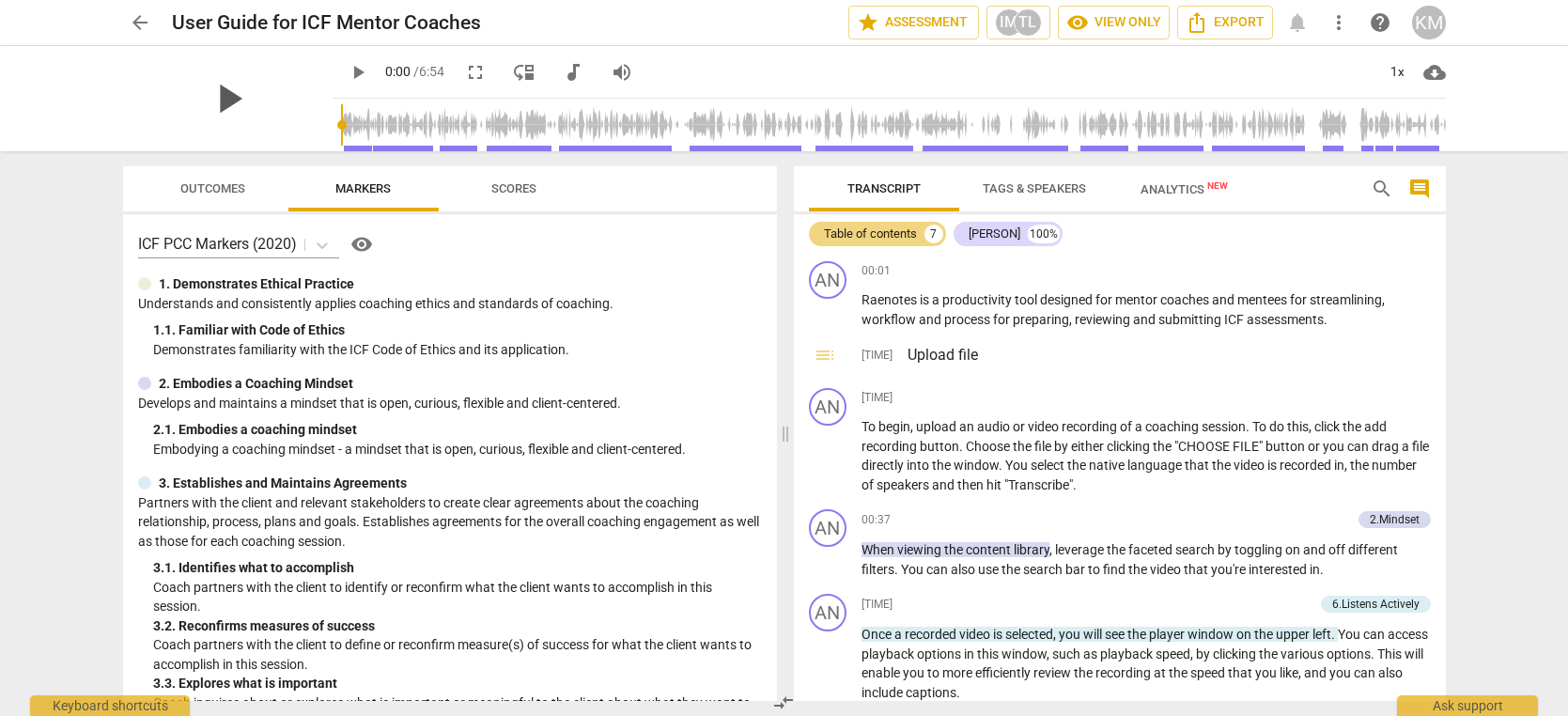 click on "play_arrow" at bounding box center [228, 99] 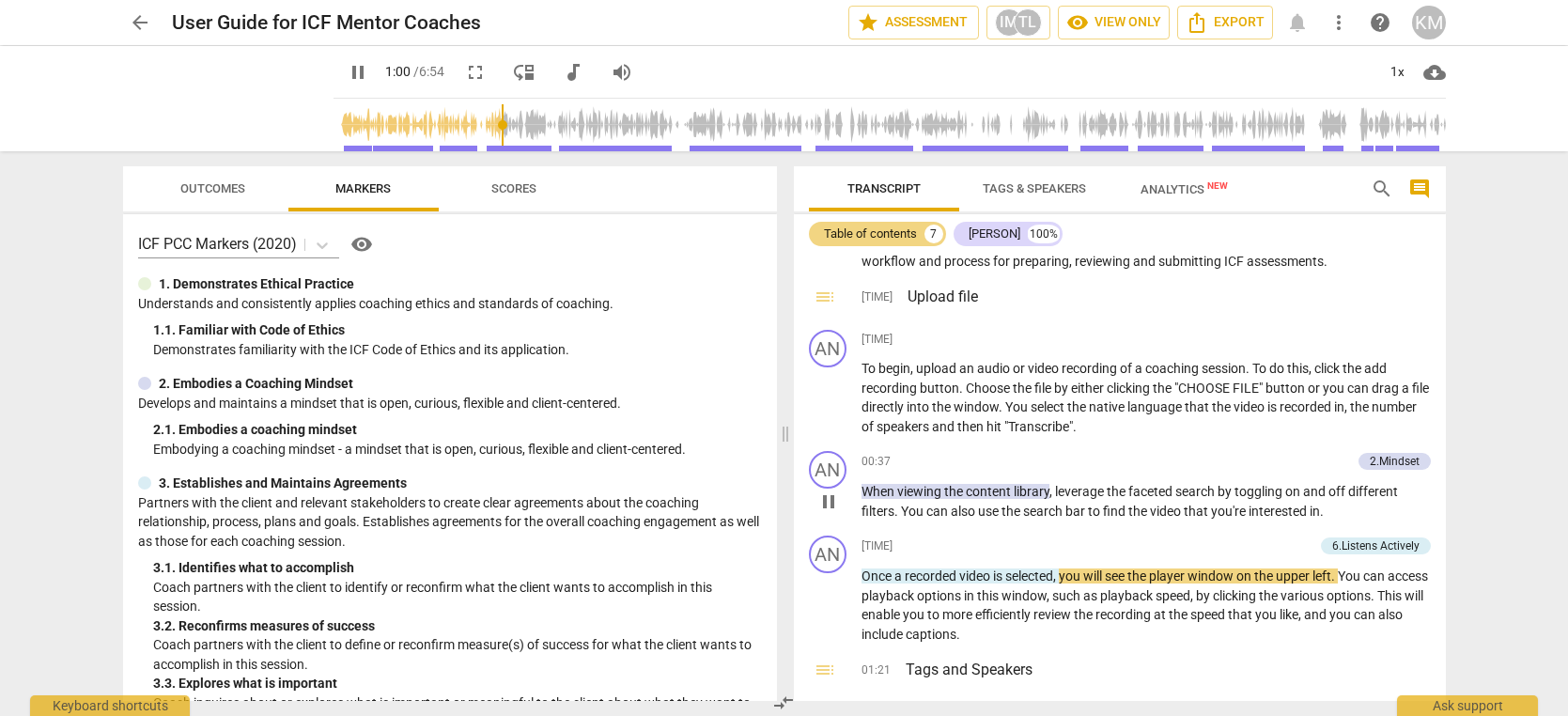scroll, scrollTop: 0, scrollLeft: 0, axis: both 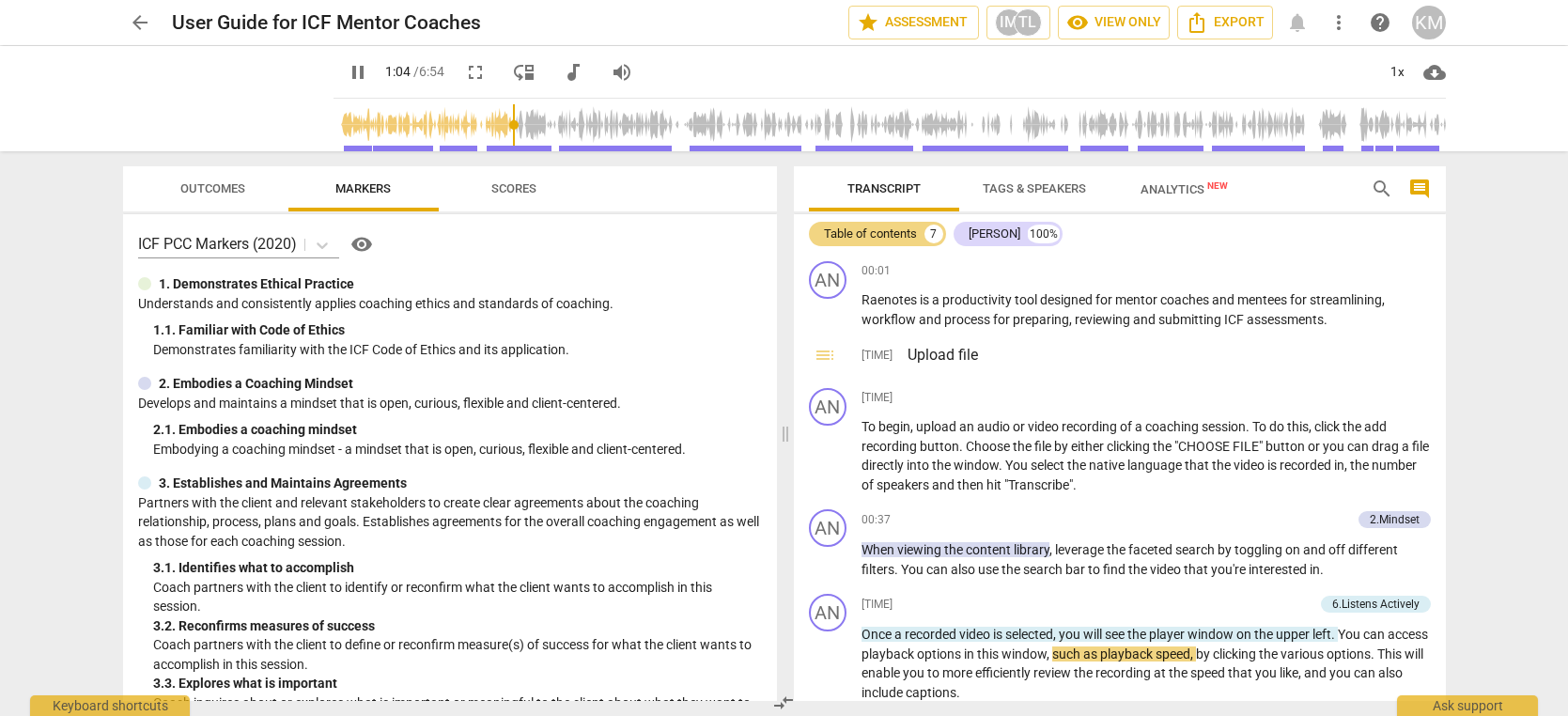 click on "comment" at bounding box center (1420, 189) 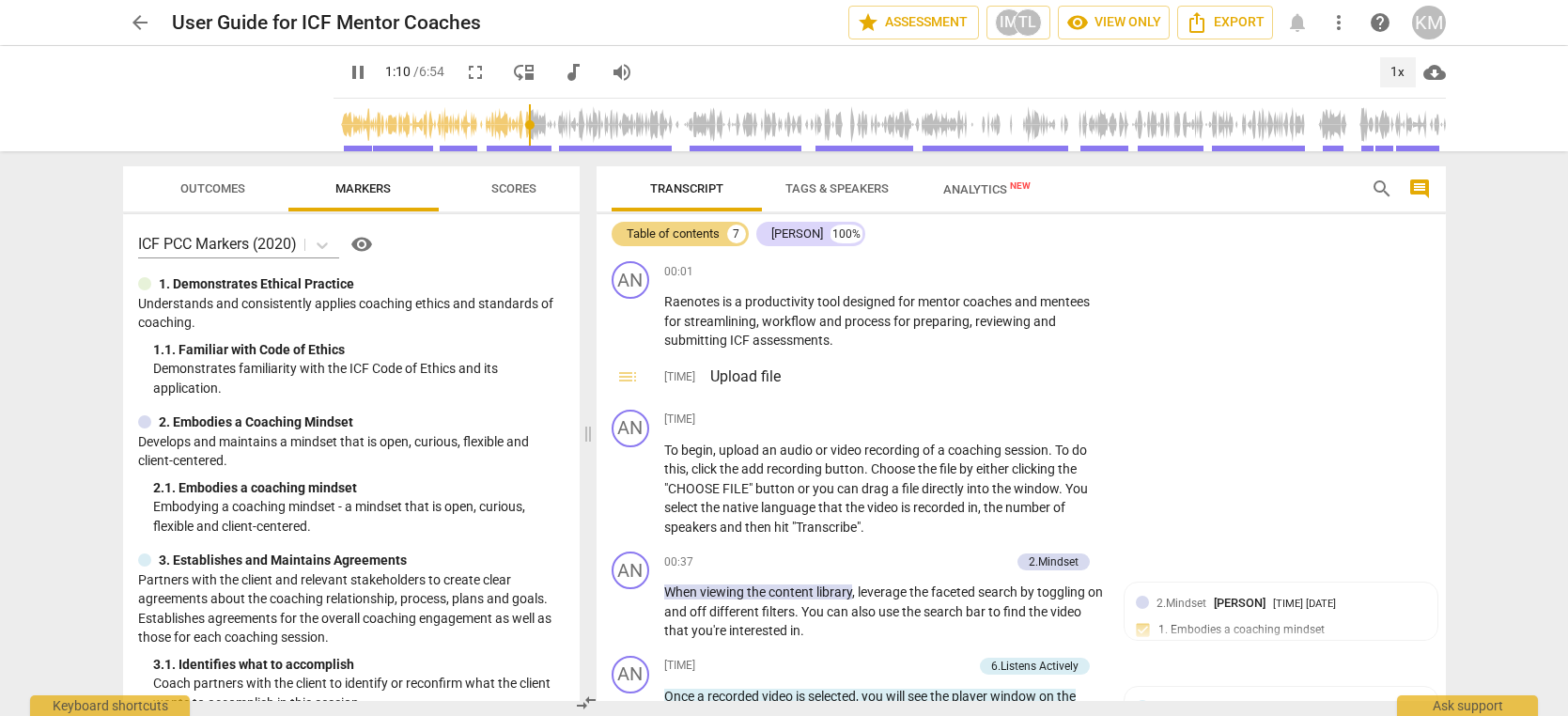 scroll, scrollTop: 471, scrollLeft: 0, axis: vertical 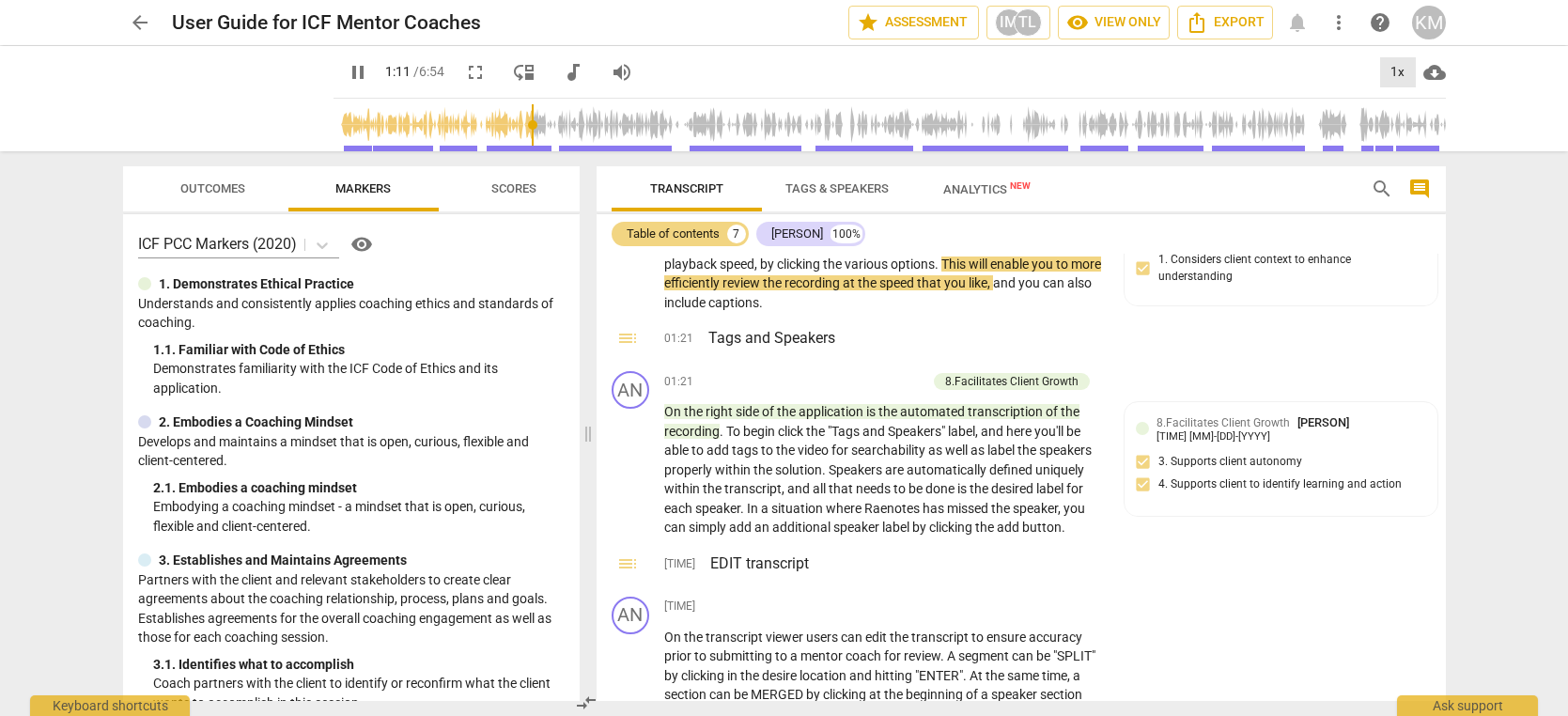 click on "1x" at bounding box center (1398, 72) 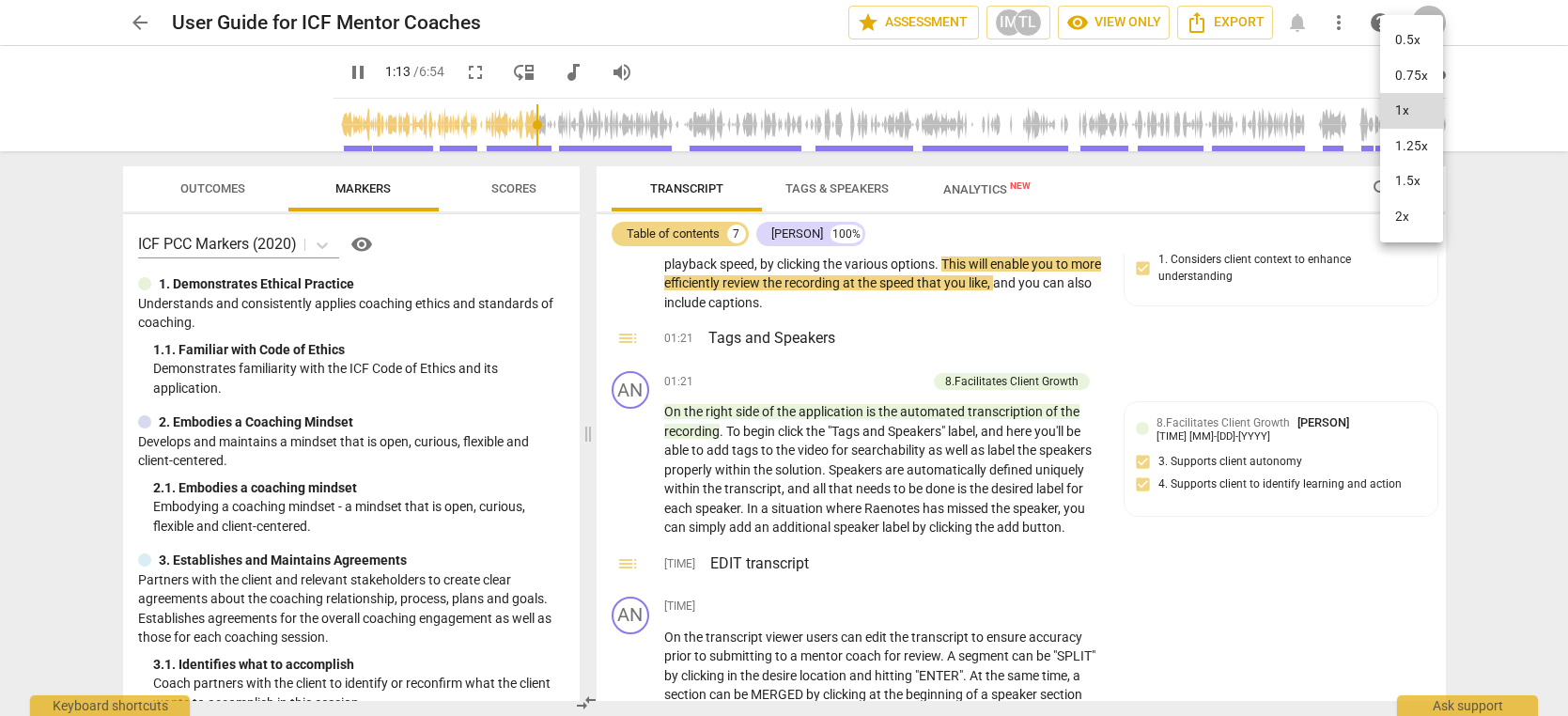 click on "1.5x" at bounding box center (1411, 181) 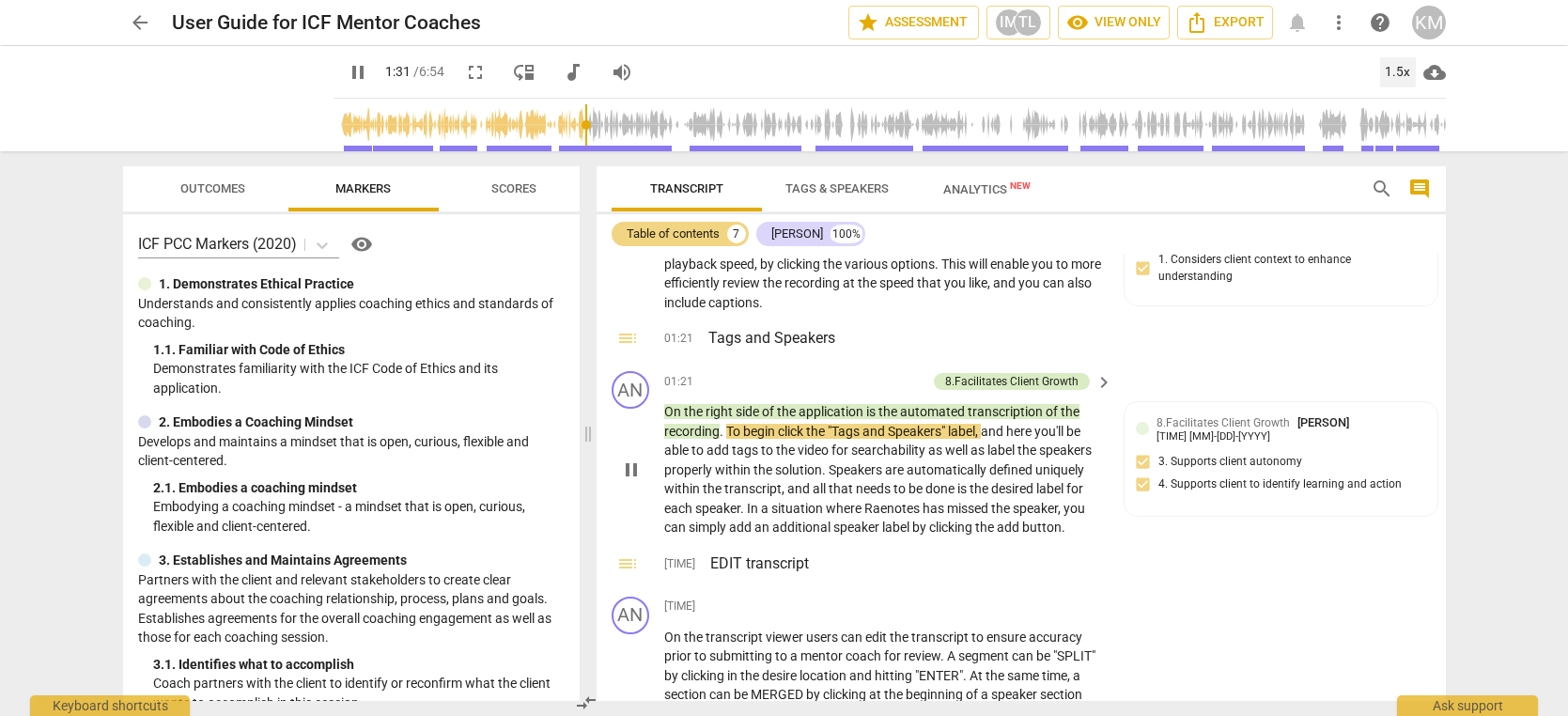 scroll, scrollTop: 444, scrollLeft: 0, axis: vertical 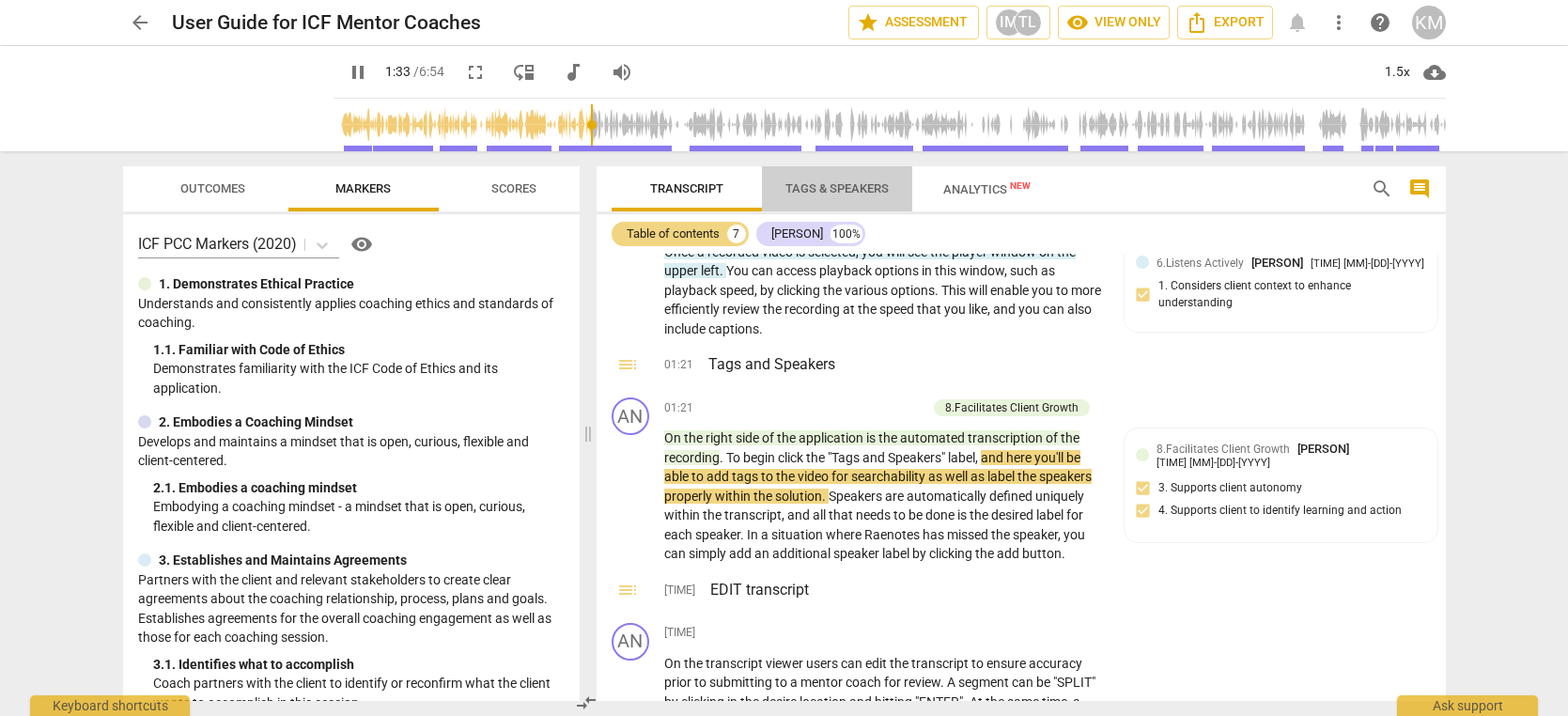 click on "Tags & Speakers" at bounding box center (837, 188) 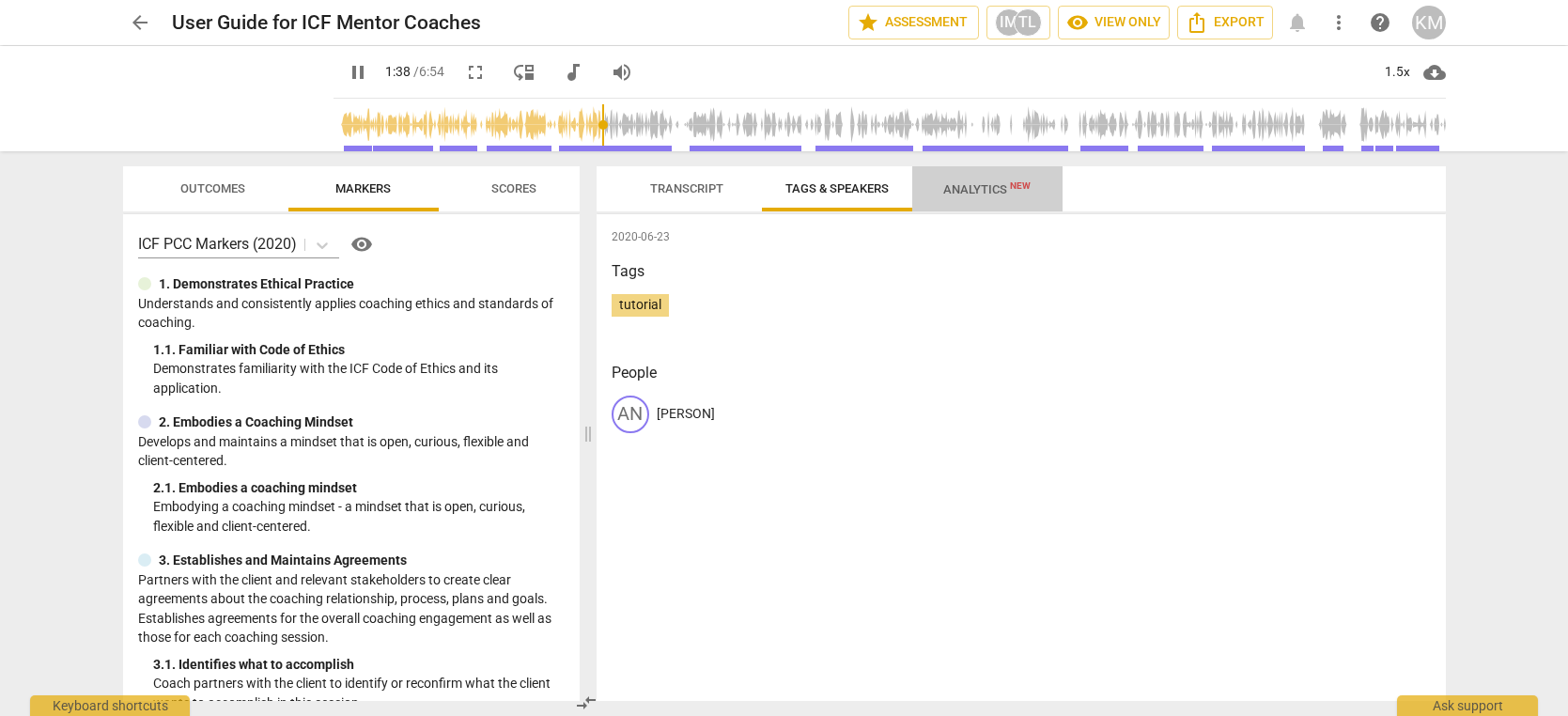 click on "Analytics   New" at bounding box center (986, 189) 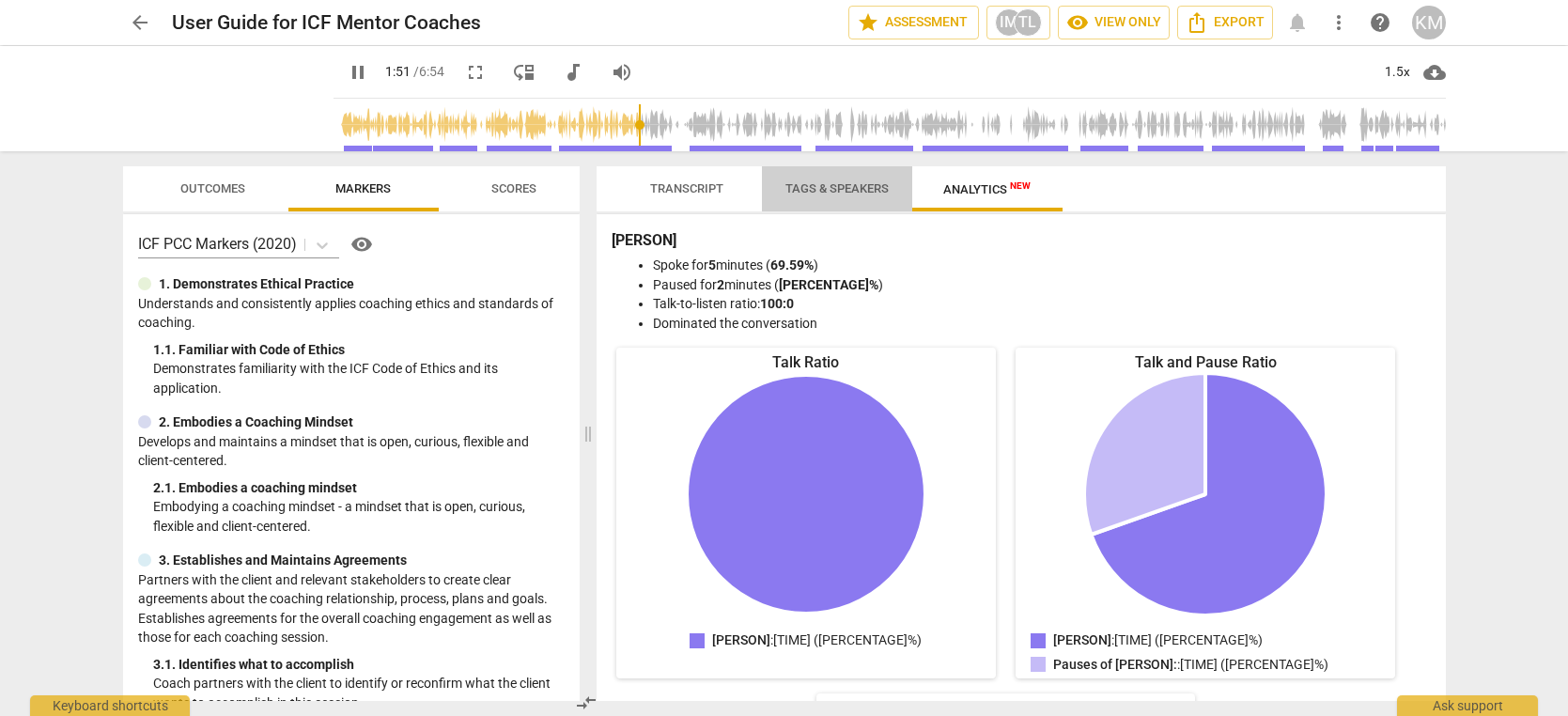 click on "Tags & Speakers" at bounding box center [837, 188] 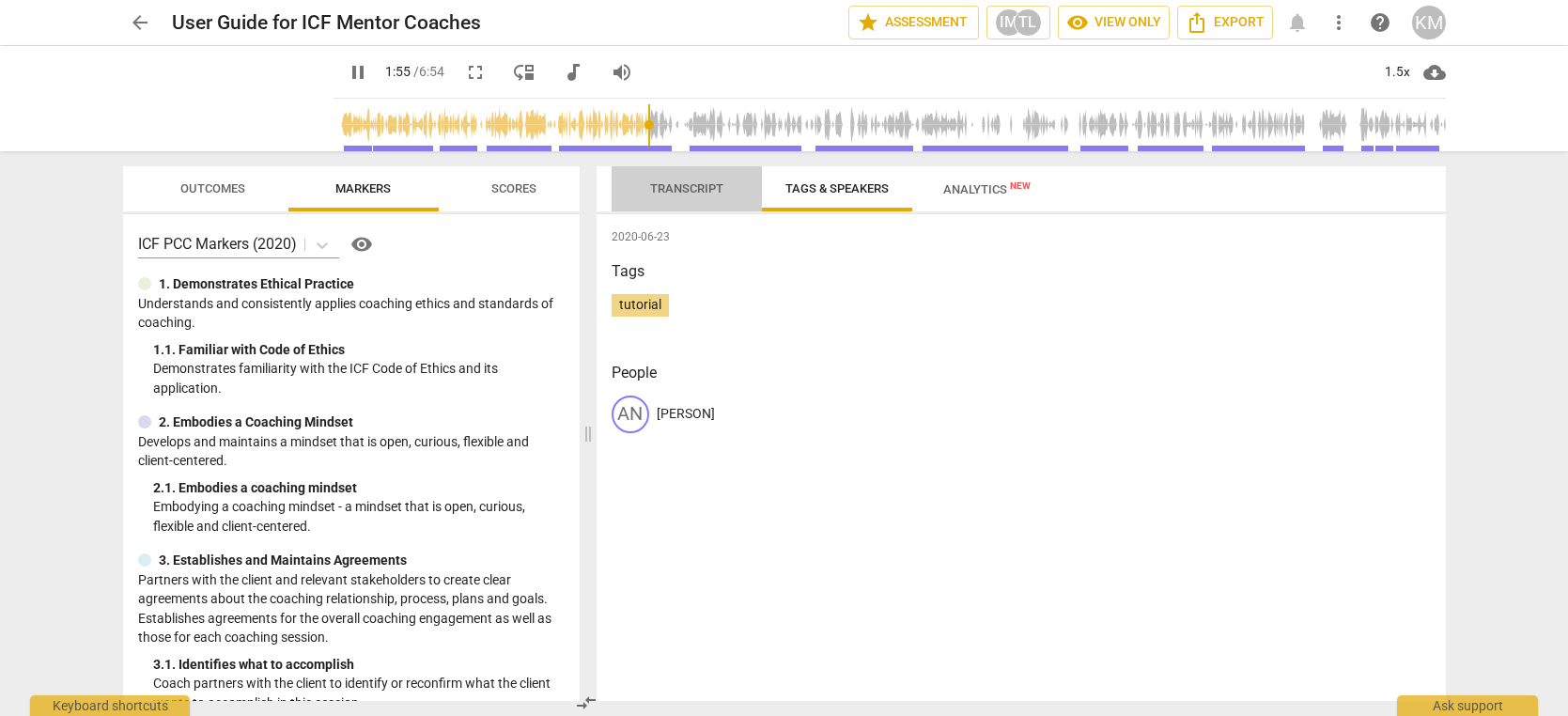 click on "Transcript" at bounding box center [687, 188] 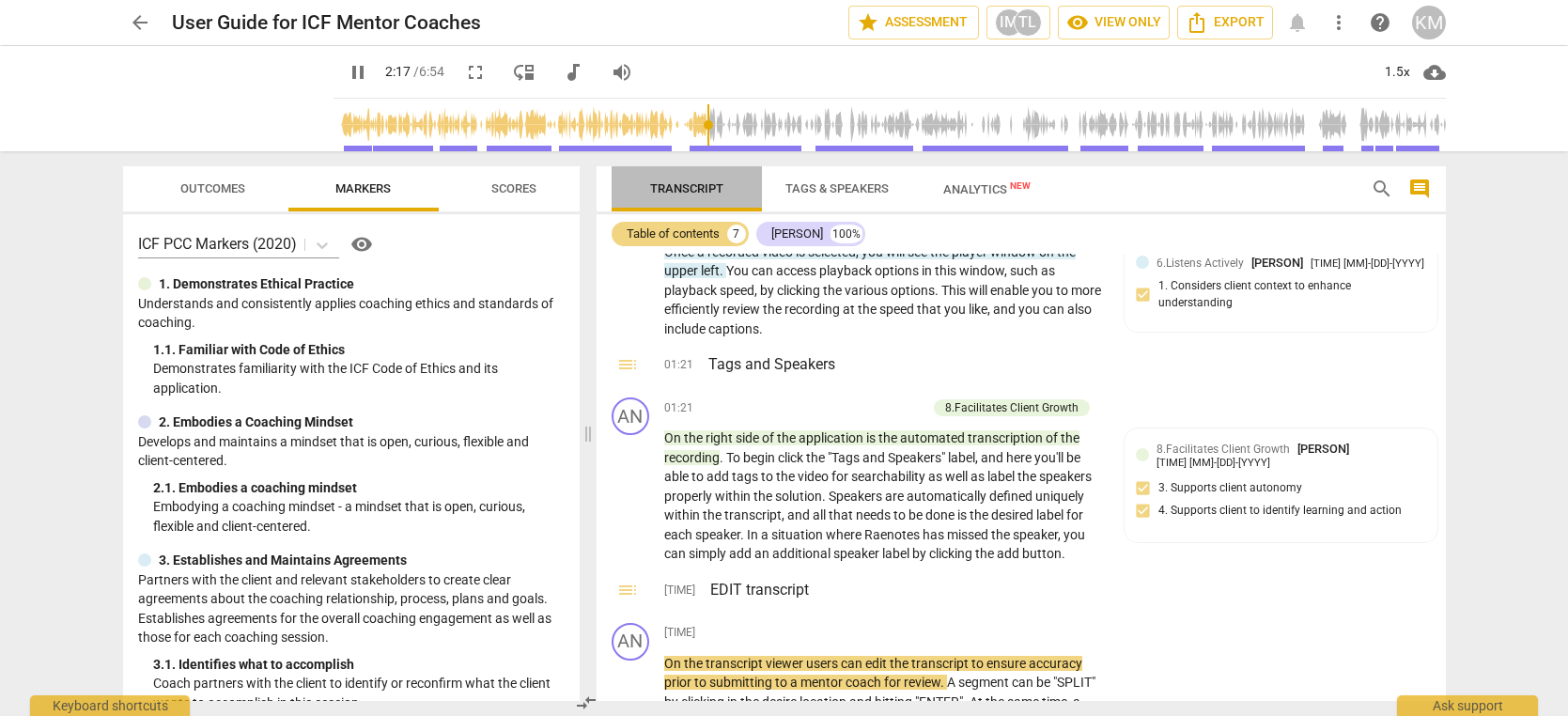 click on "Transcript" at bounding box center (687, 188) 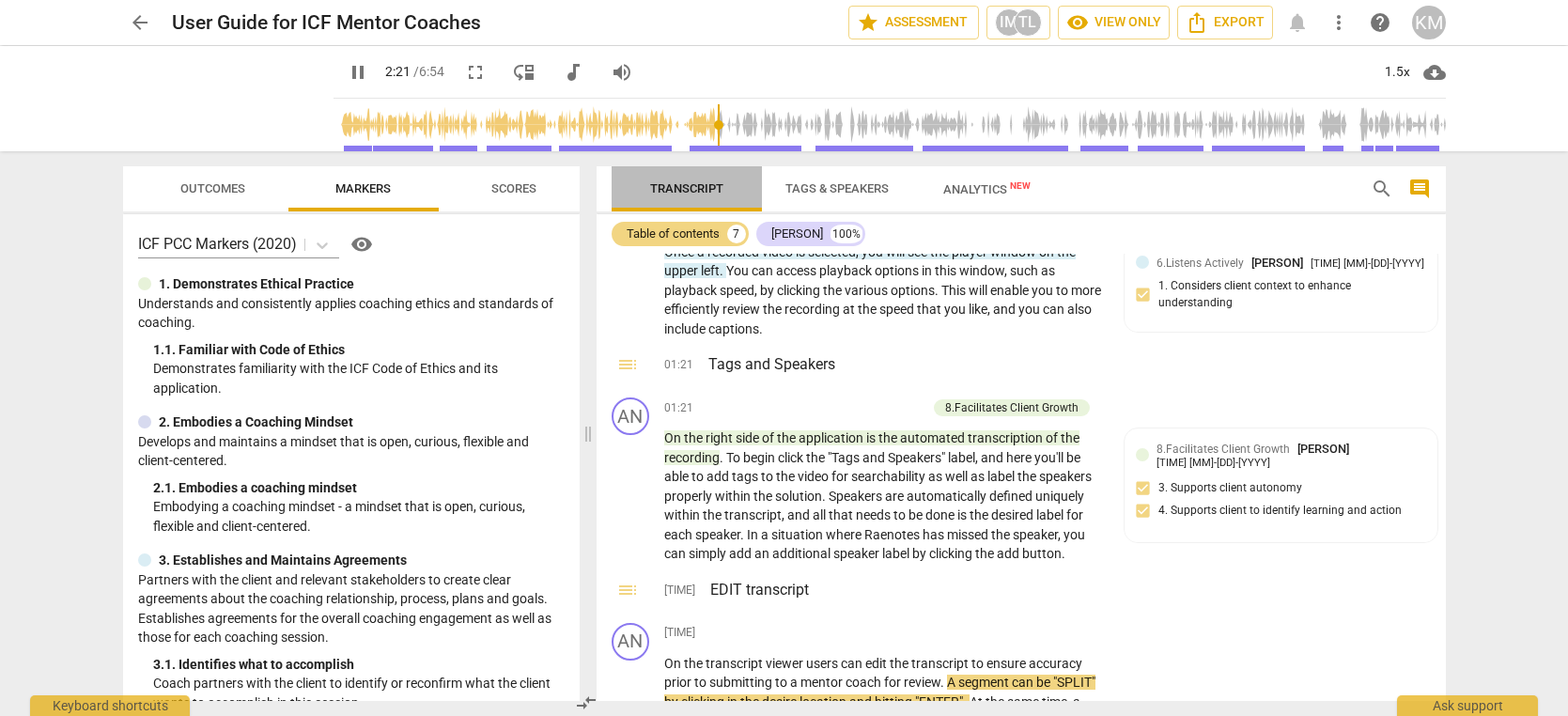 click on "Transcript" at bounding box center [687, 188] 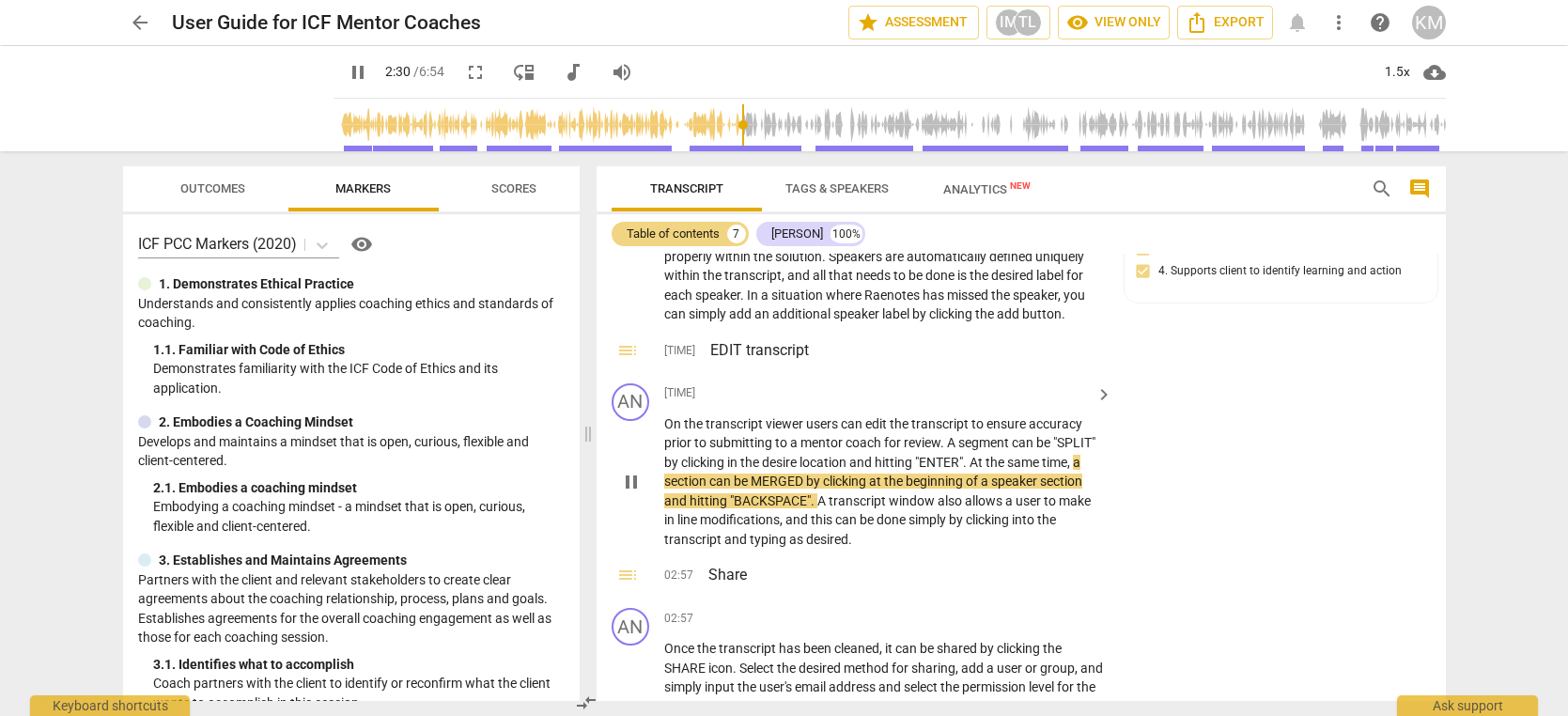 scroll, scrollTop: 701, scrollLeft: 0, axis: vertical 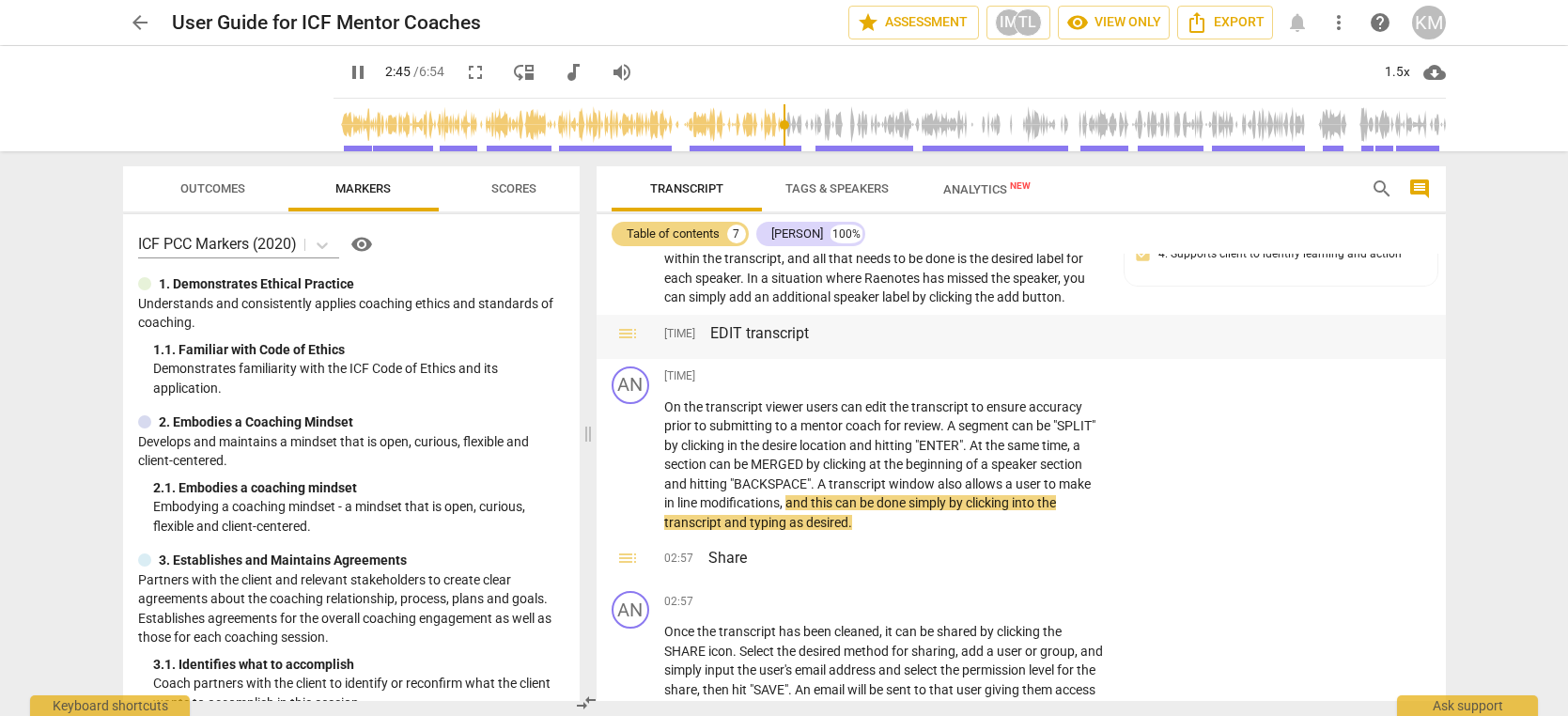 click on "toc" at bounding box center [628, 334] 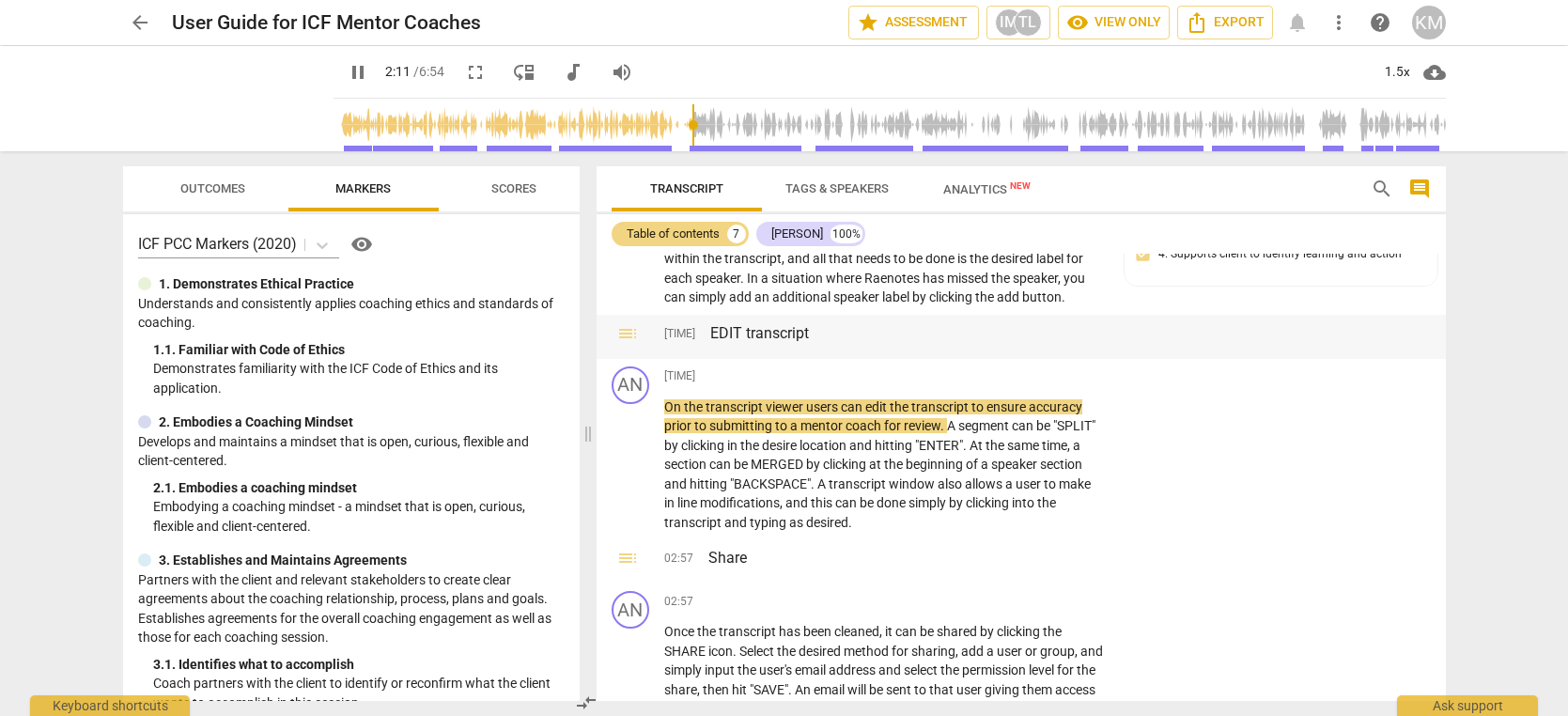 click on "toc" at bounding box center [628, 334] 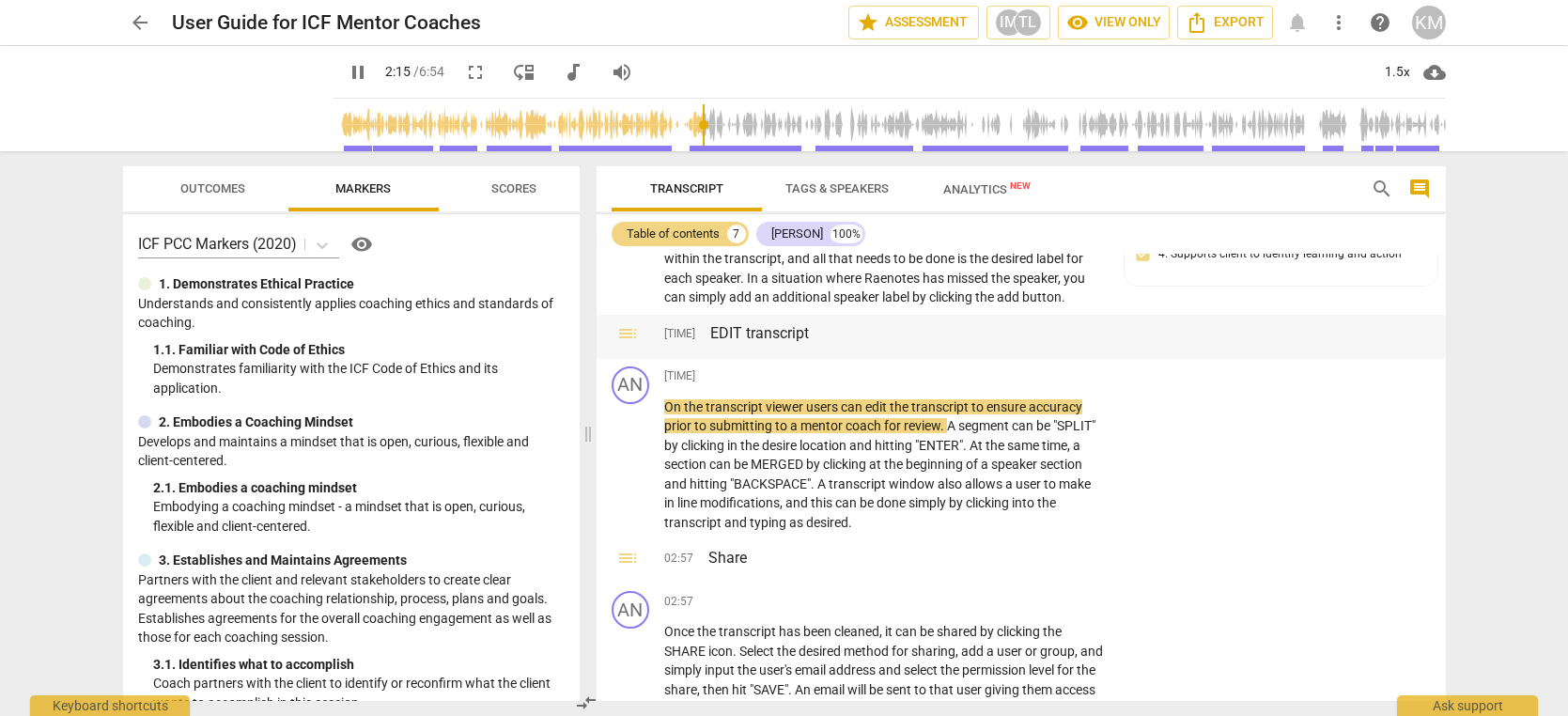 click on "toc" at bounding box center (628, 334) 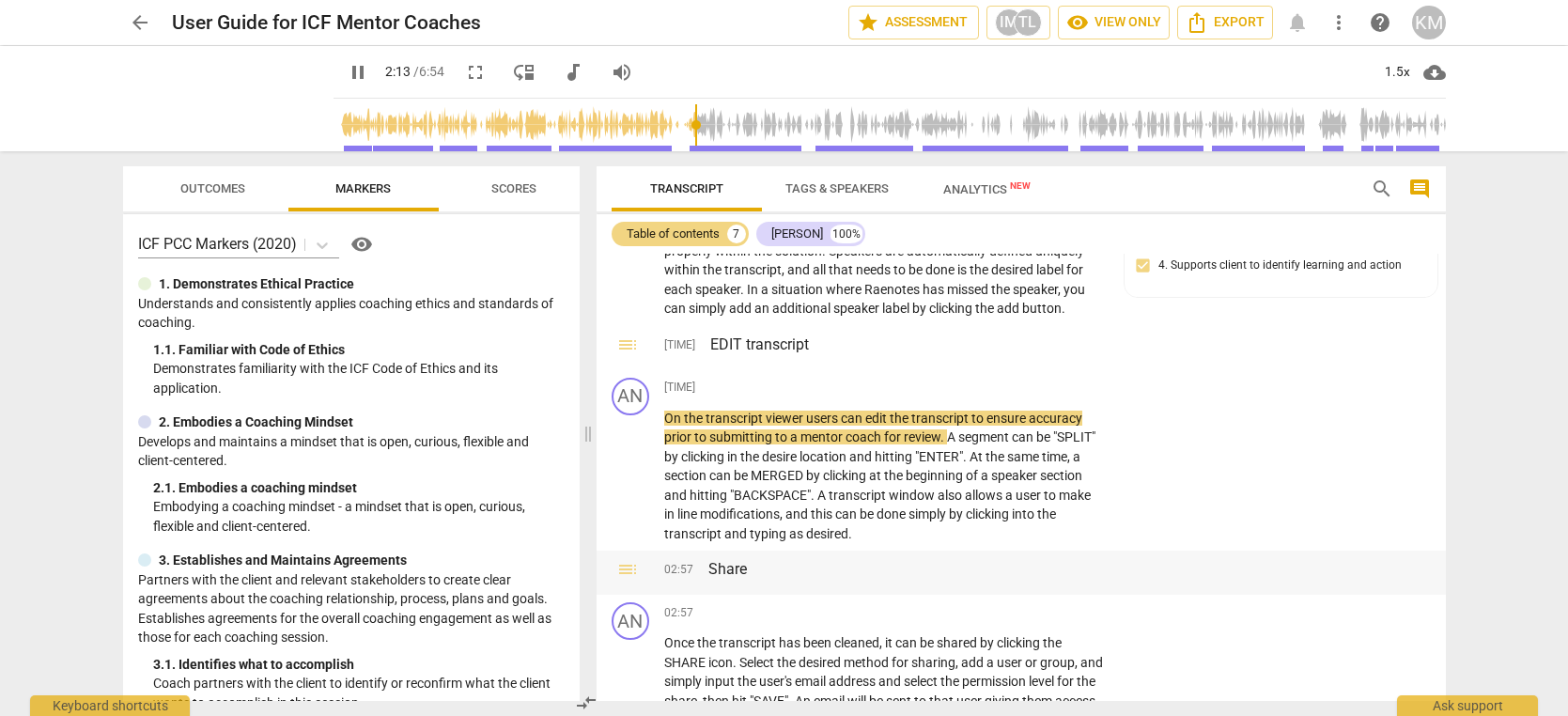 scroll, scrollTop: 686, scrollLeft: 0, axis: vertical 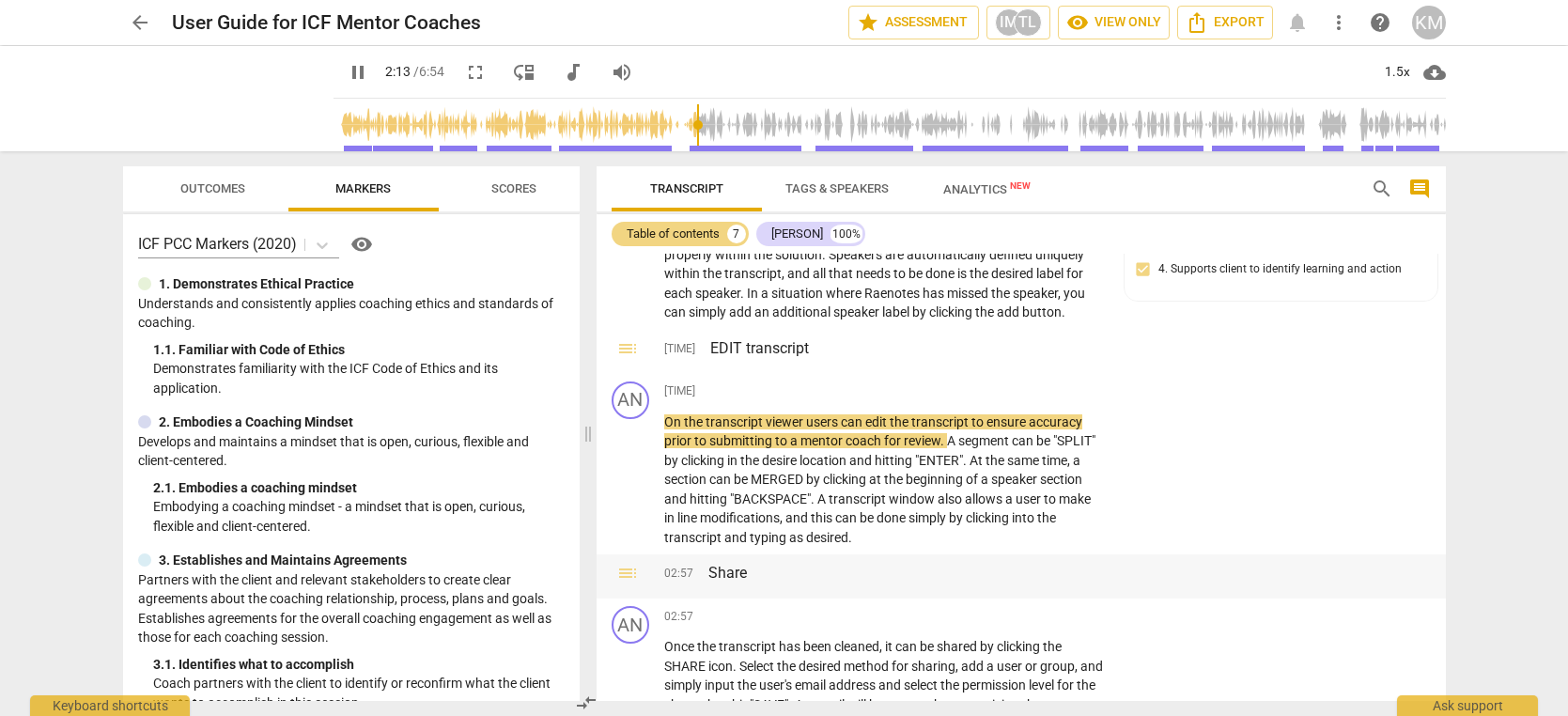 click on "toc" at bounding box center (628, 573) 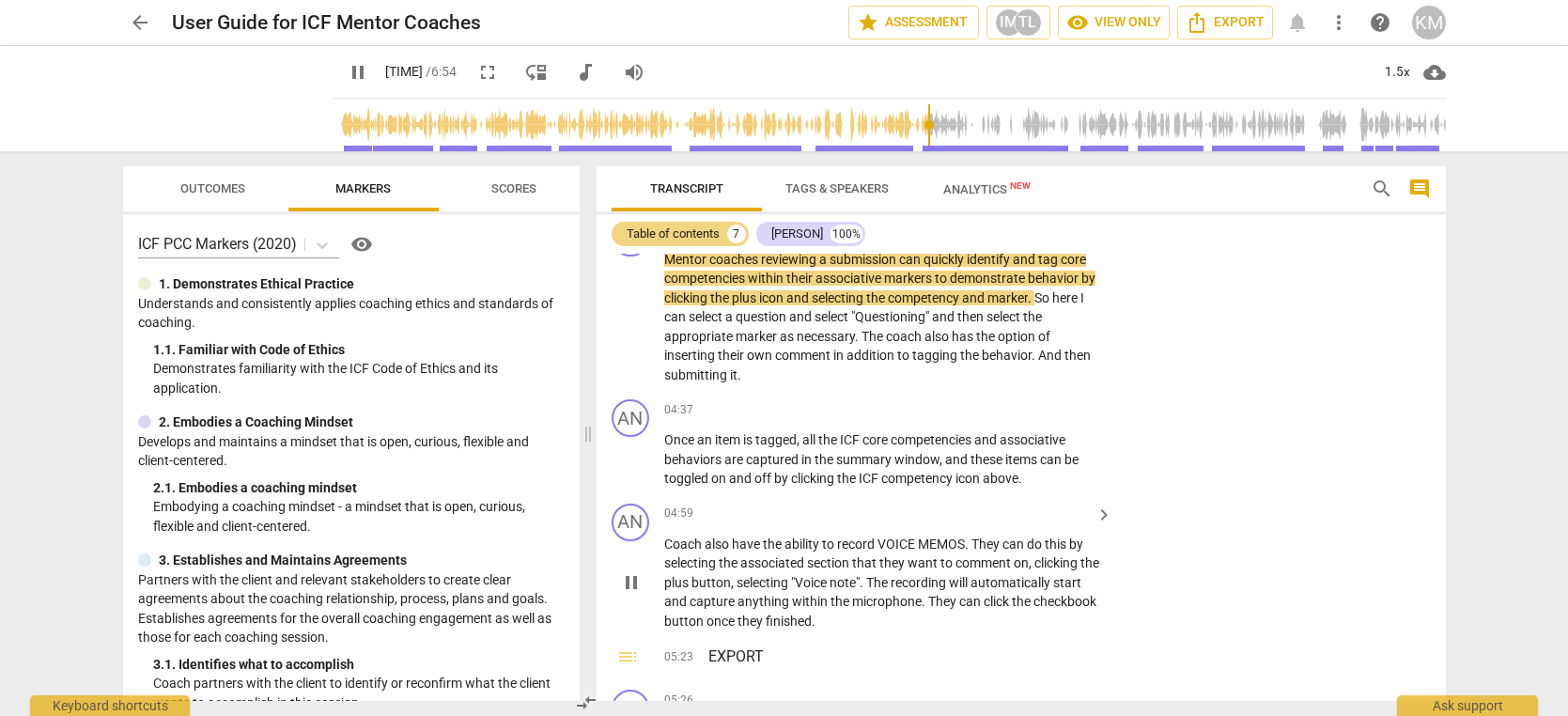 scroll, scrollTop: 1255, scrollLeft: 0, axis: vertical 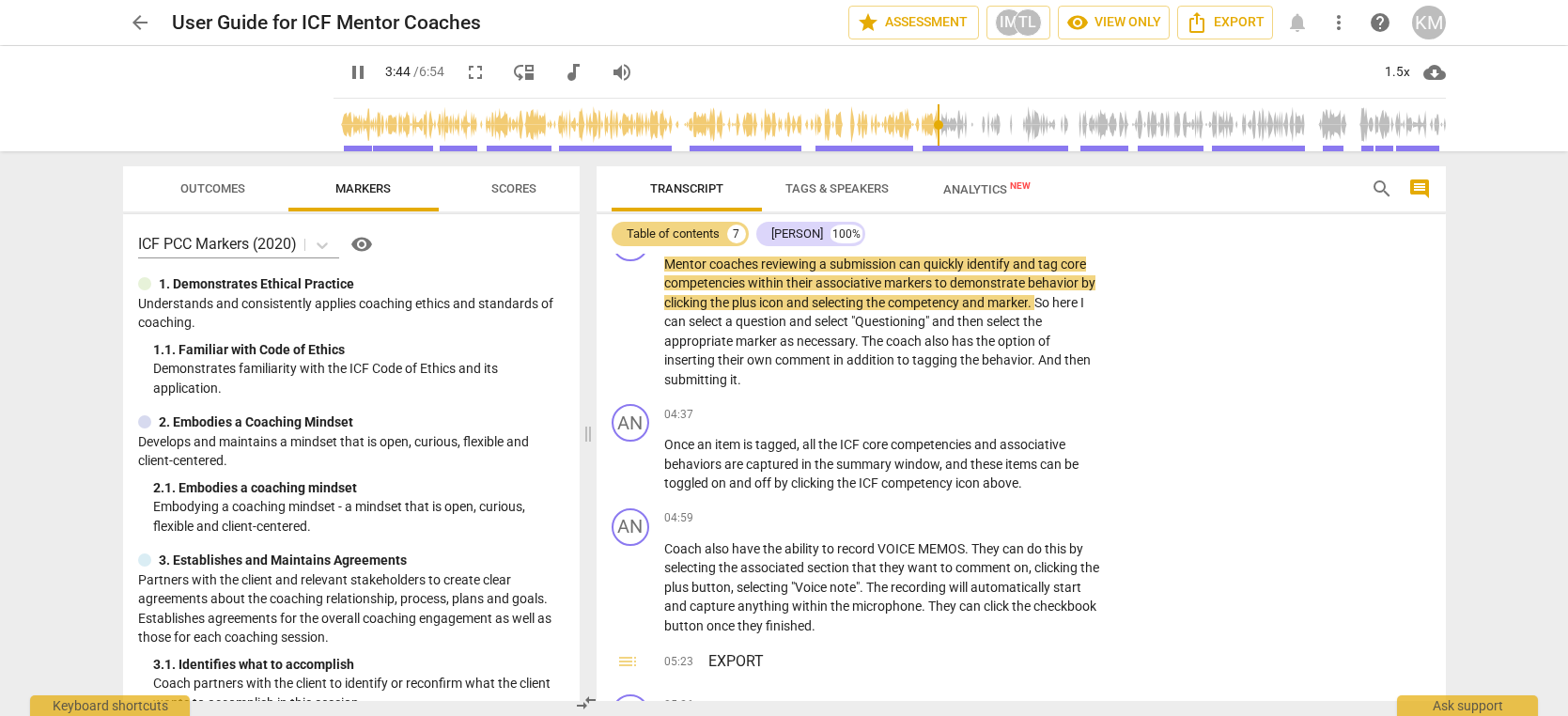 type on "225" 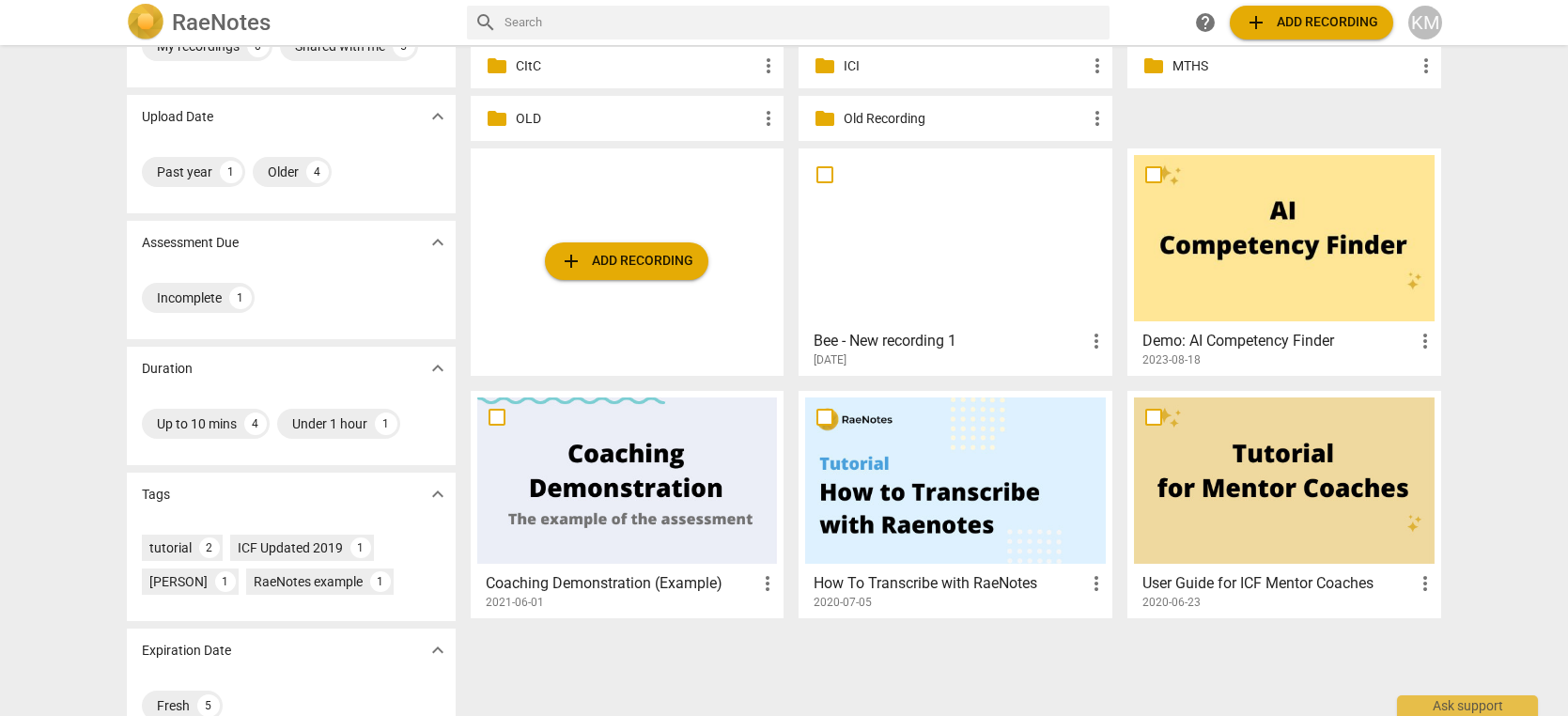 scroll, scrollTop: 89, scrollLeft: 0, axis: vertical 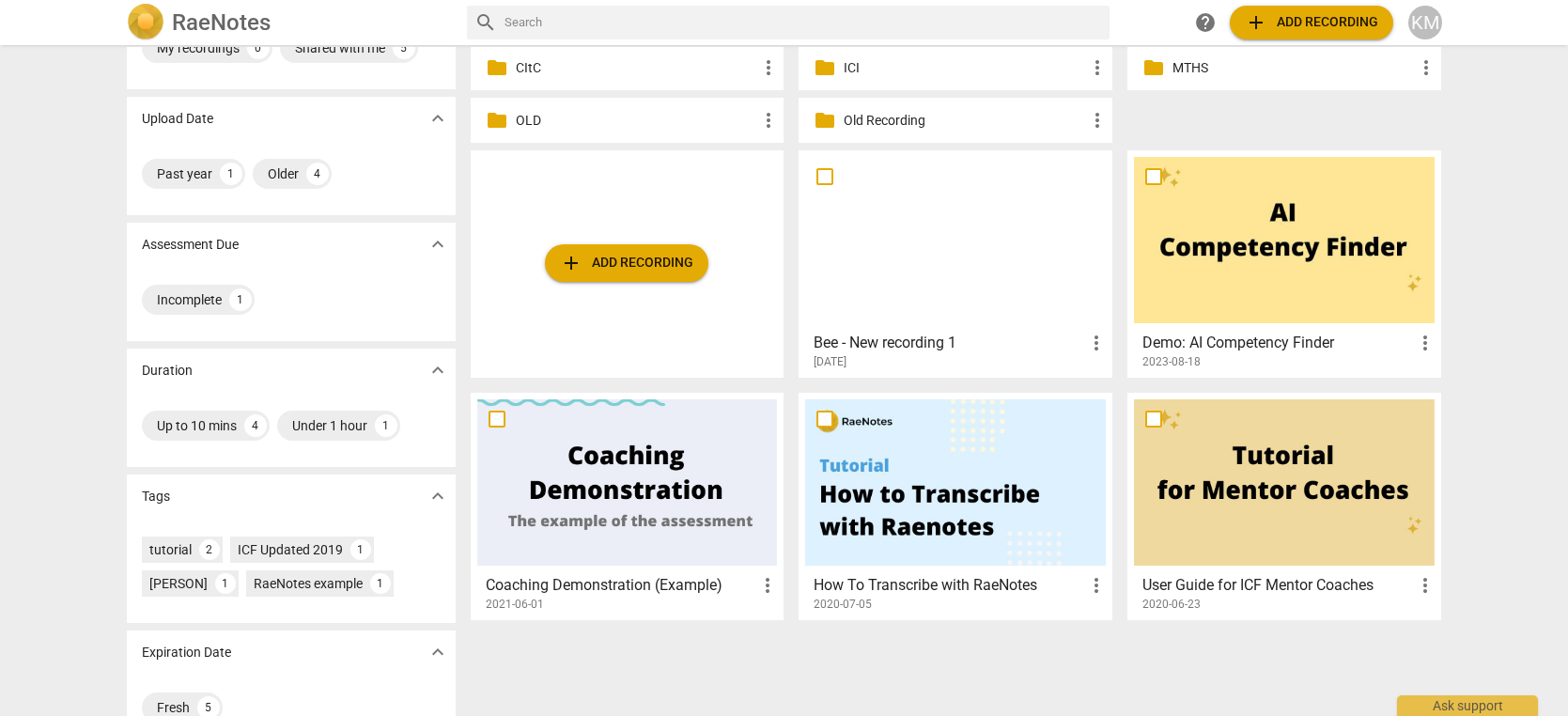 click at bounding box center (628, 482) 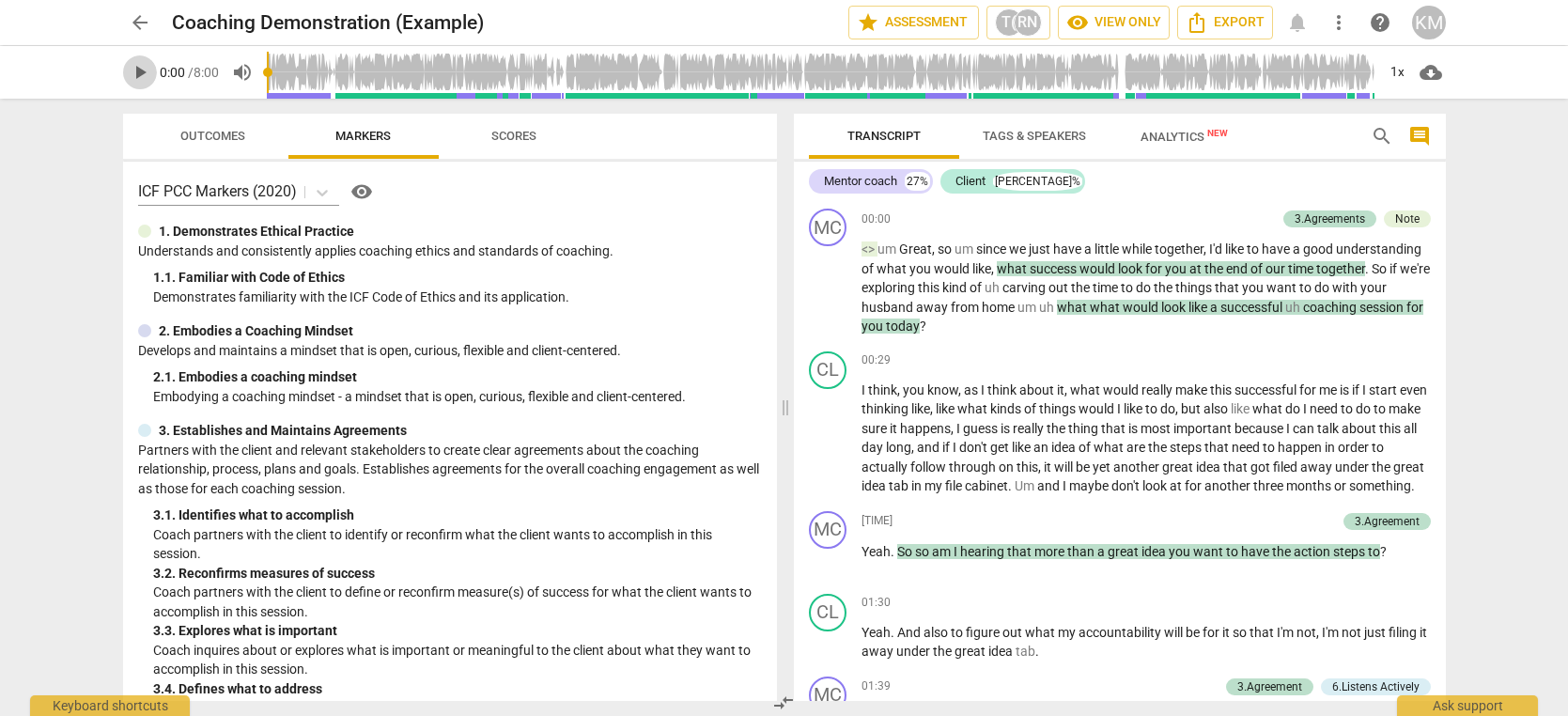 click on "play_arrow" at bounding box center (140, 72) 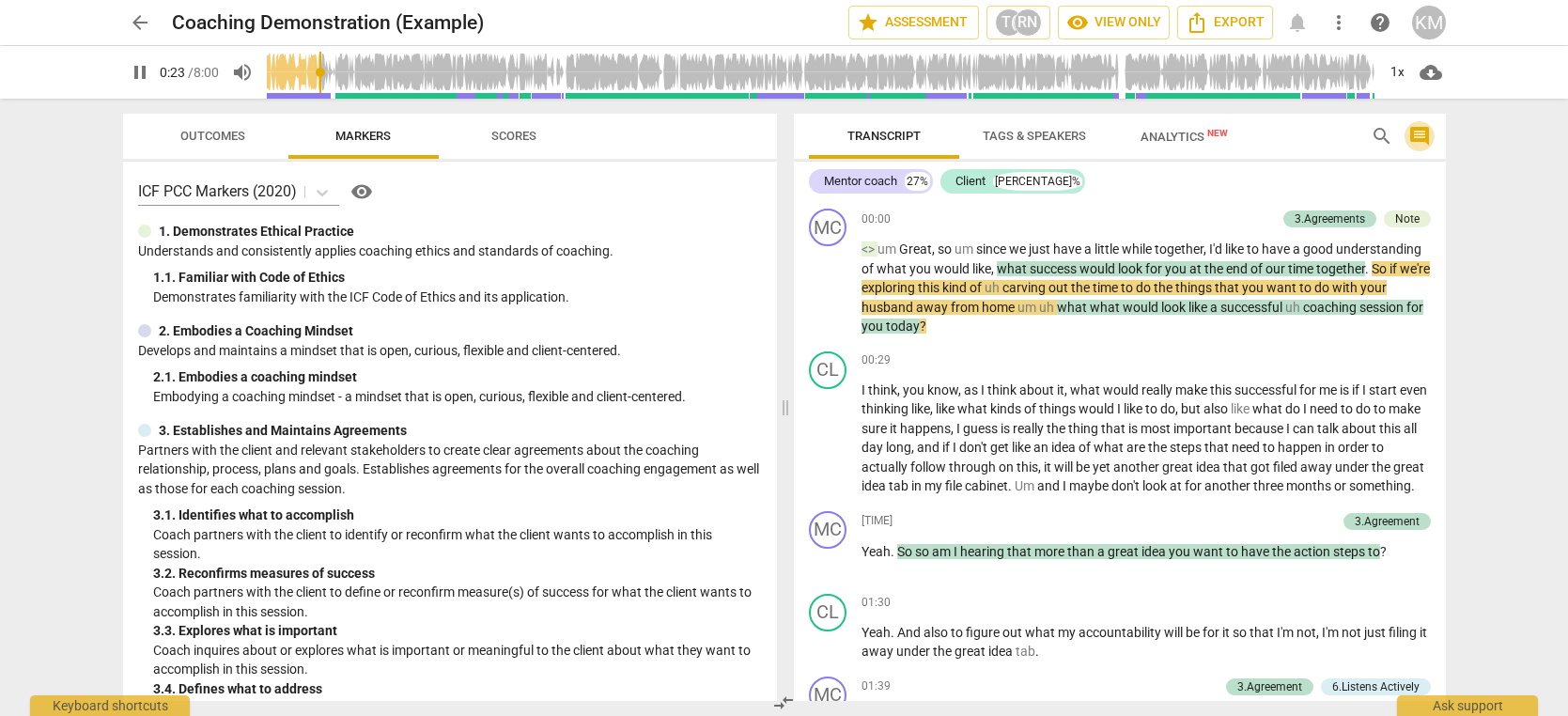 click on "comment" at bounding box center [1420, 136] 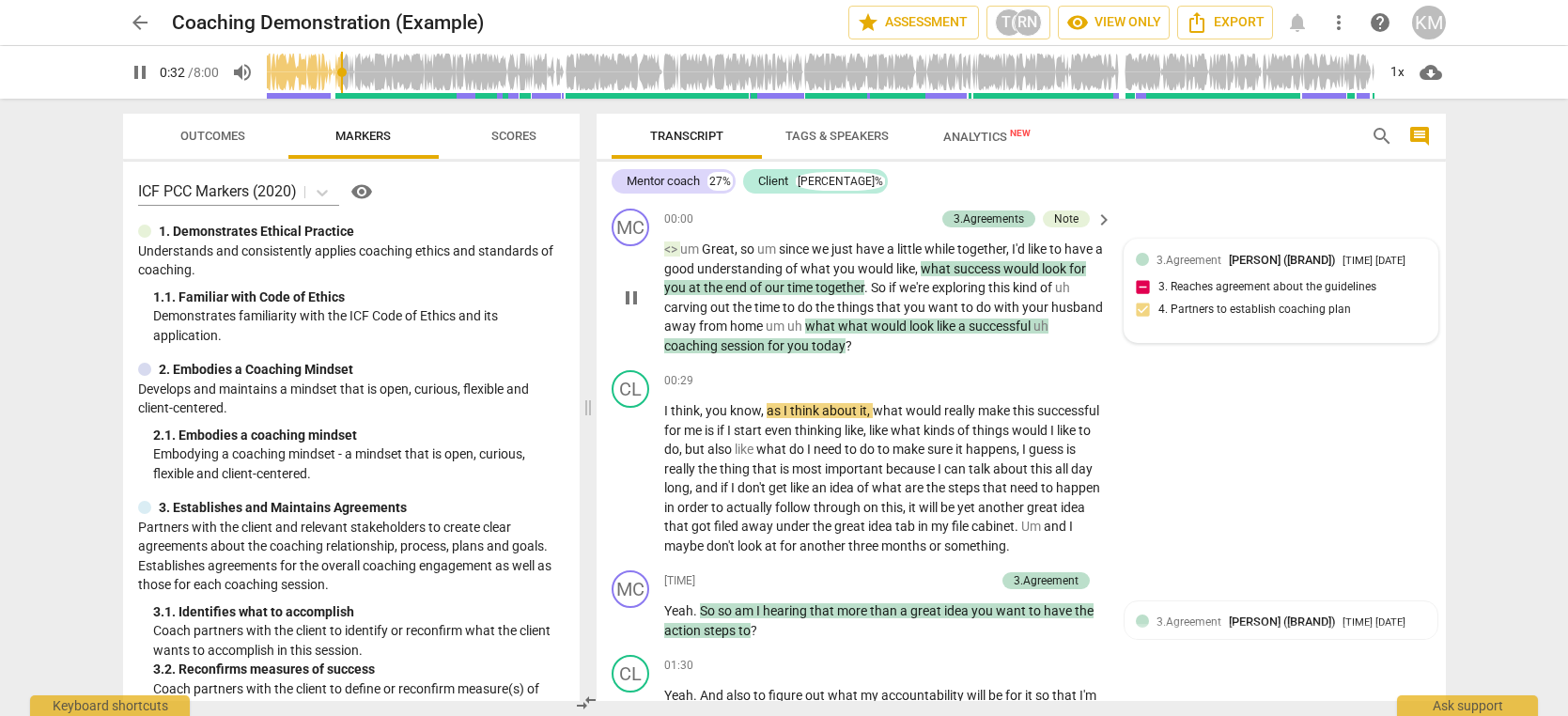 click on "3.Agreement Tatiana (RaeNotes) [TIME] [MM]-[DD]-[YYYY] 3. Reaches agreement about the guidelines 4. Partners to establish coaching plan" at bounding box center [1281, 290] 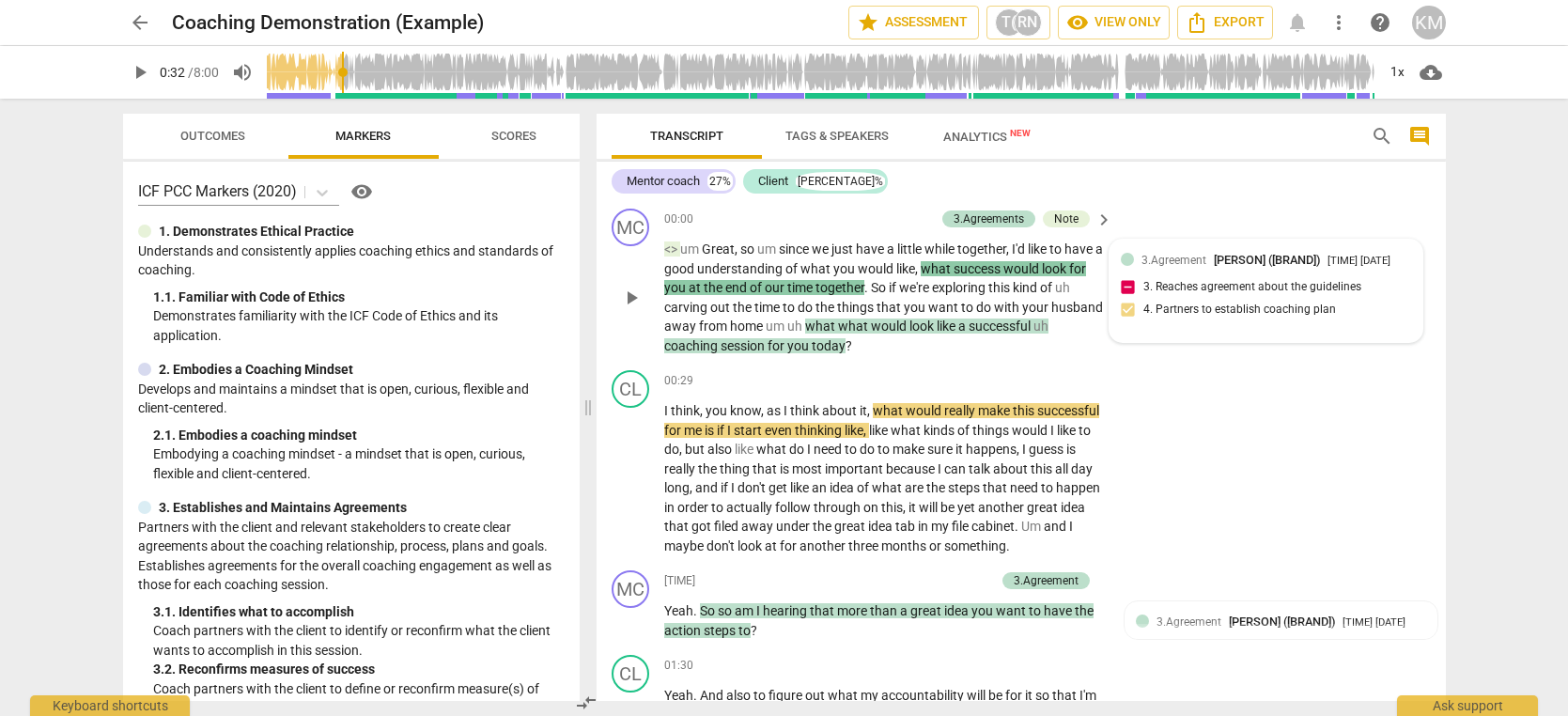 click on "3.Agreement Tatiana (RaeNotes) [TIME] [MM]-[DD]-[YYYY] 3. Reaches agreement about the guidelines 4. Partners to establish coaching plan" at bounding box center (1265, 290) 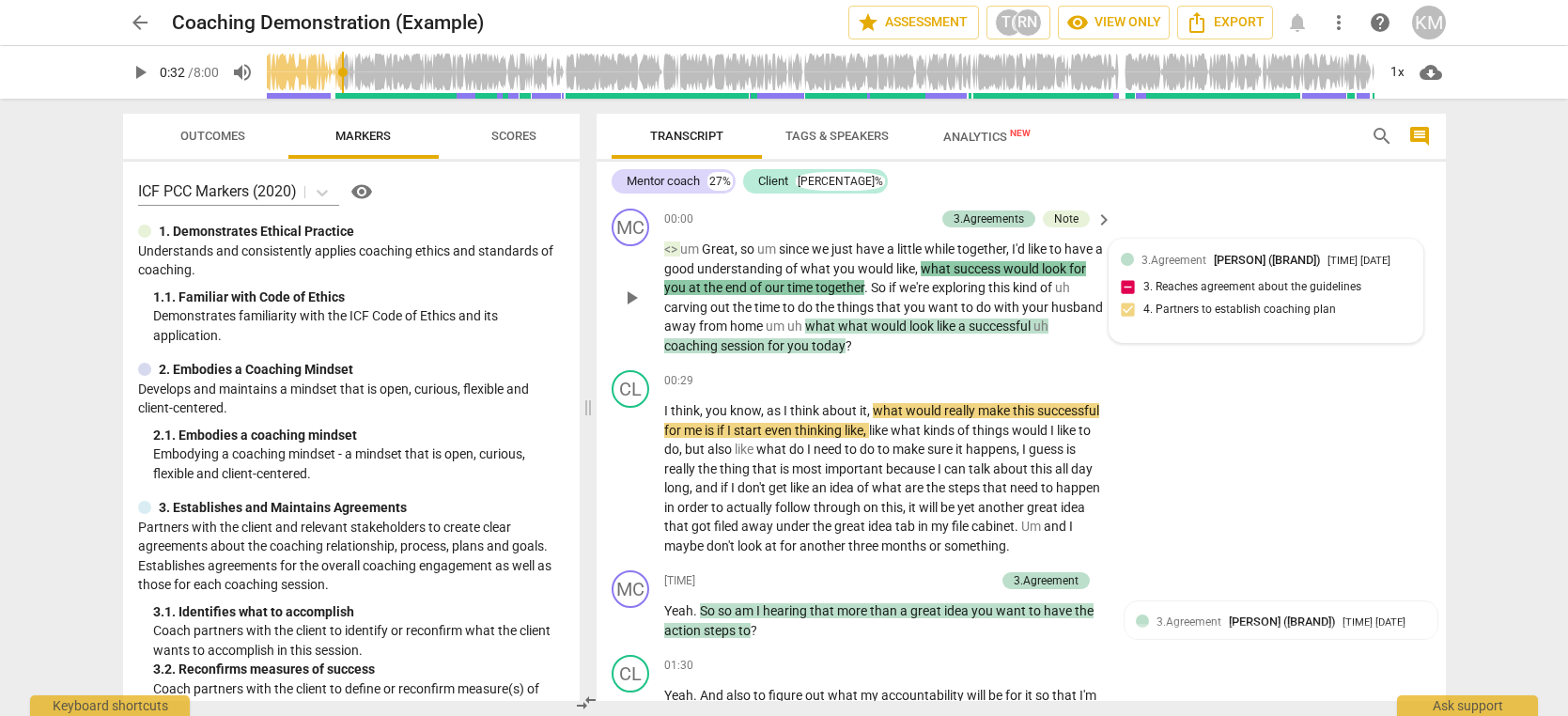 click on "3.Agreement Tatiana (RaeNotes) [TIME] [MM]-[DD]-[YYYY] 3. Reaches agreement about the guidelines 4. Partners to establish coaching plan" at bounding box center (1265, 290) 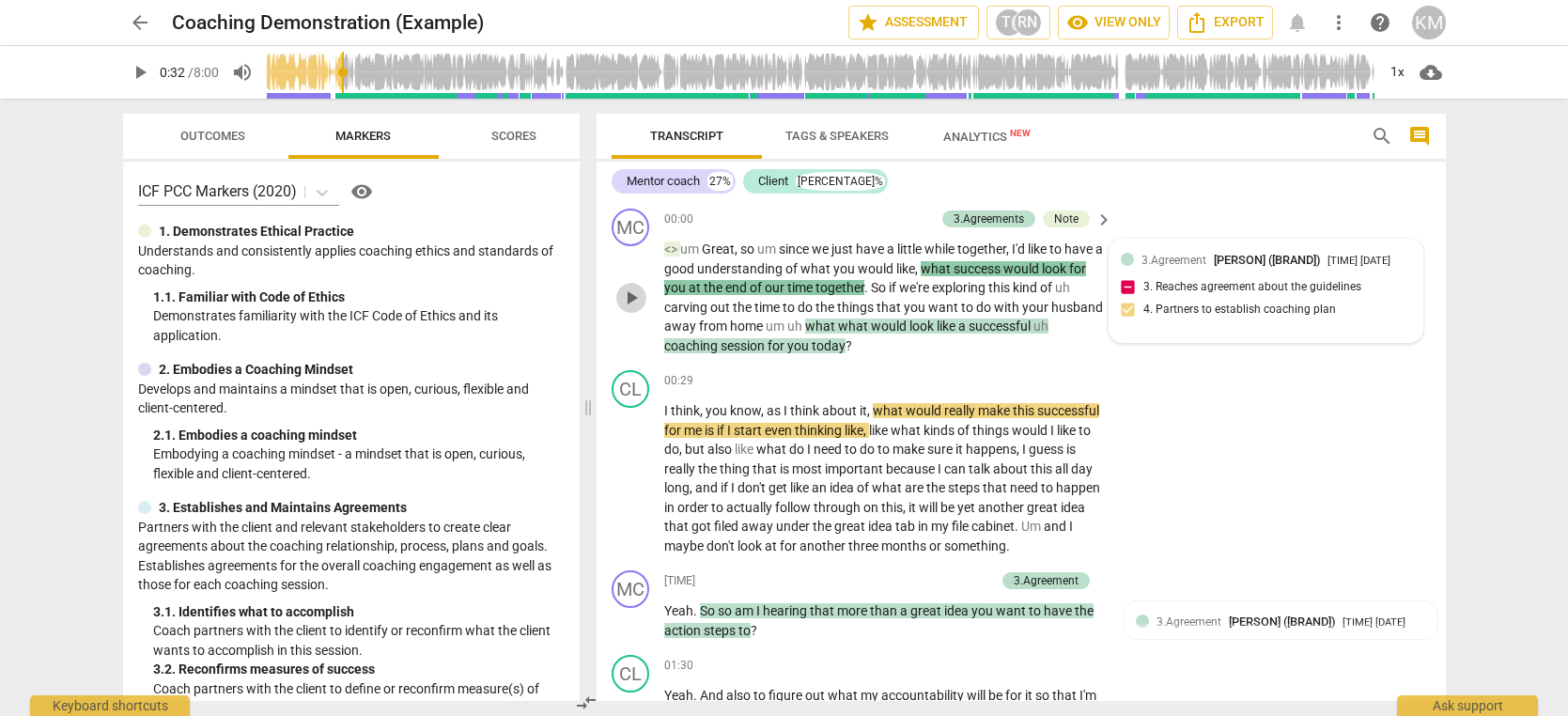 click on "play_arrow" at bounding box center (631, 298) 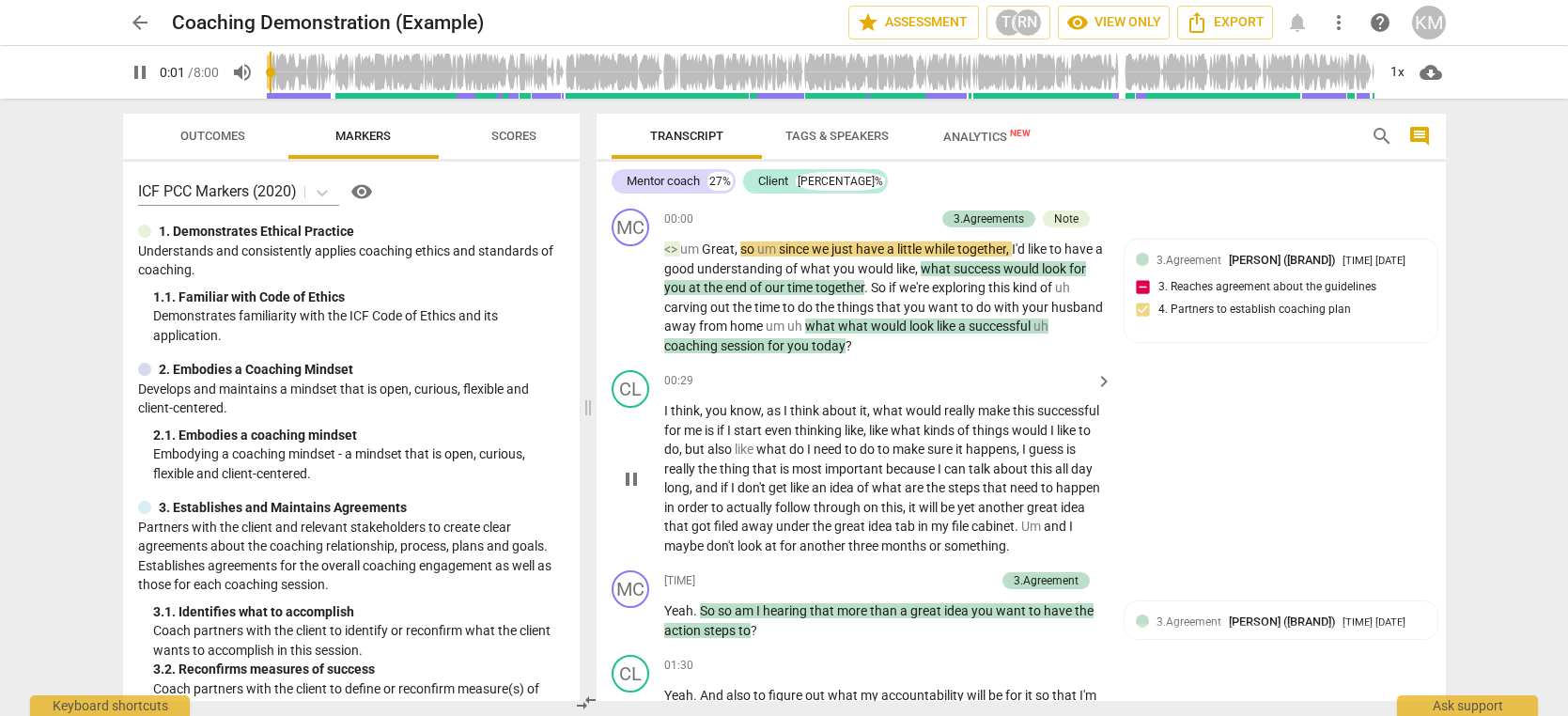 click on "pause" at bounding box center [631, 479] 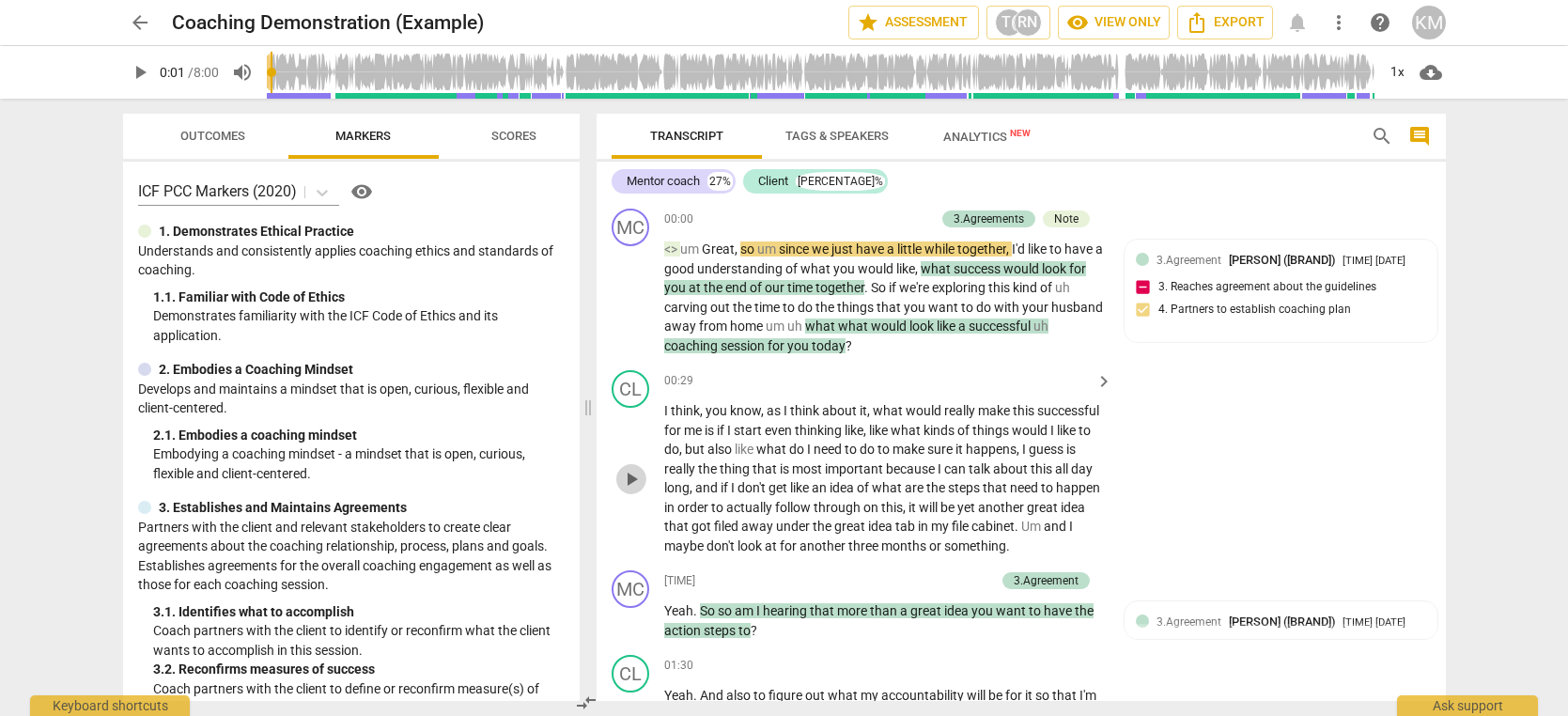 click on "play_arrow" at bounding box center [631, 479] 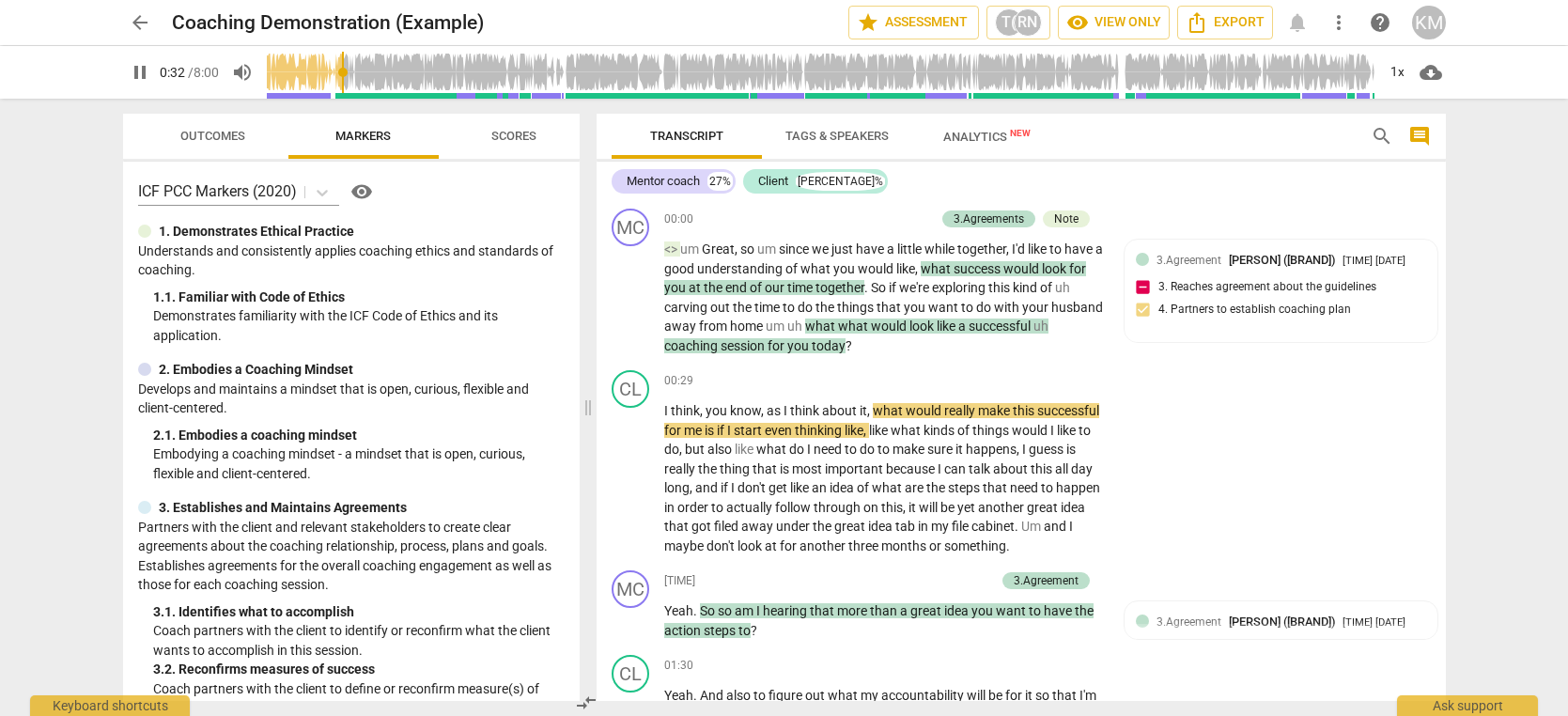 click on "Analytics   New" at bounding box center (986, 136) 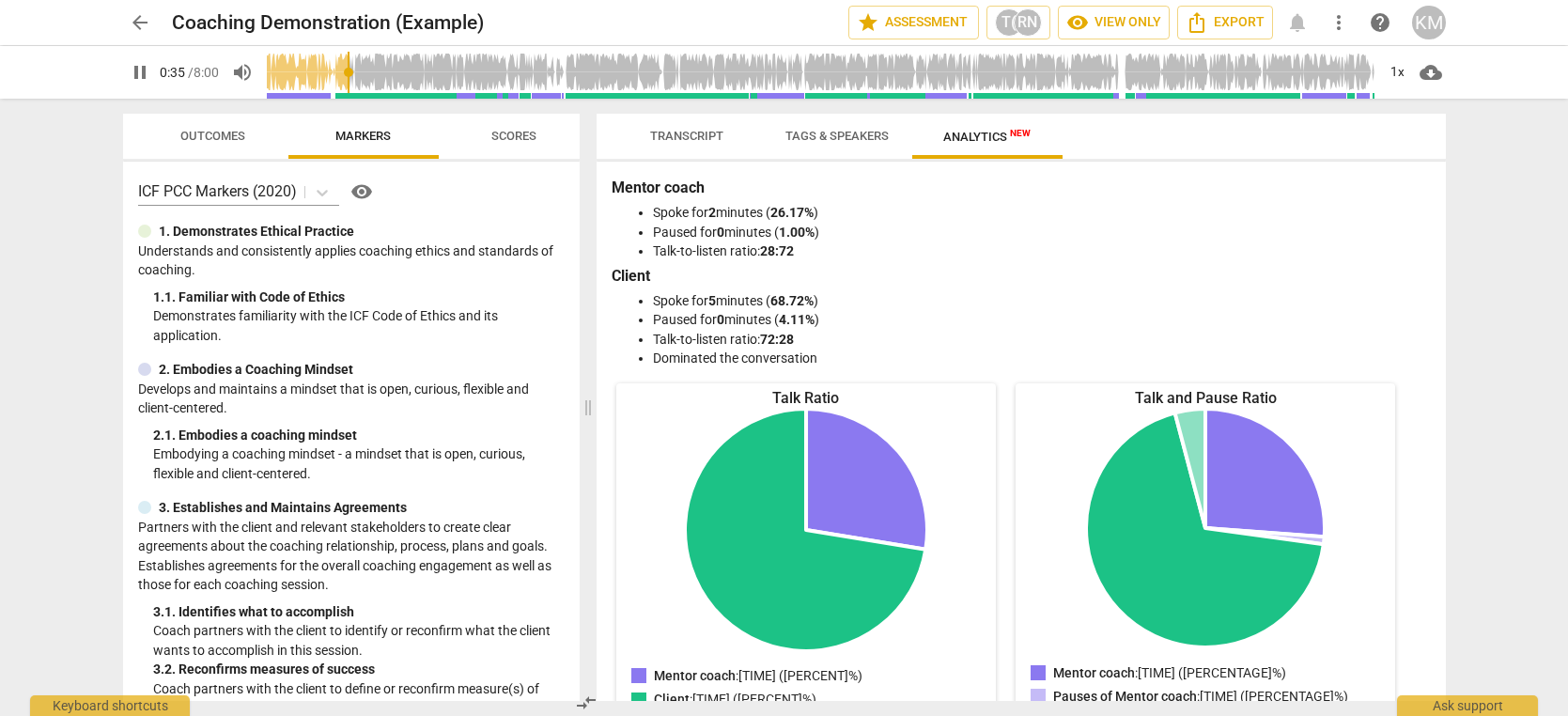 click on "Tags & Speakers" at bounding box center (837, 135) 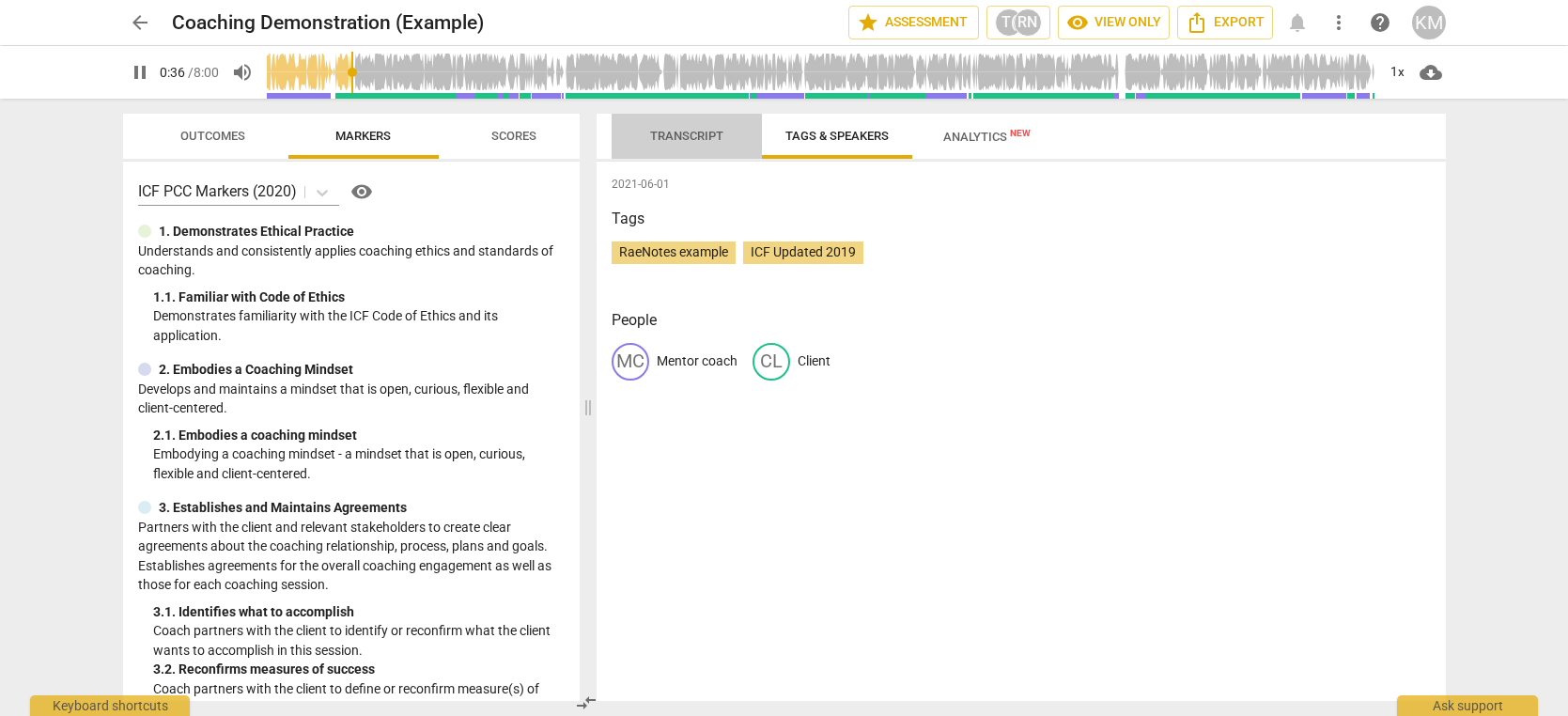 click on "Transcript" at bounding box center (687, 135) 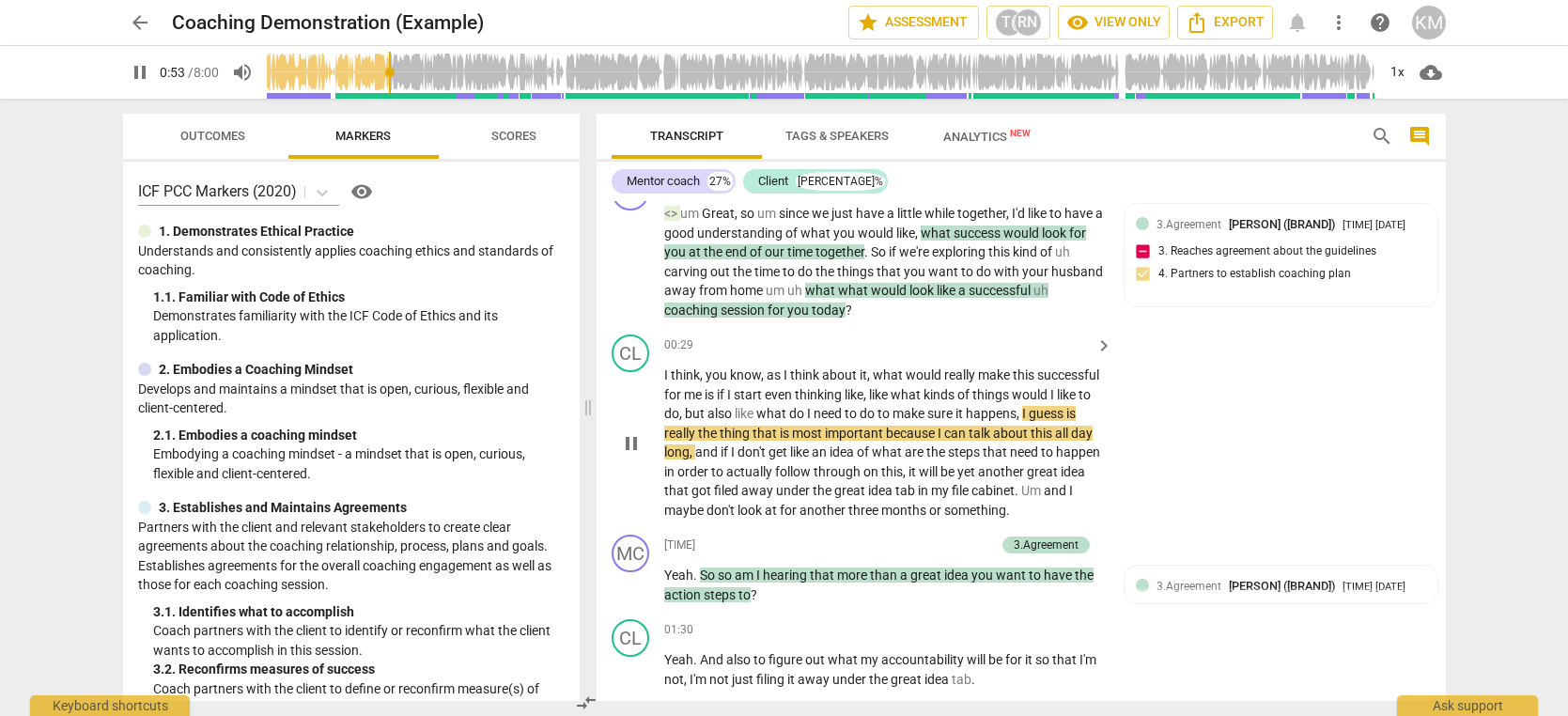 scroll, scrollTop: 34, scrollLeft: 0, axis: vertical 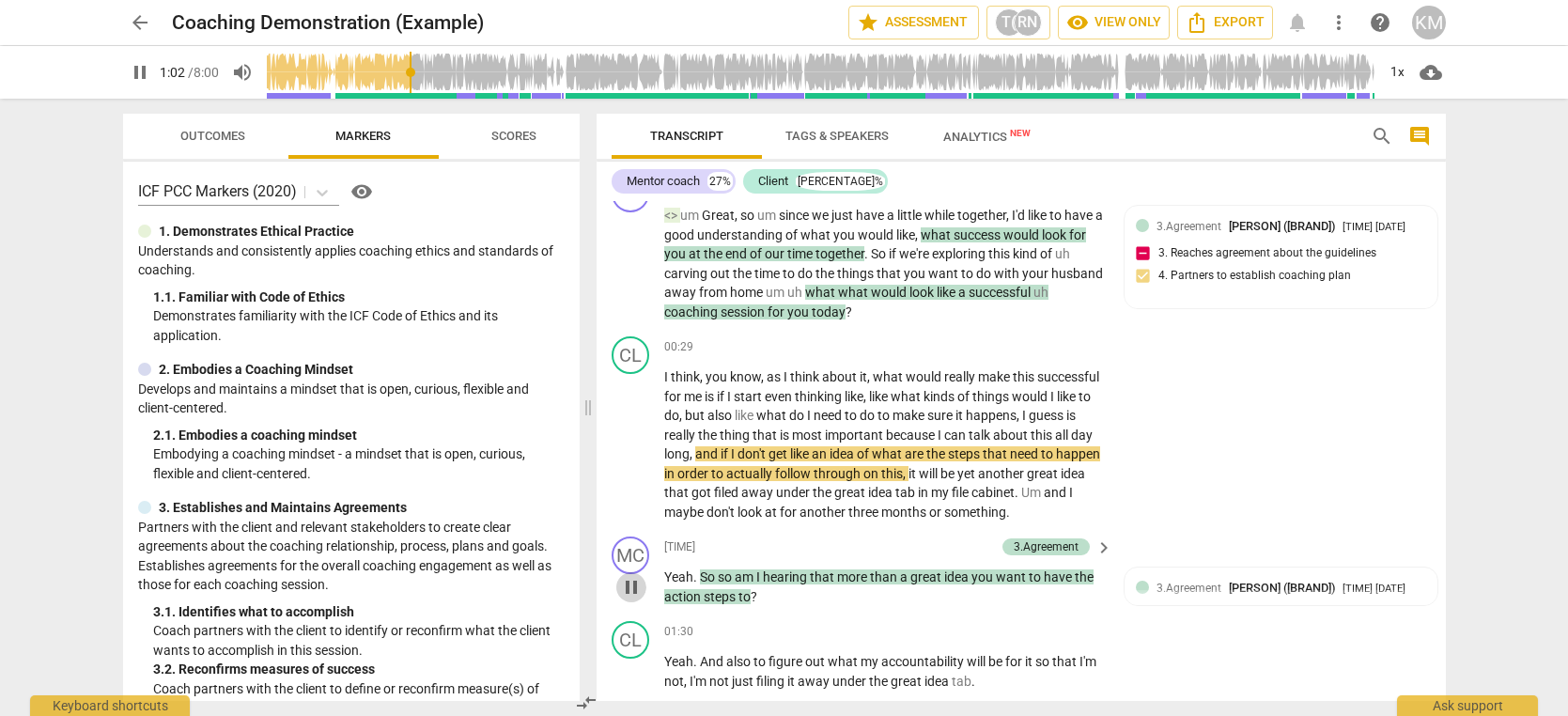 click on "pause" at bounding box center (631, 587) 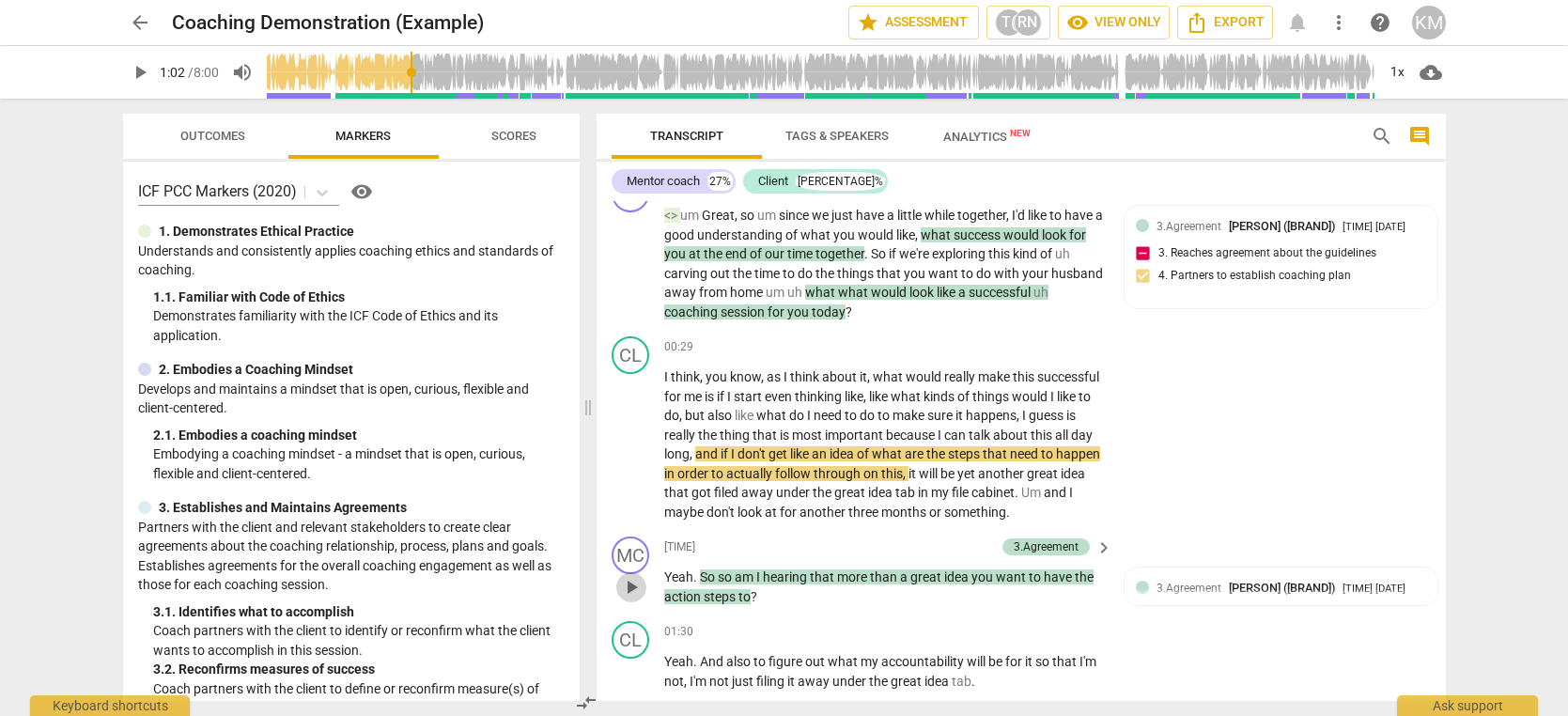 click on "play_arrow" at bounding box center (631, 587) 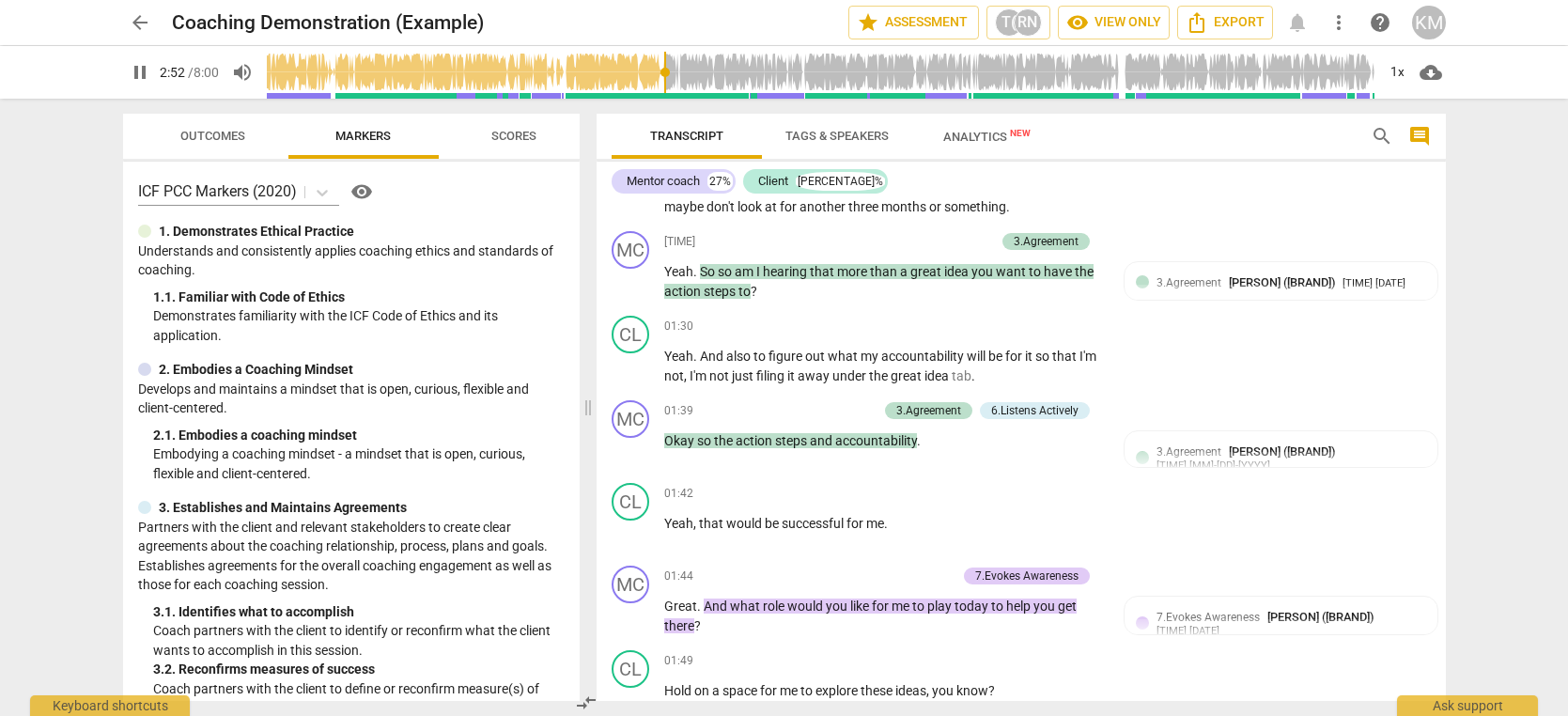 scroll, scrollTop: 0, scrollLeft: 0, axis: both 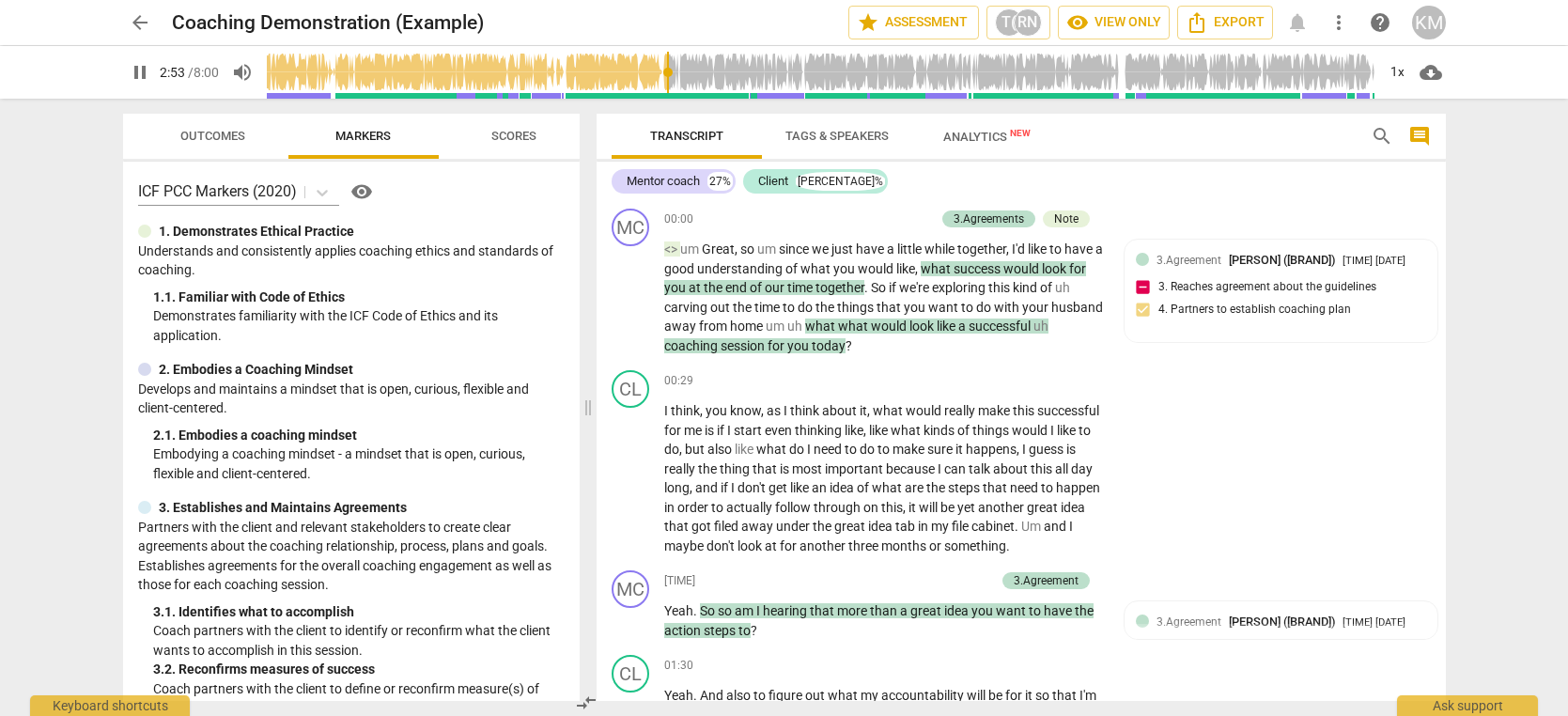type on "174" 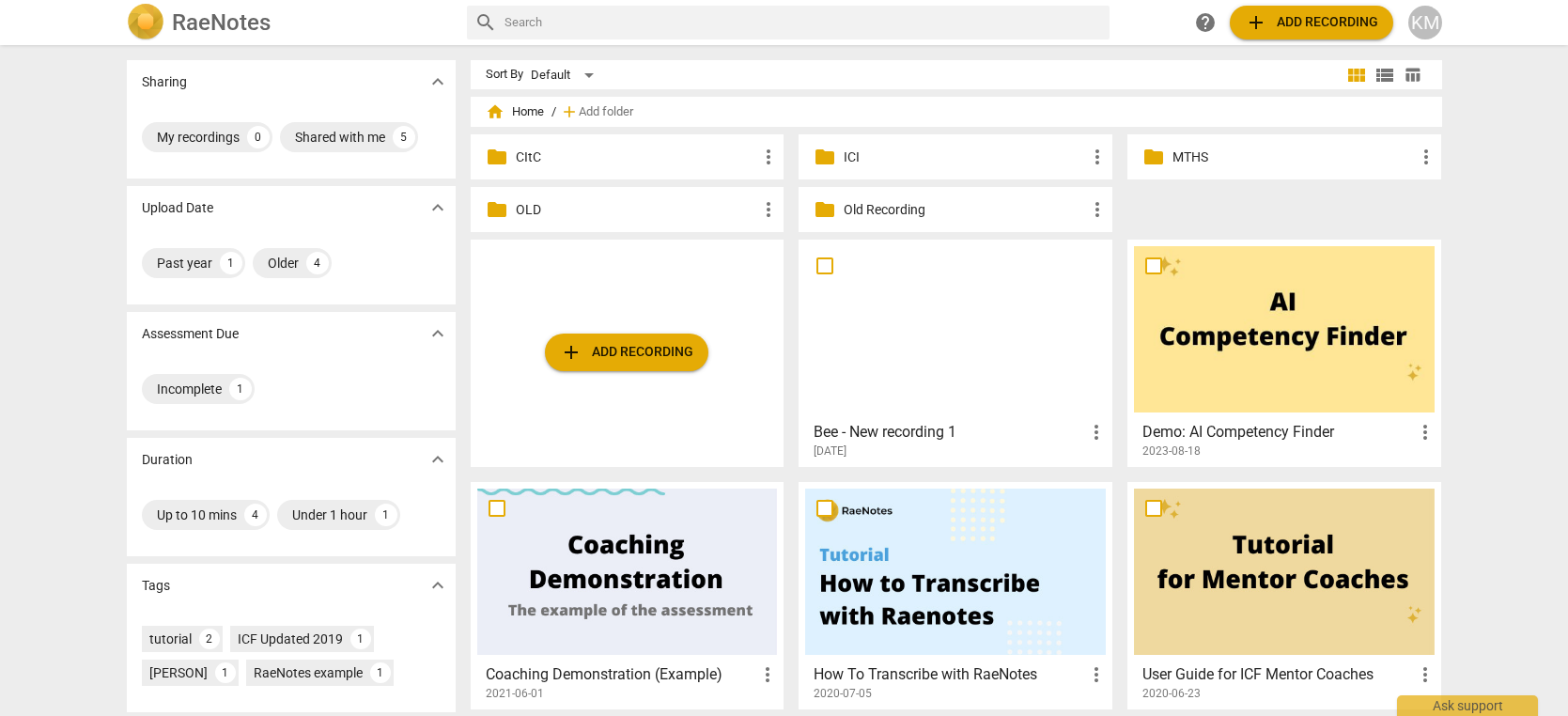 click at bounding box center [955, 329] 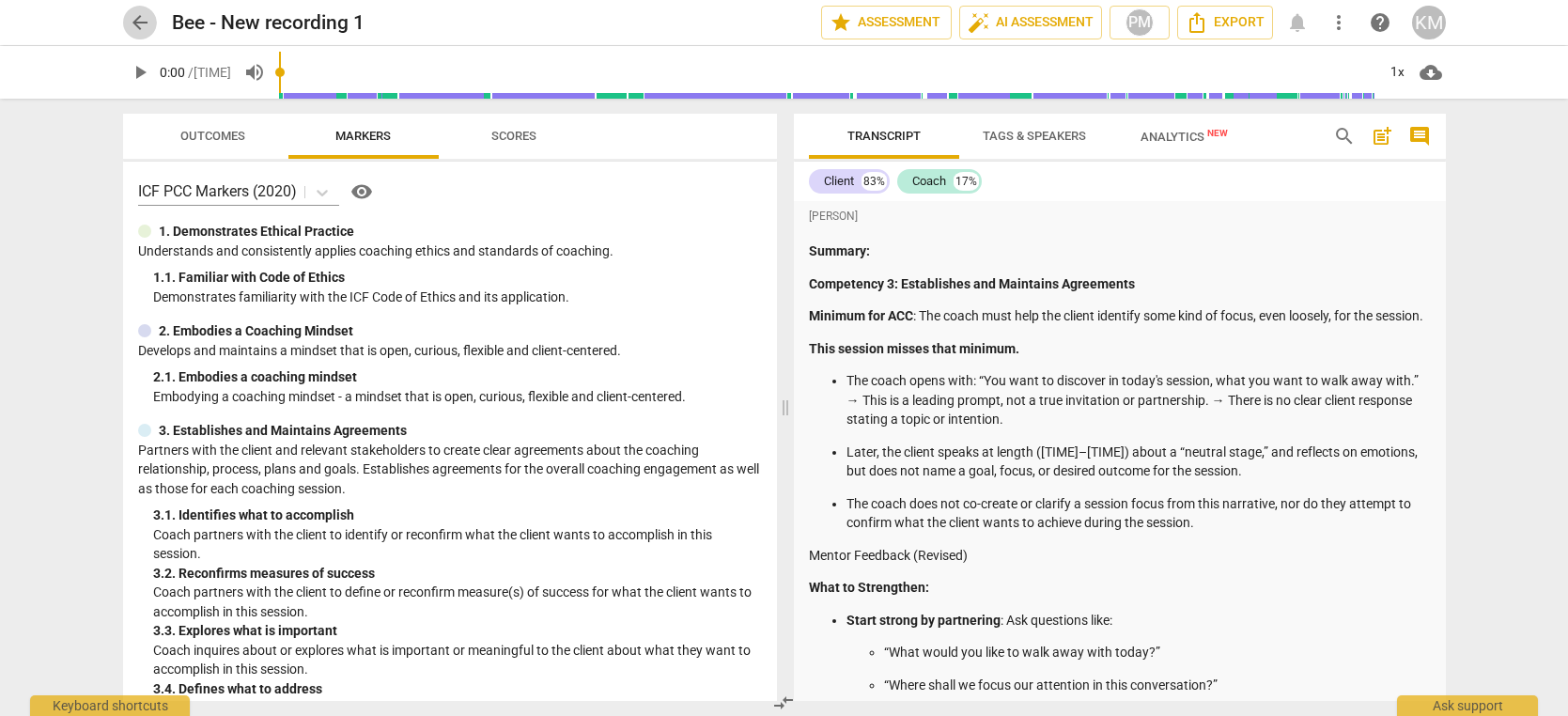 click on "arrow_back" at bounding box center (140, 23) 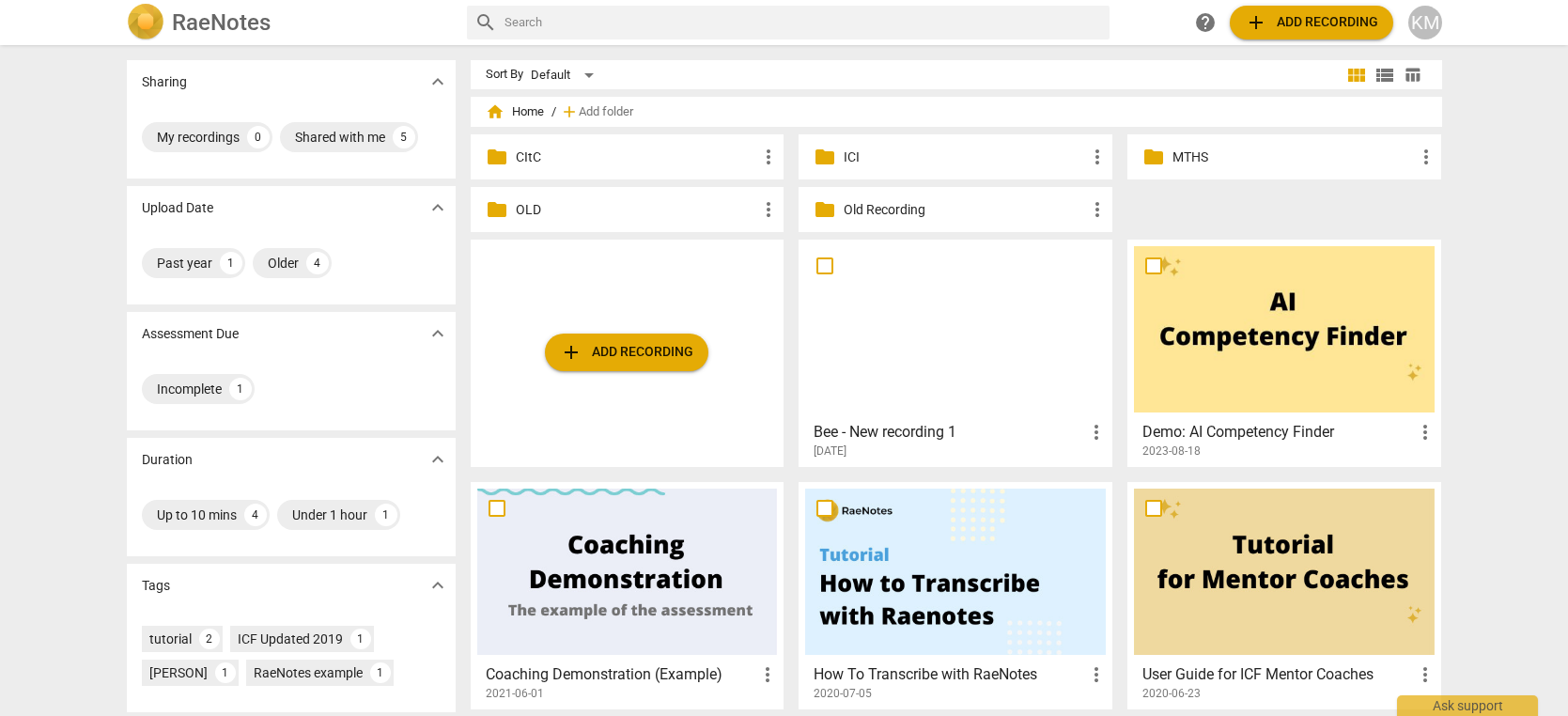 click at bounding box center [955, 329] 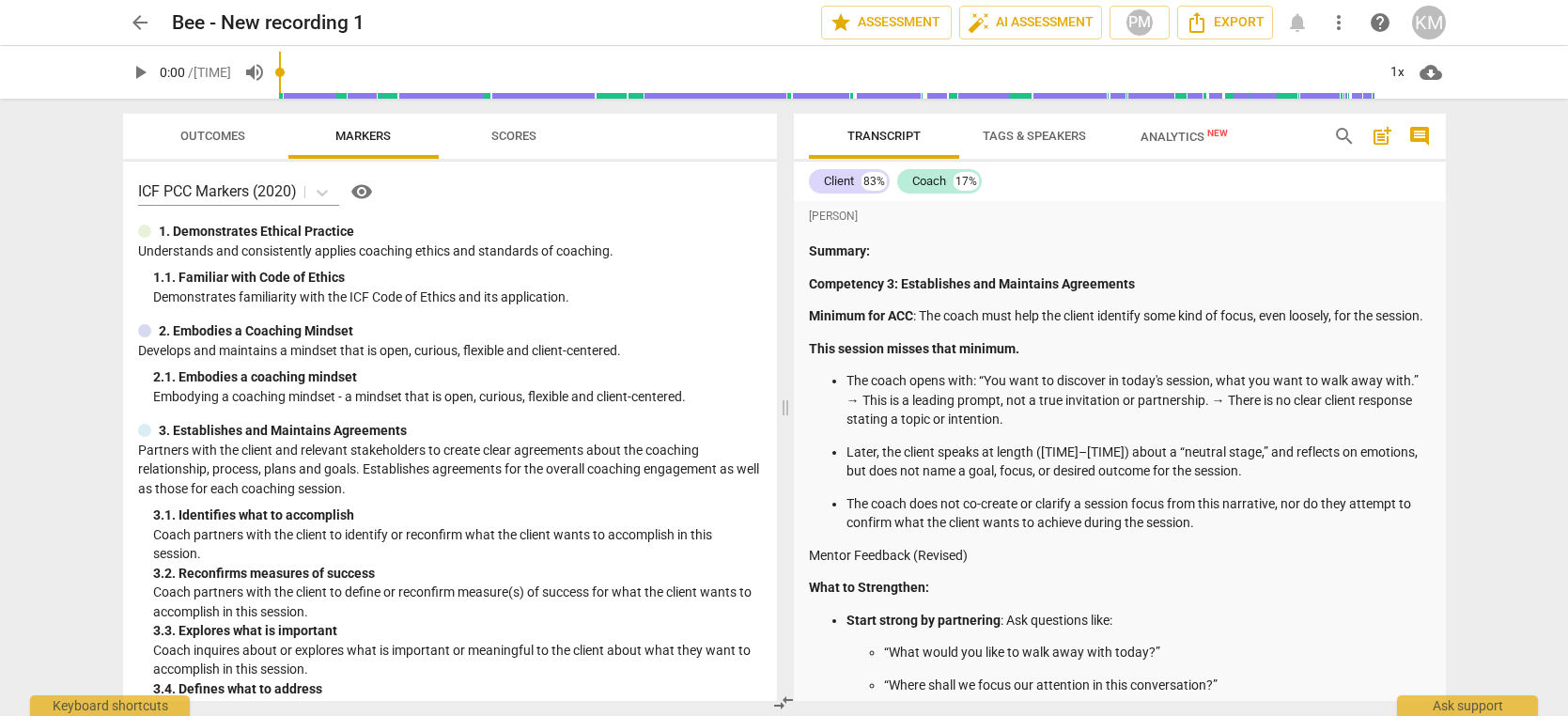 click on "play_arrow" at bounding box center [140, 72] 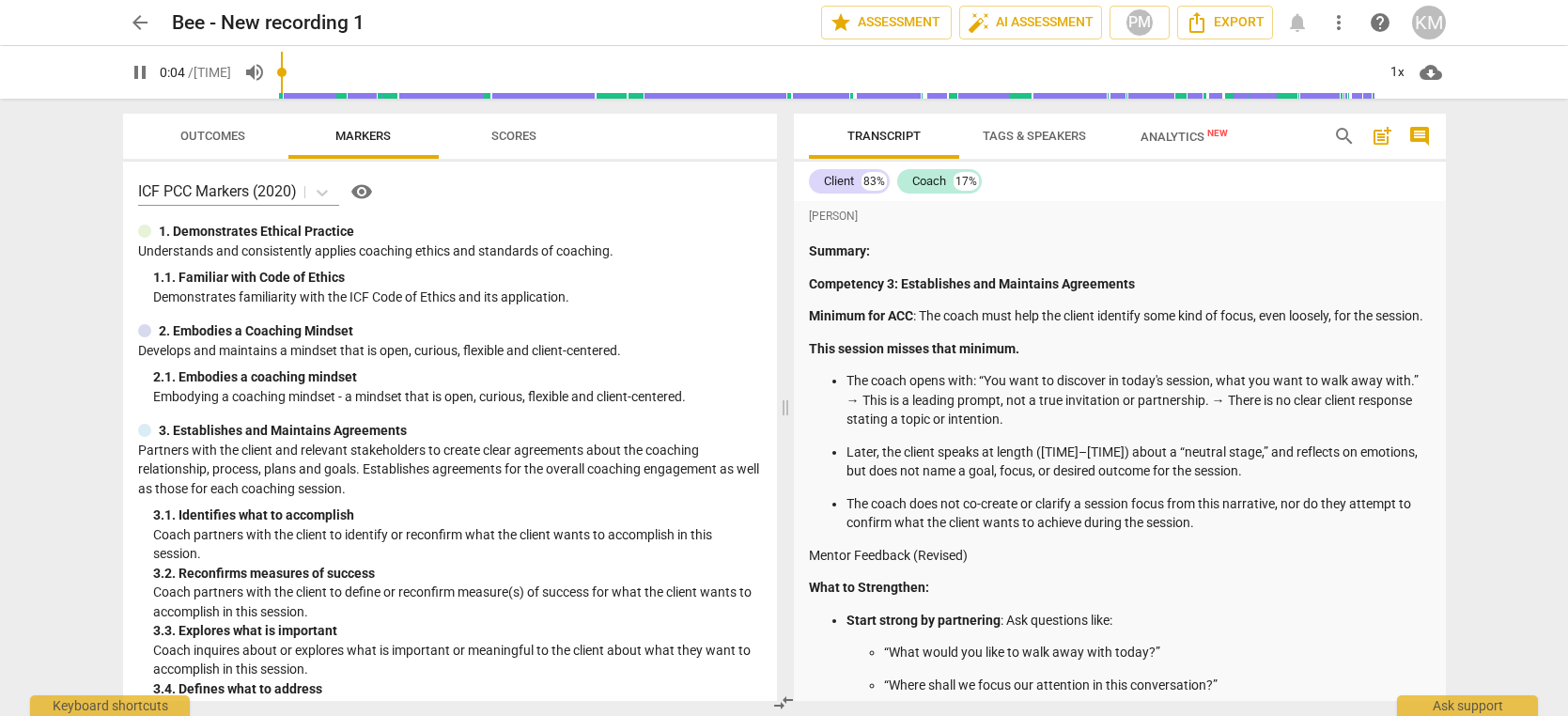 click on "post_add" at bounding box center [1382, 136] 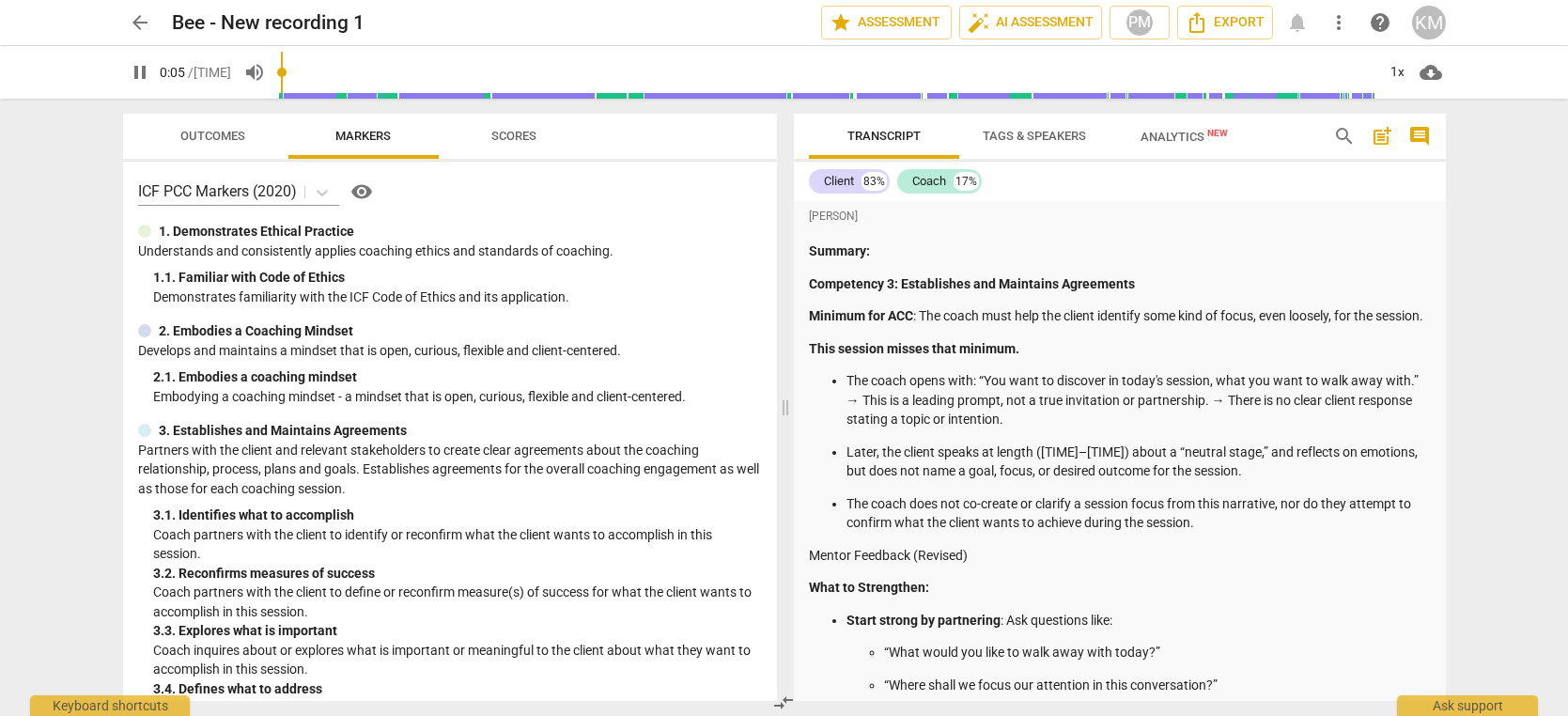 scroll, scrollTop: 258, scrollLeft: 0, axis: vertical 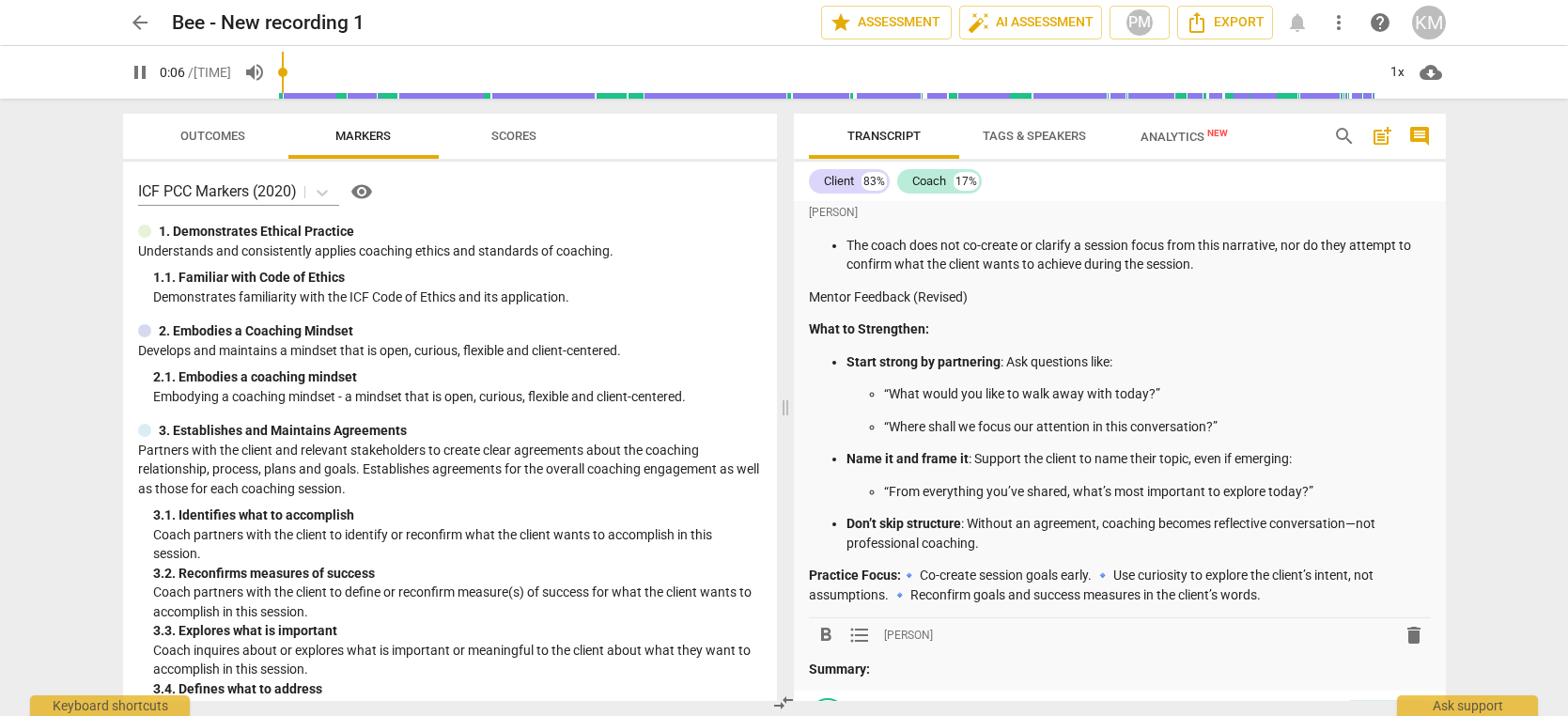 click on "post_add" at bounding box center [1382, 136] 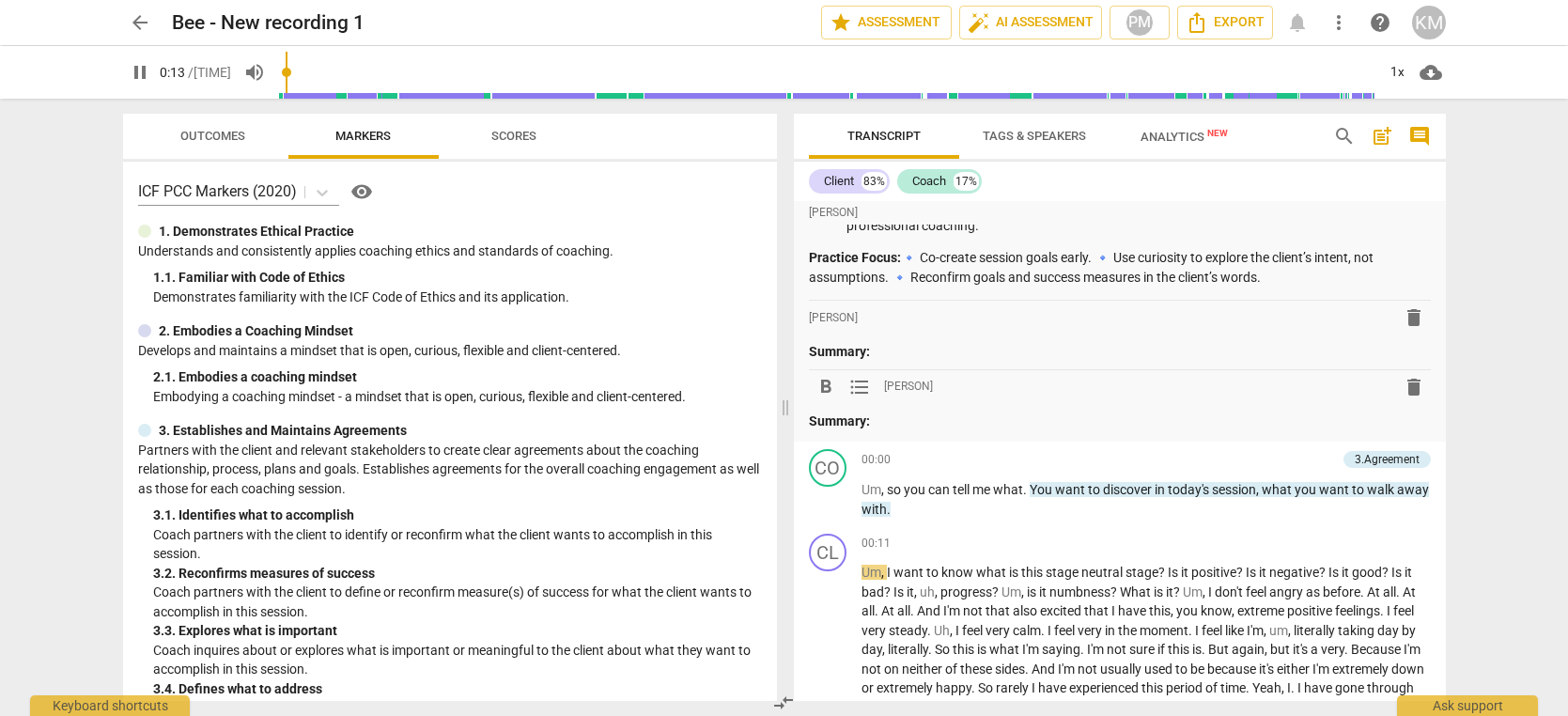 scroll, scrollTop: 603, scrollLeft: 0, axis: vertical 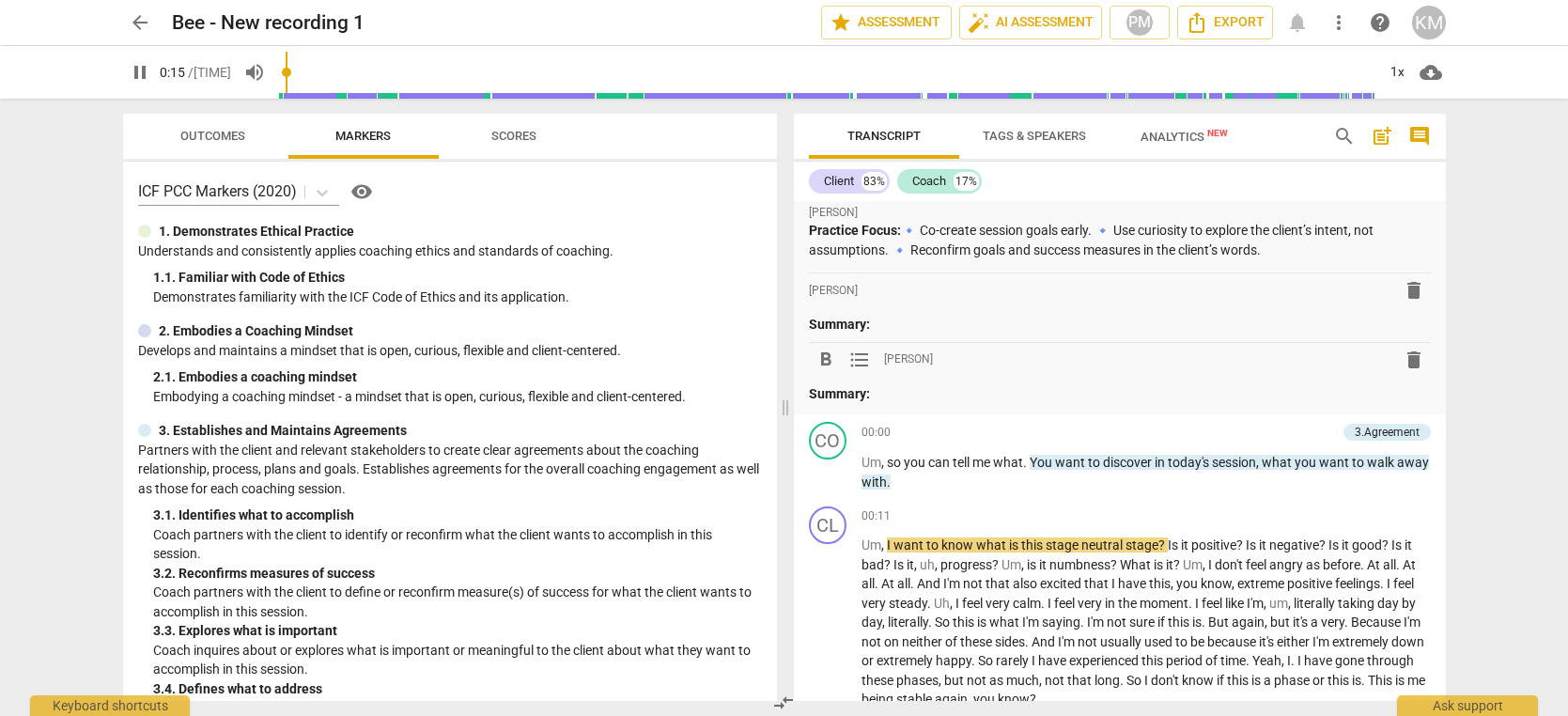 click on "delete" at bounding box center (1414, 360) 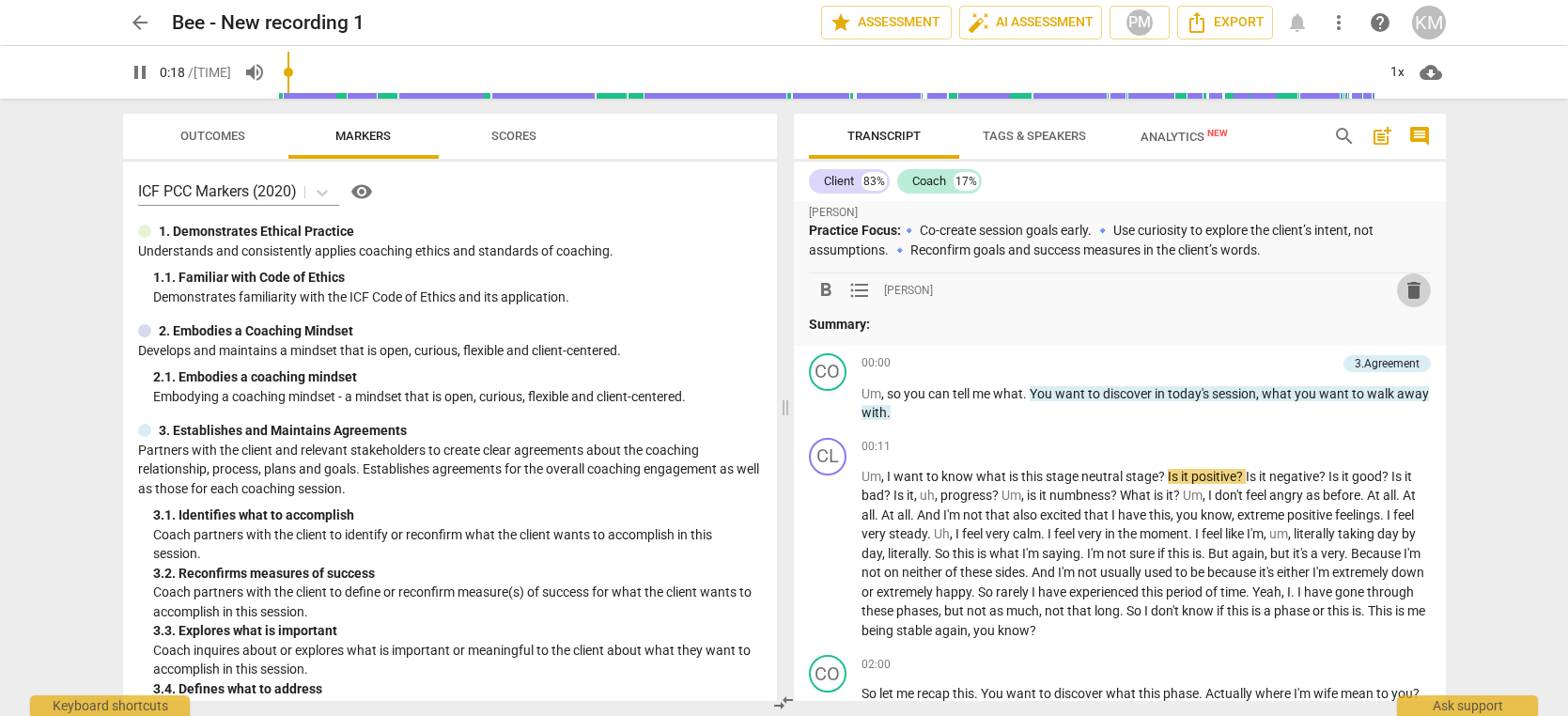 click on "delete" at bounding box center (1414, 290) 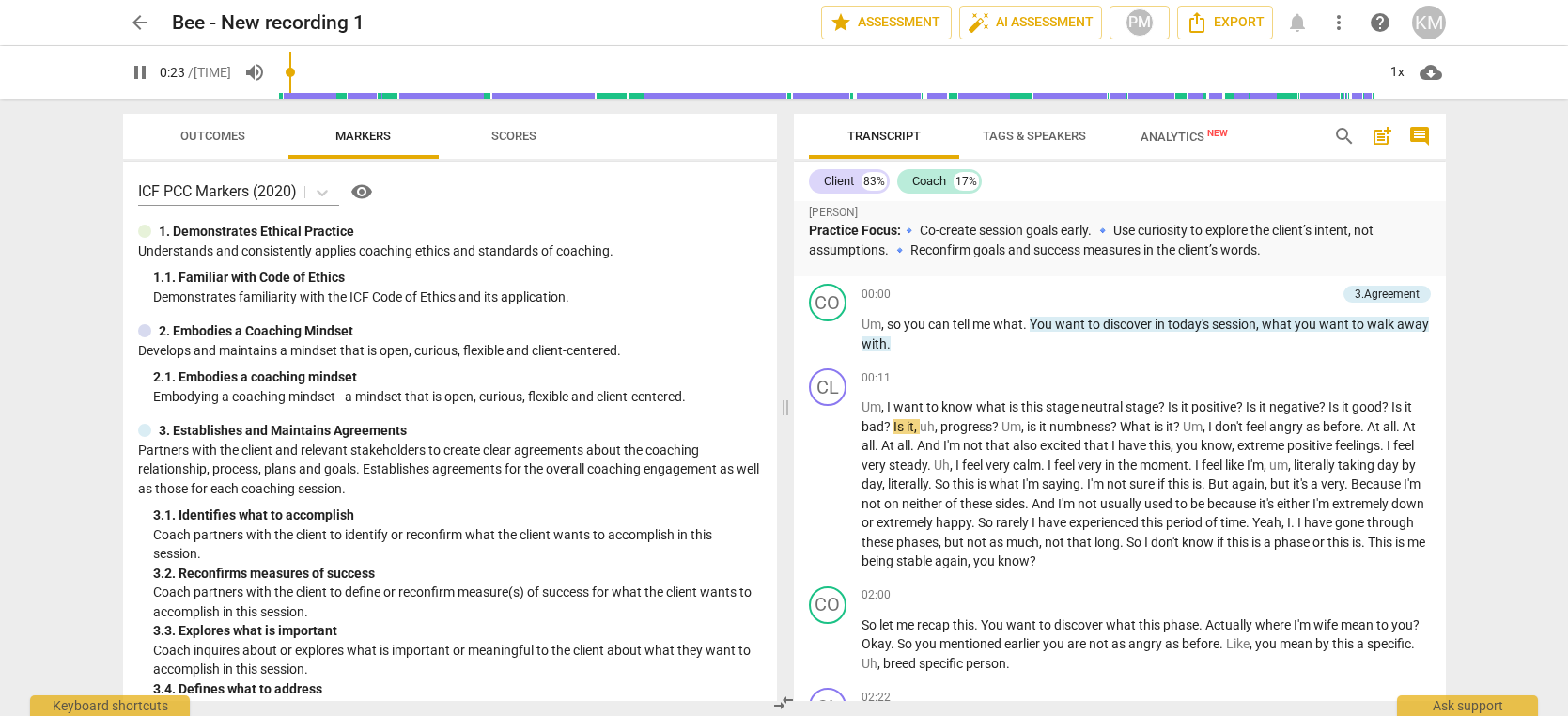 click on "comment" at bounding box center (1420, 136) 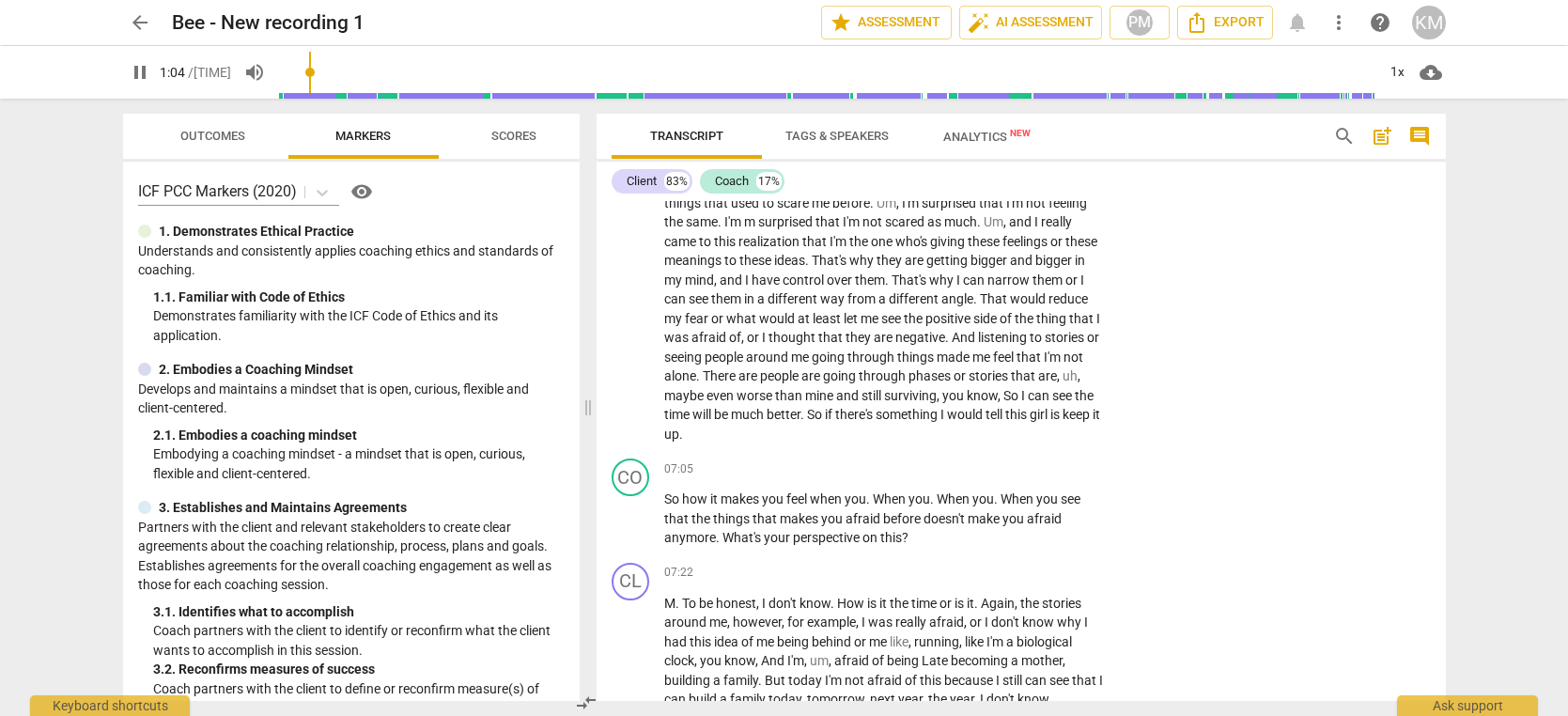 scroll, scrollTop: 2001, scrollLeft: 0, axis: vertical 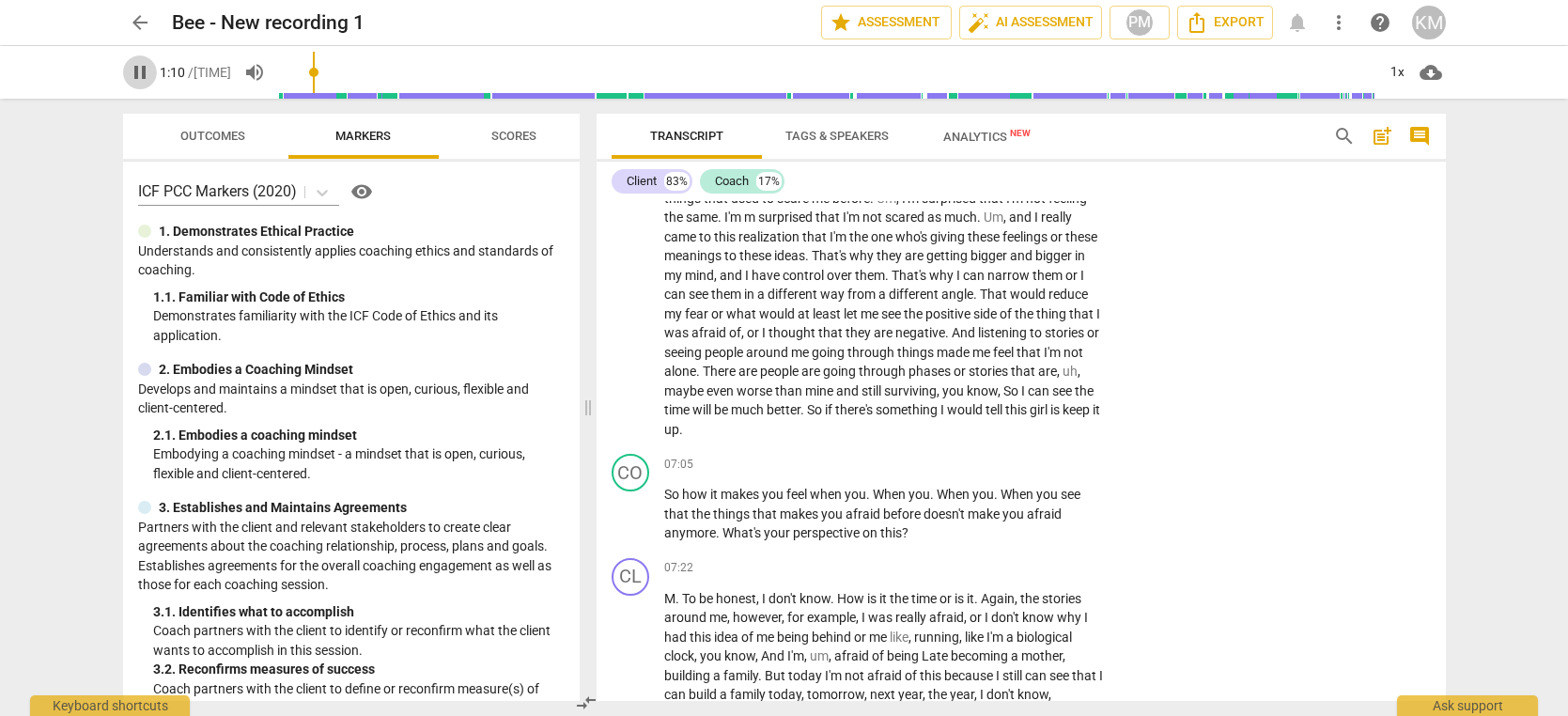 click on "pause" at bounding box center (140, 72) 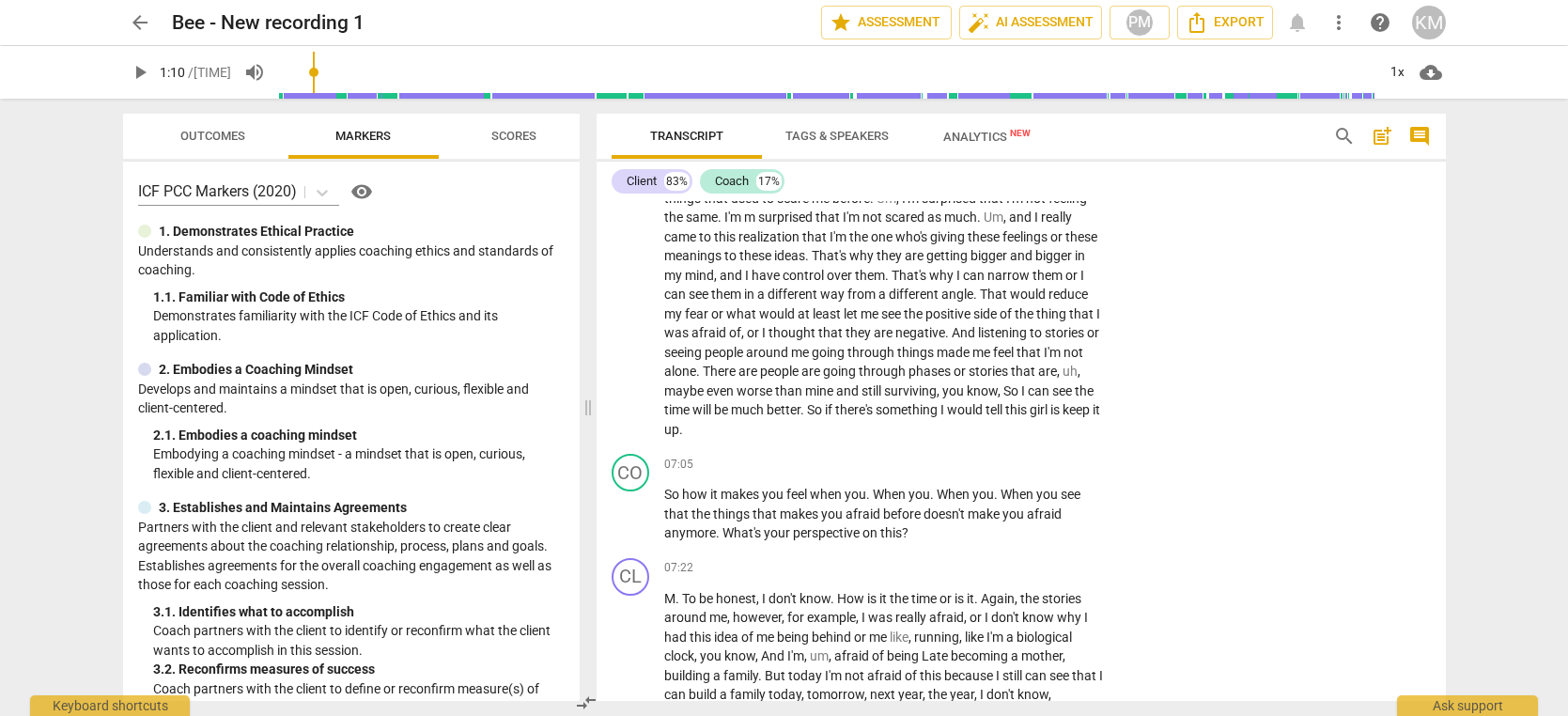 type on "71" 